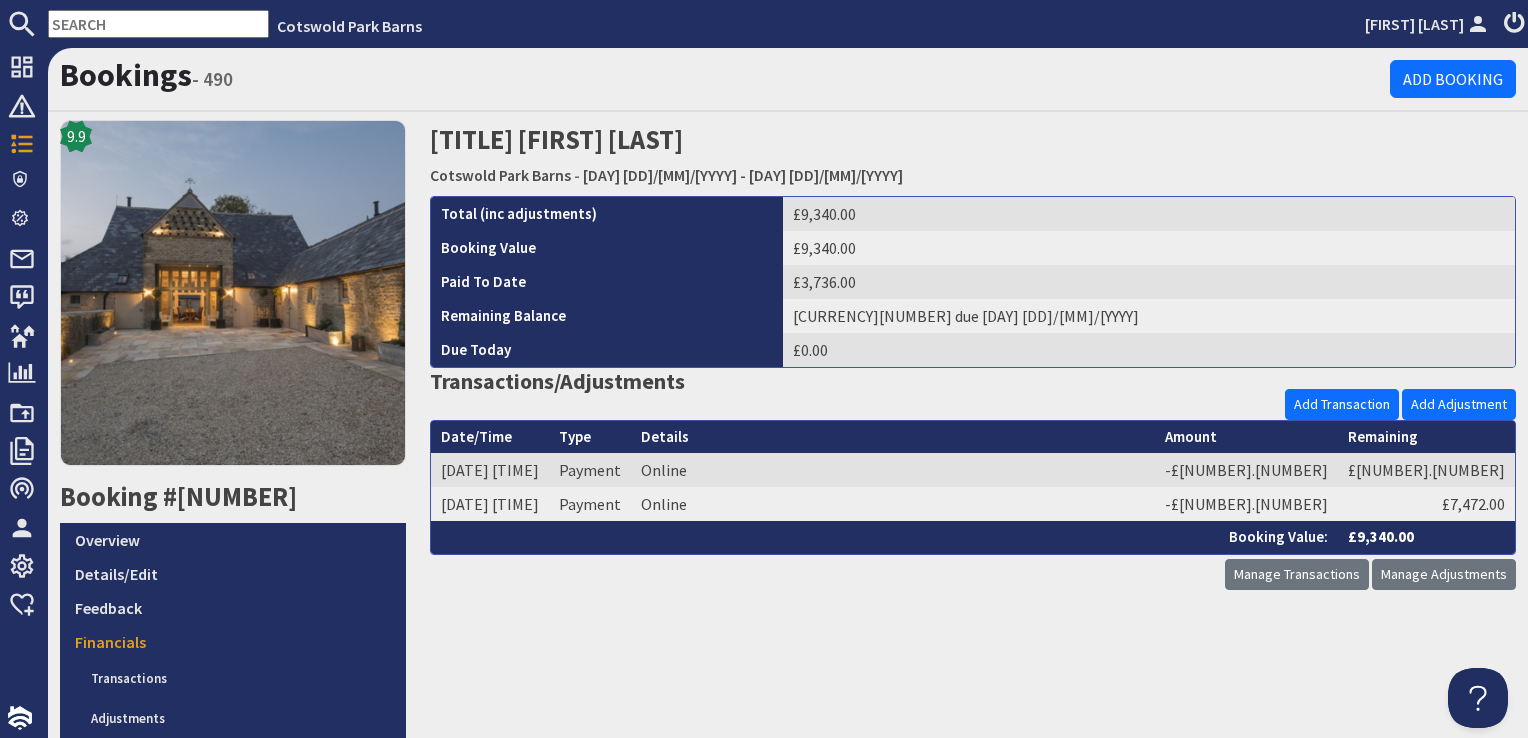 scroll, scrollTop: 0, scrollLeft: 0, axis: both 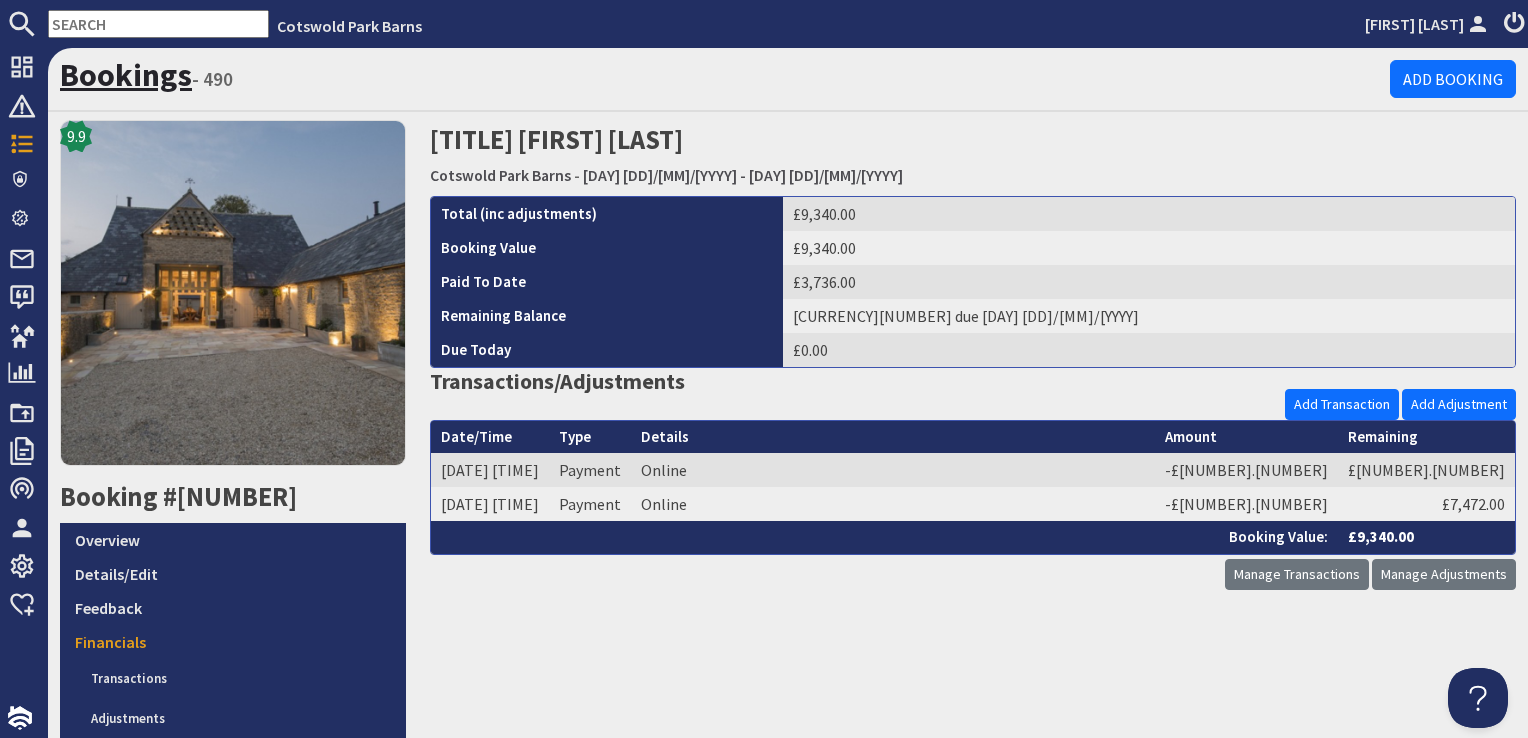 click on "Bookings" at bounding box center [126, 75] 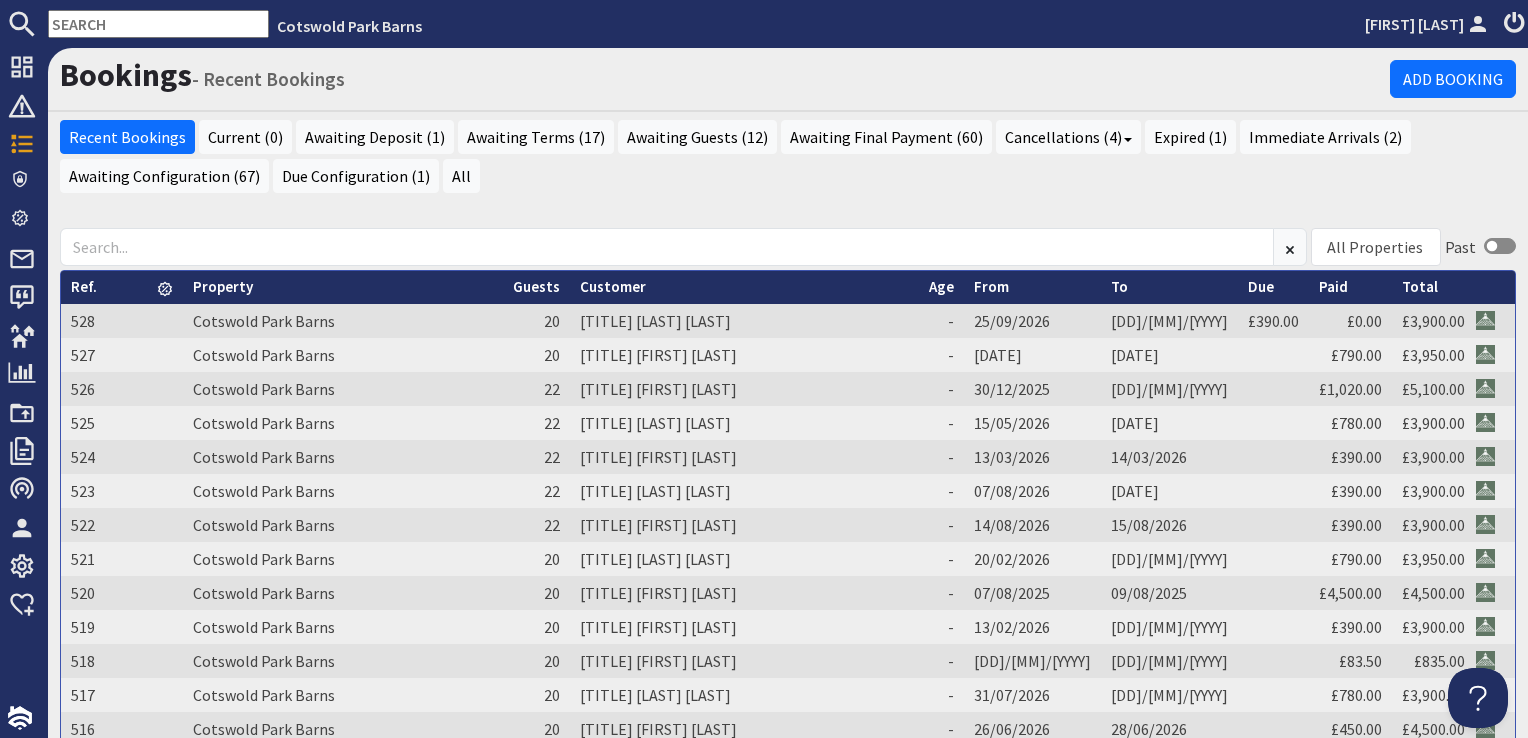 scroll, scrollTop: 0, scrollLeft: 0, axis: both 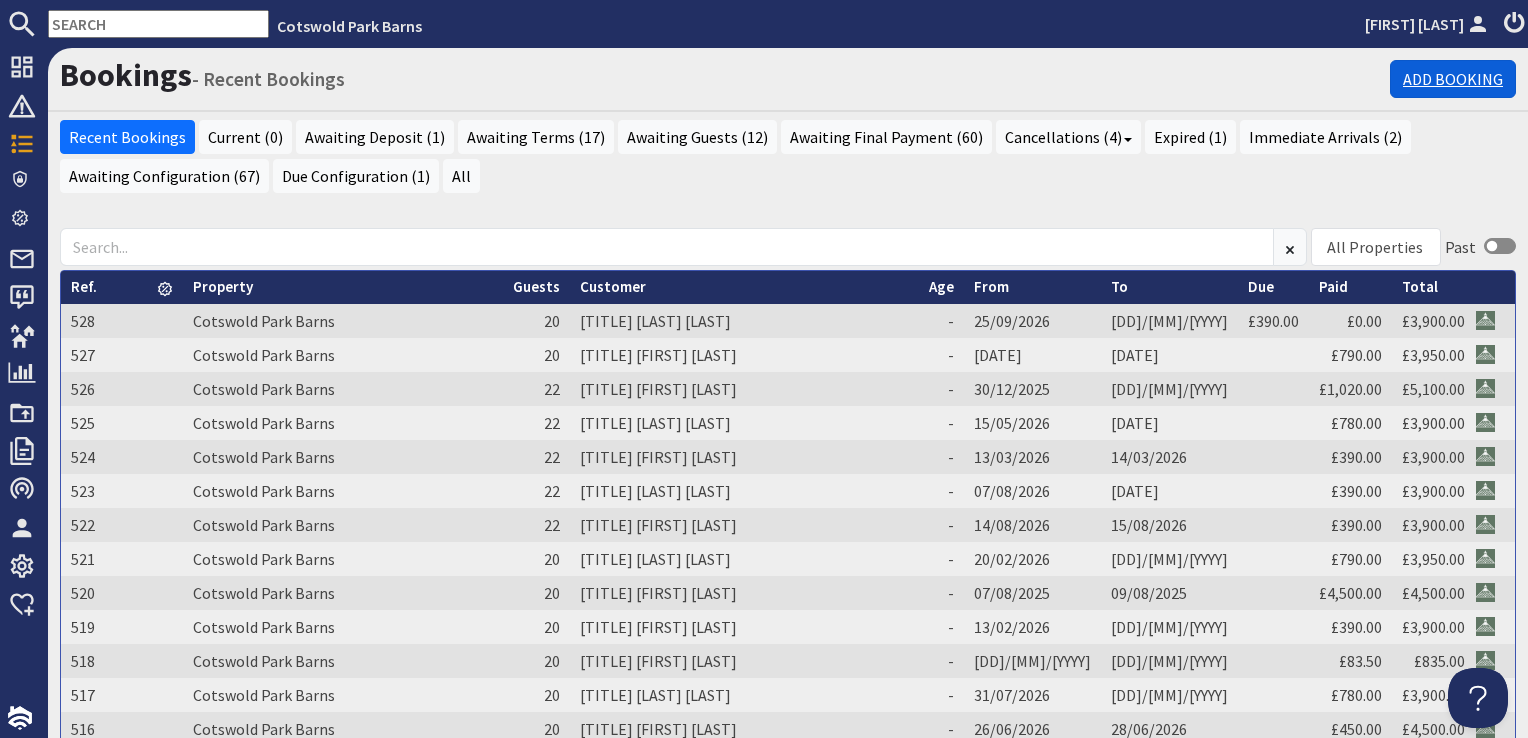 click on "Add Booking" at bounding box center (1453, 79) 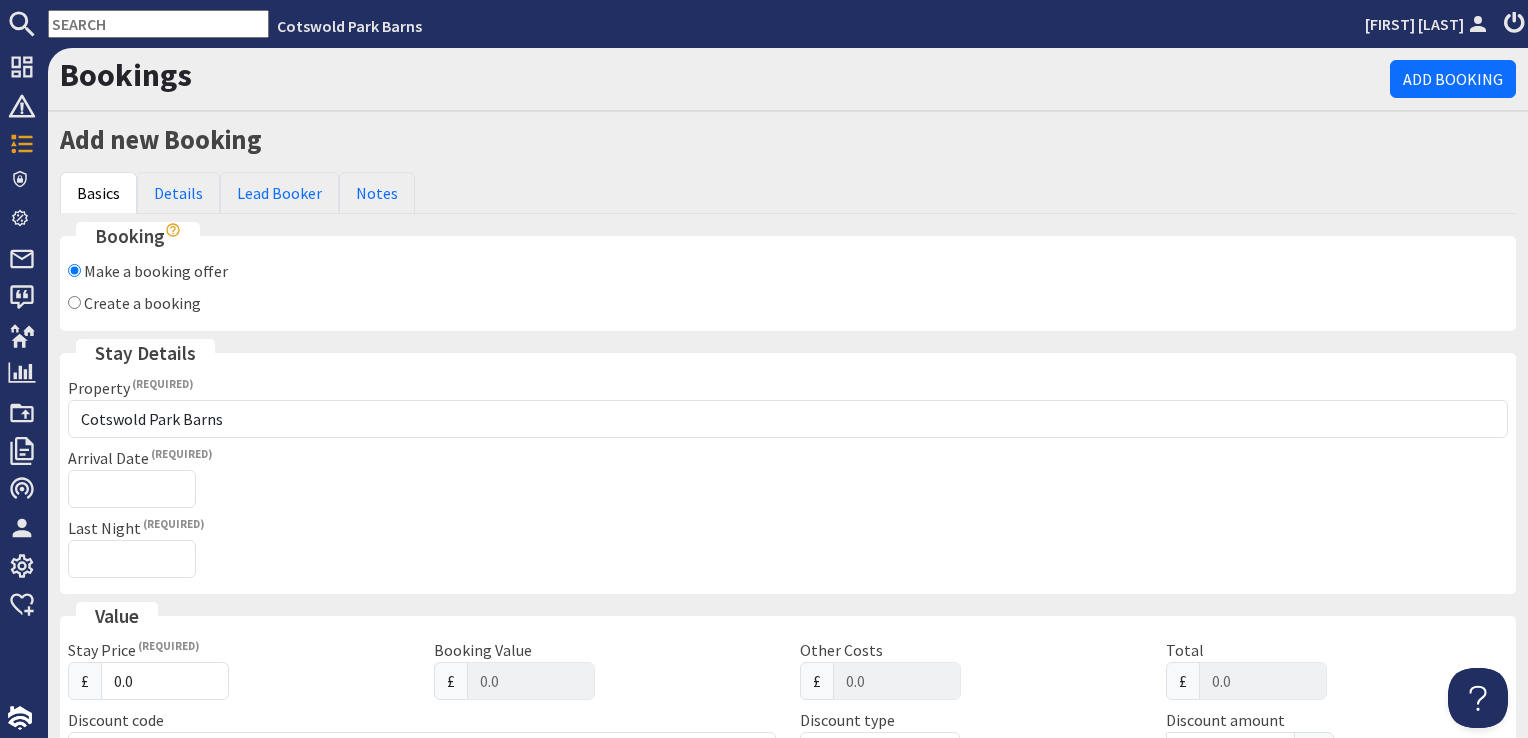scroll, scrollTop: 0, scrollLeft: 0, axis: both 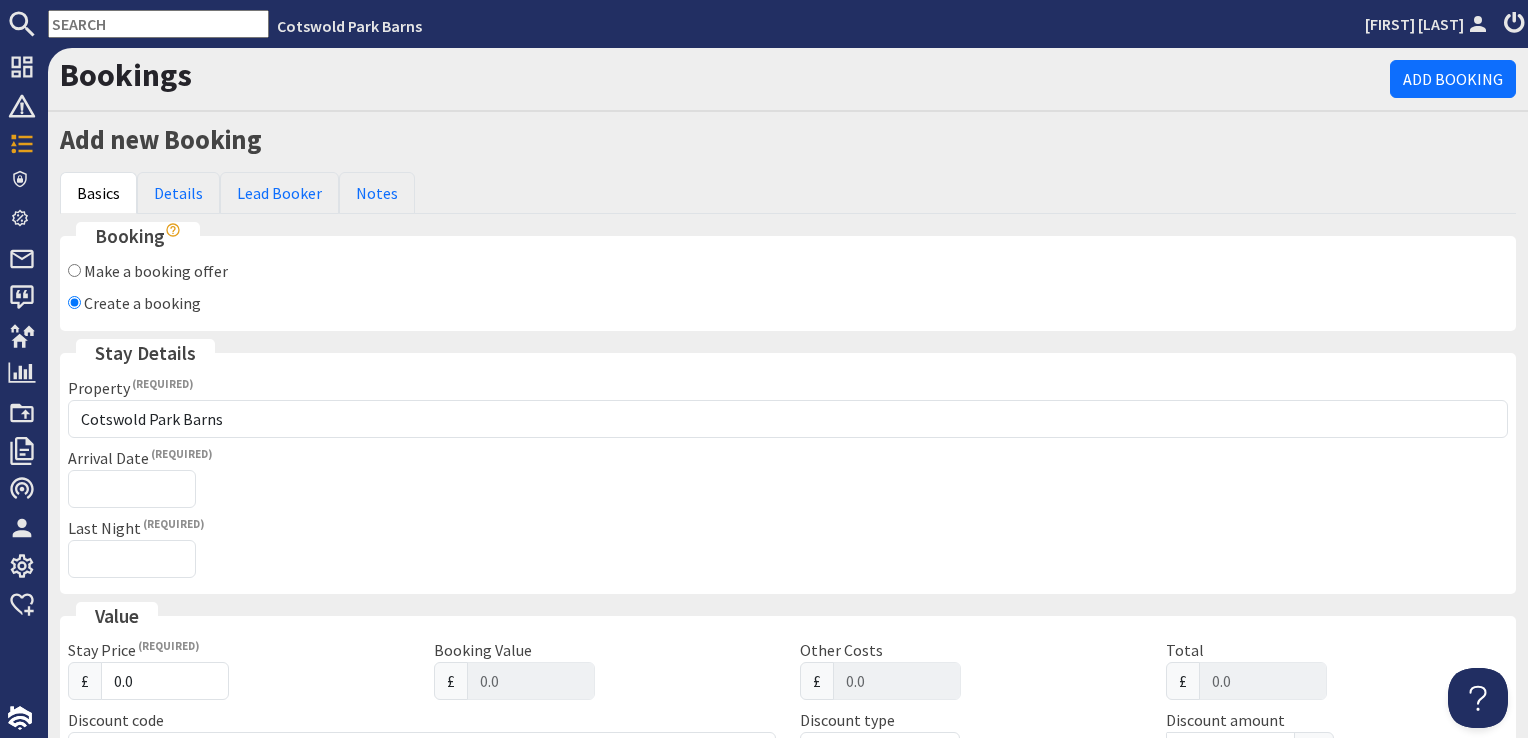 checkbox on "false" 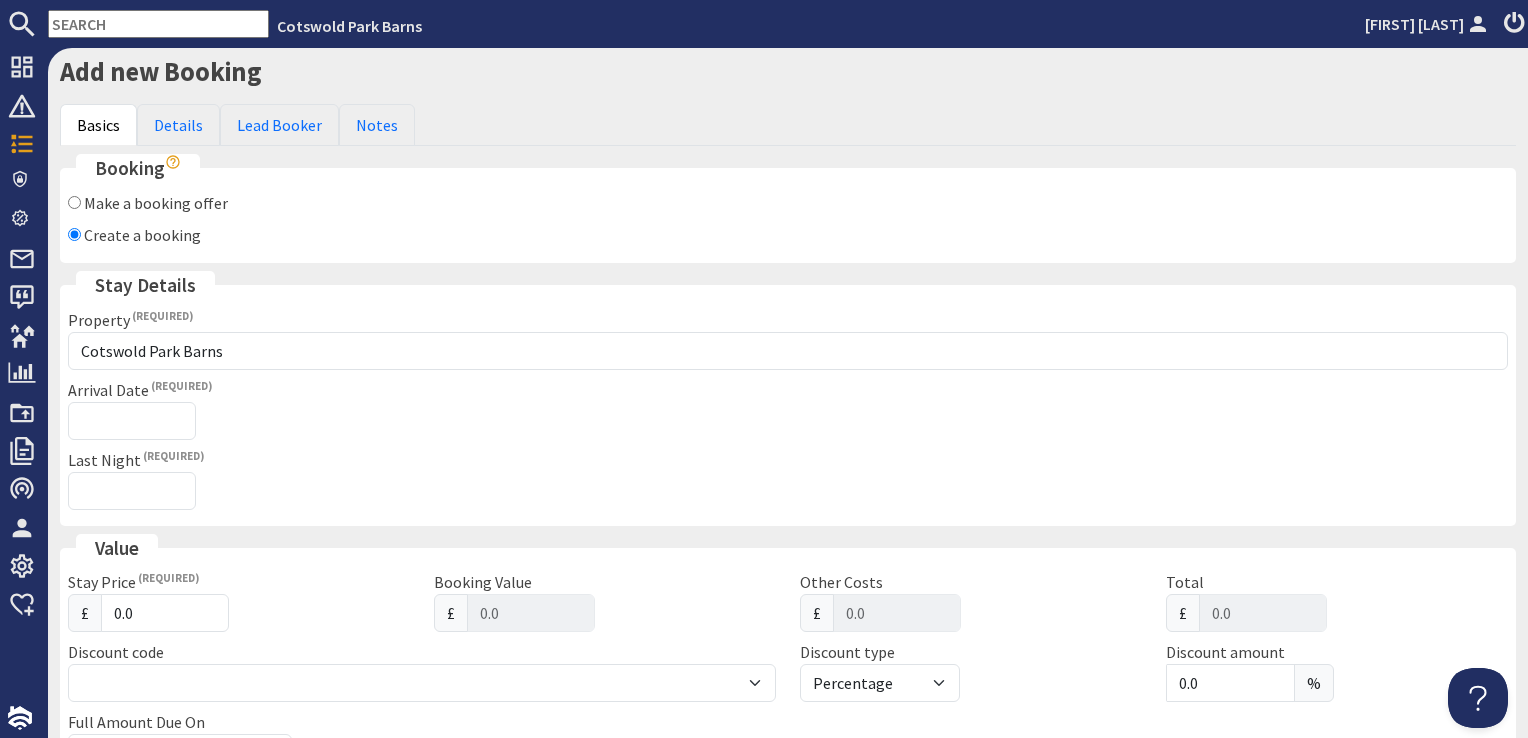 scroll, scrollTop: 200, scrollLeft: 0, axis: vertical 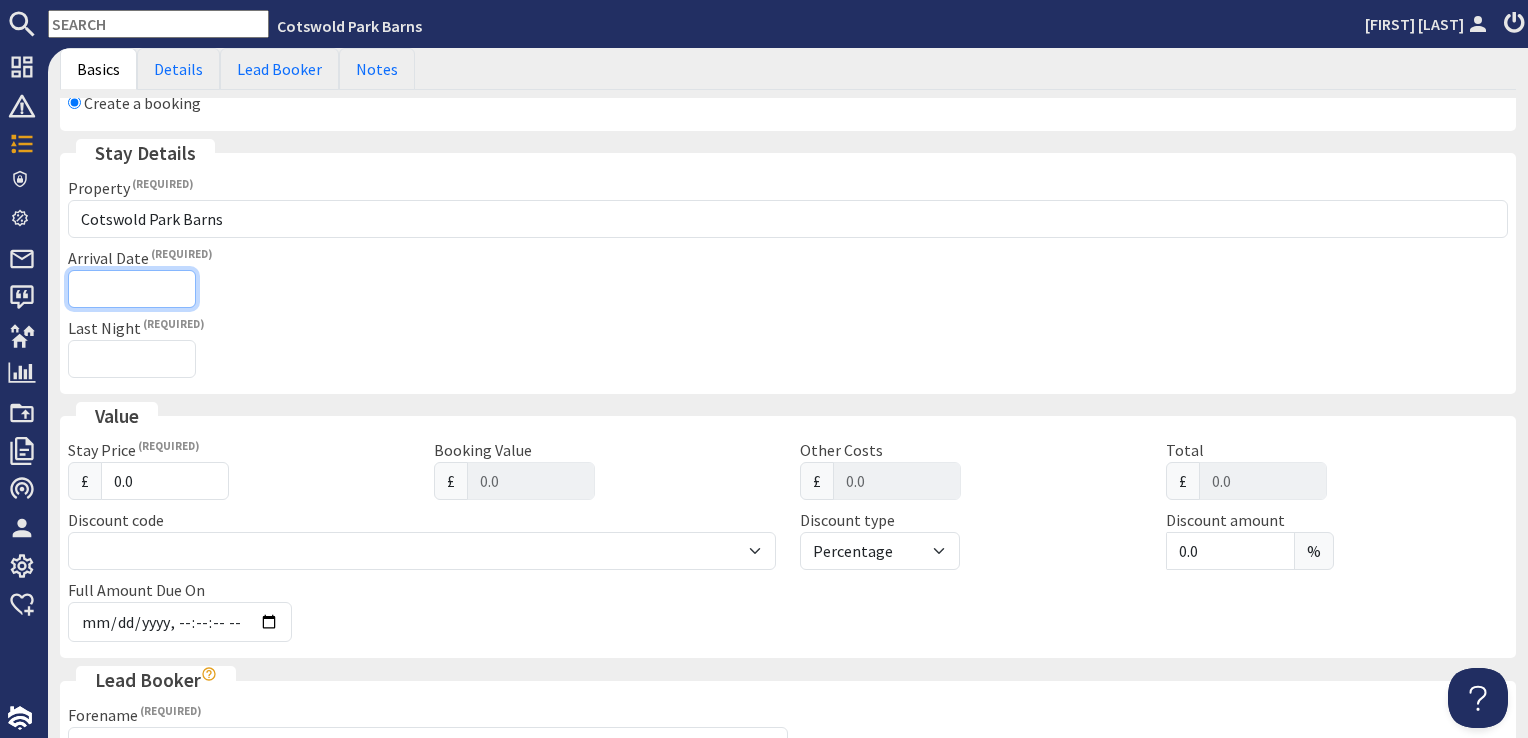 click on "Arrival Date" at bounding box center [132, 289] 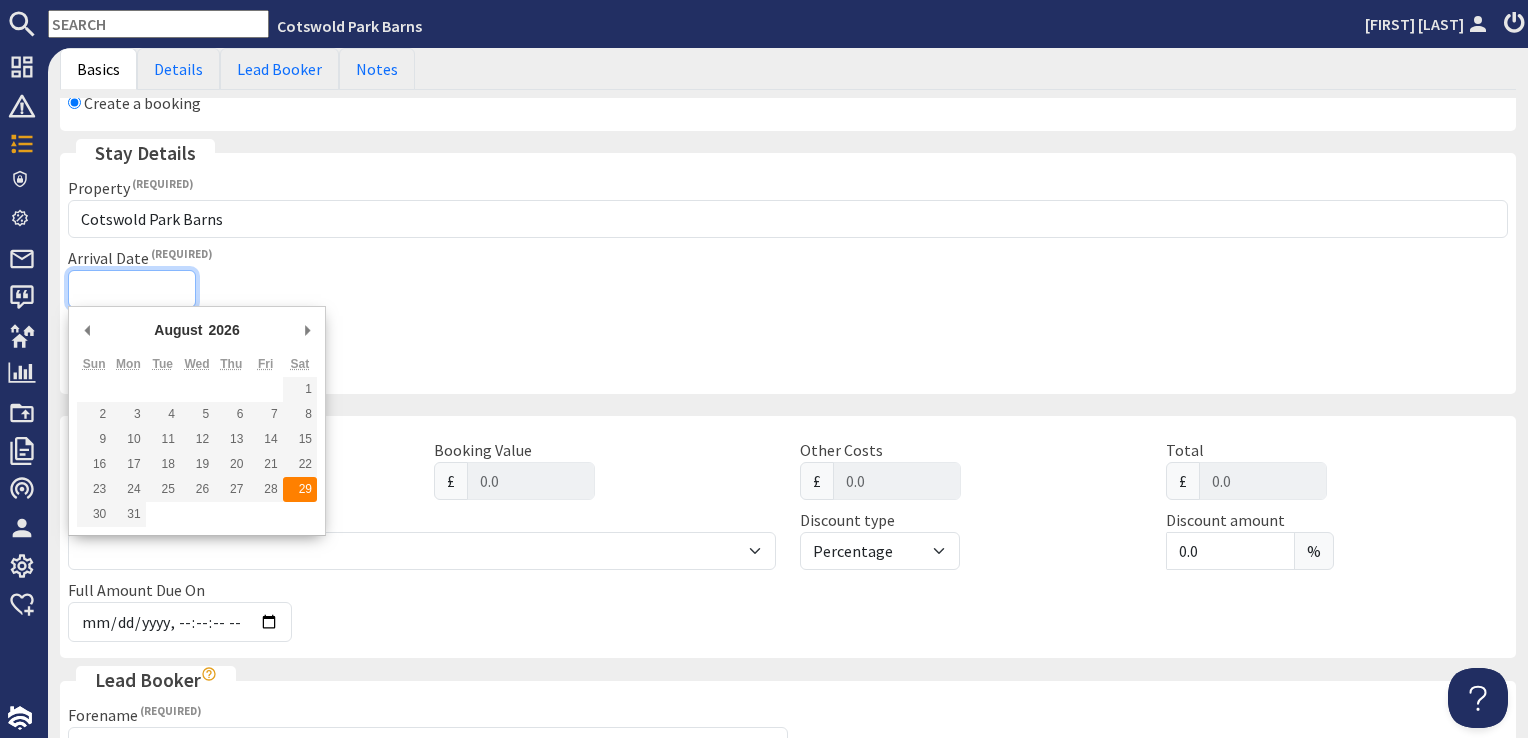 type on "[DD]/[MM]/[YYYY]" 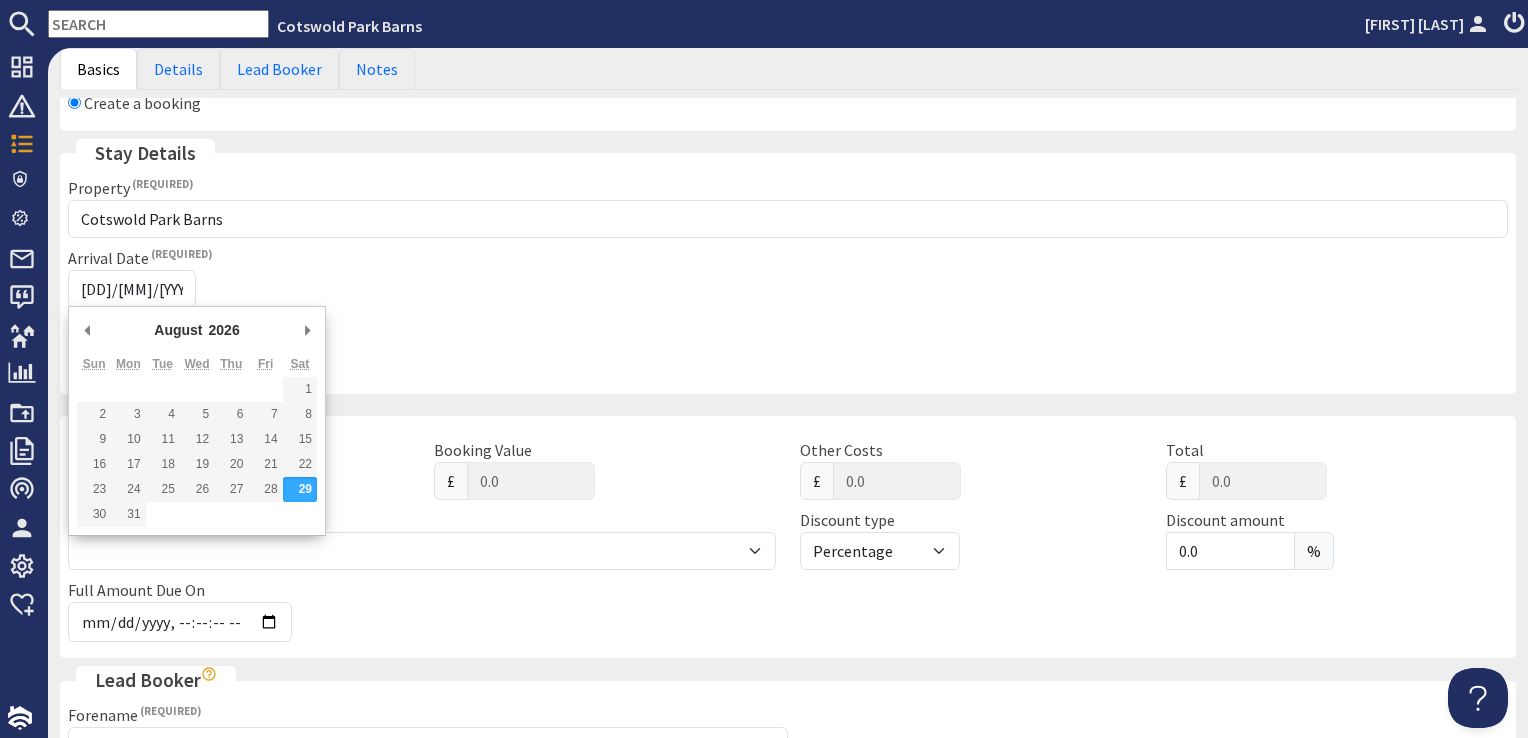 type on "[YYYY]-[MM]-[DD]T[HH]:[MM]:[SS]" 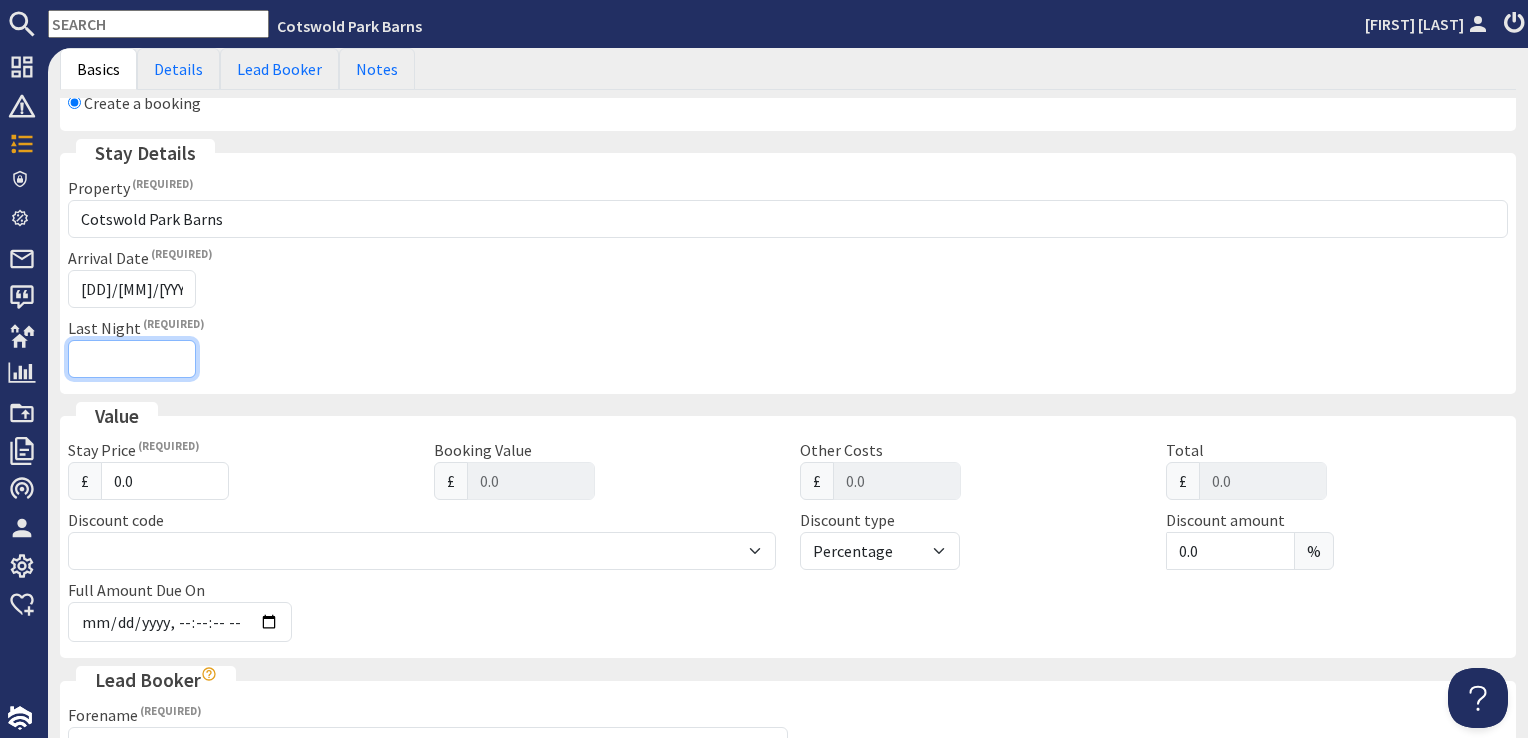 click on "Last Night" at bounding box center [132, 359] 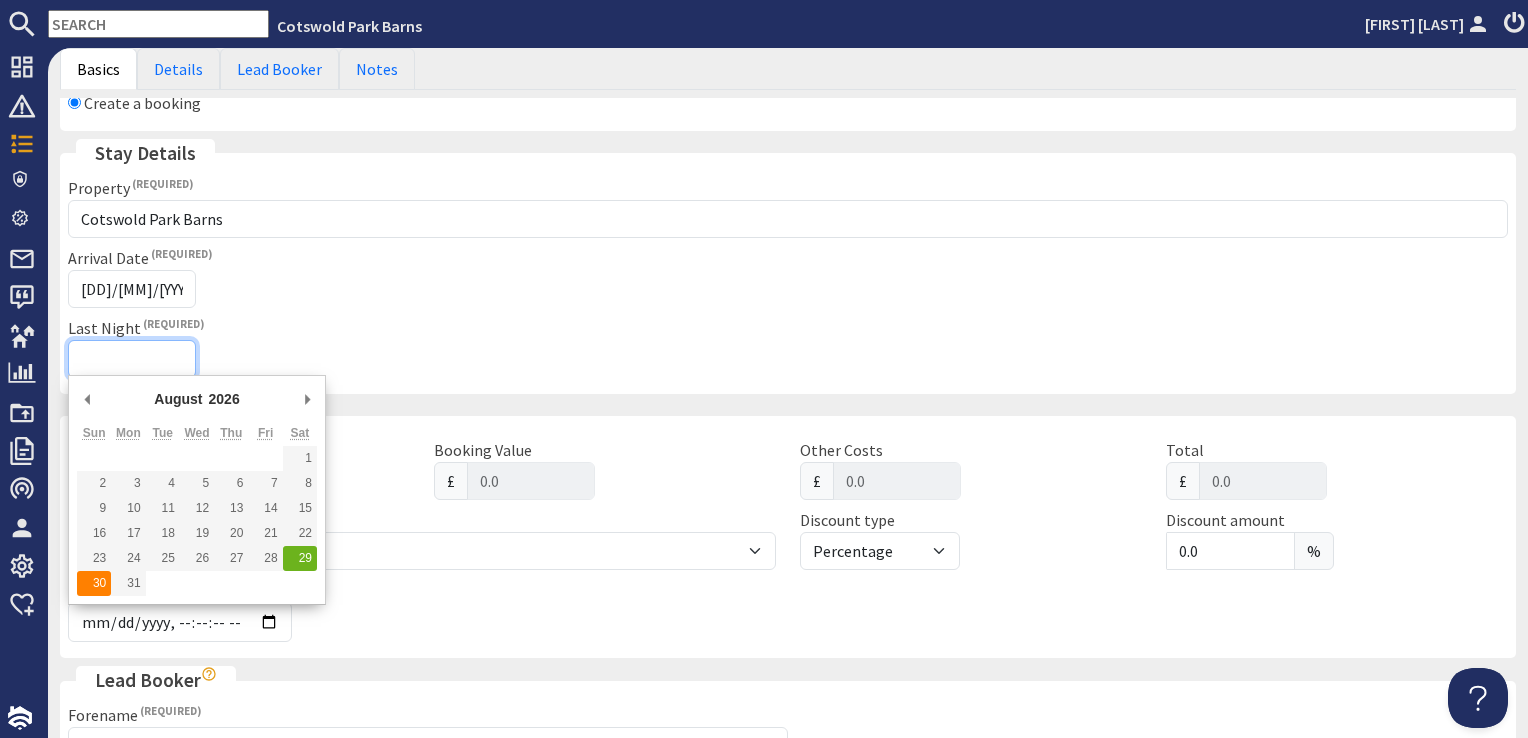 type on "[DD]/[MM]/[YYYY]" 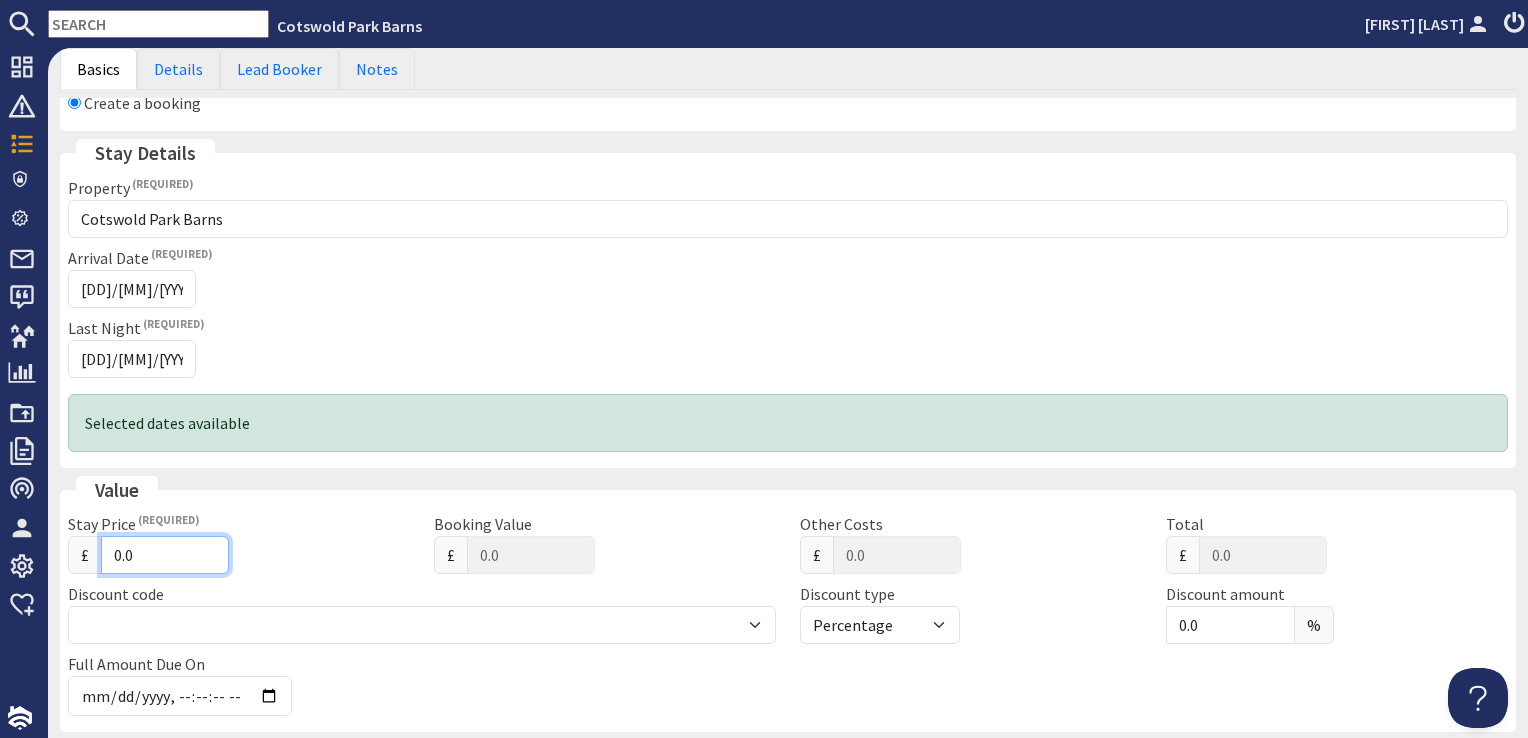 click on "0.0" at bounding box center (165, 555) 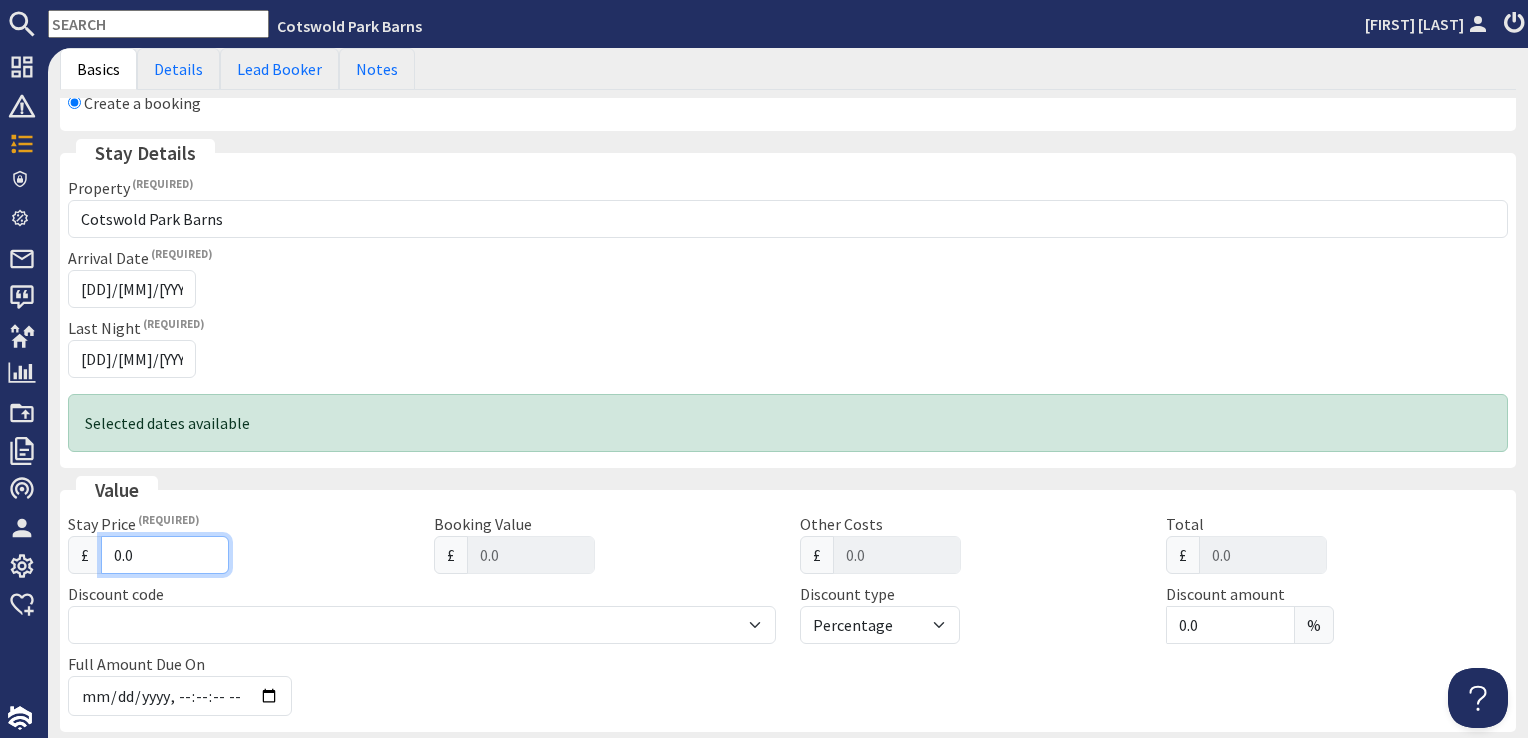 type on "0" 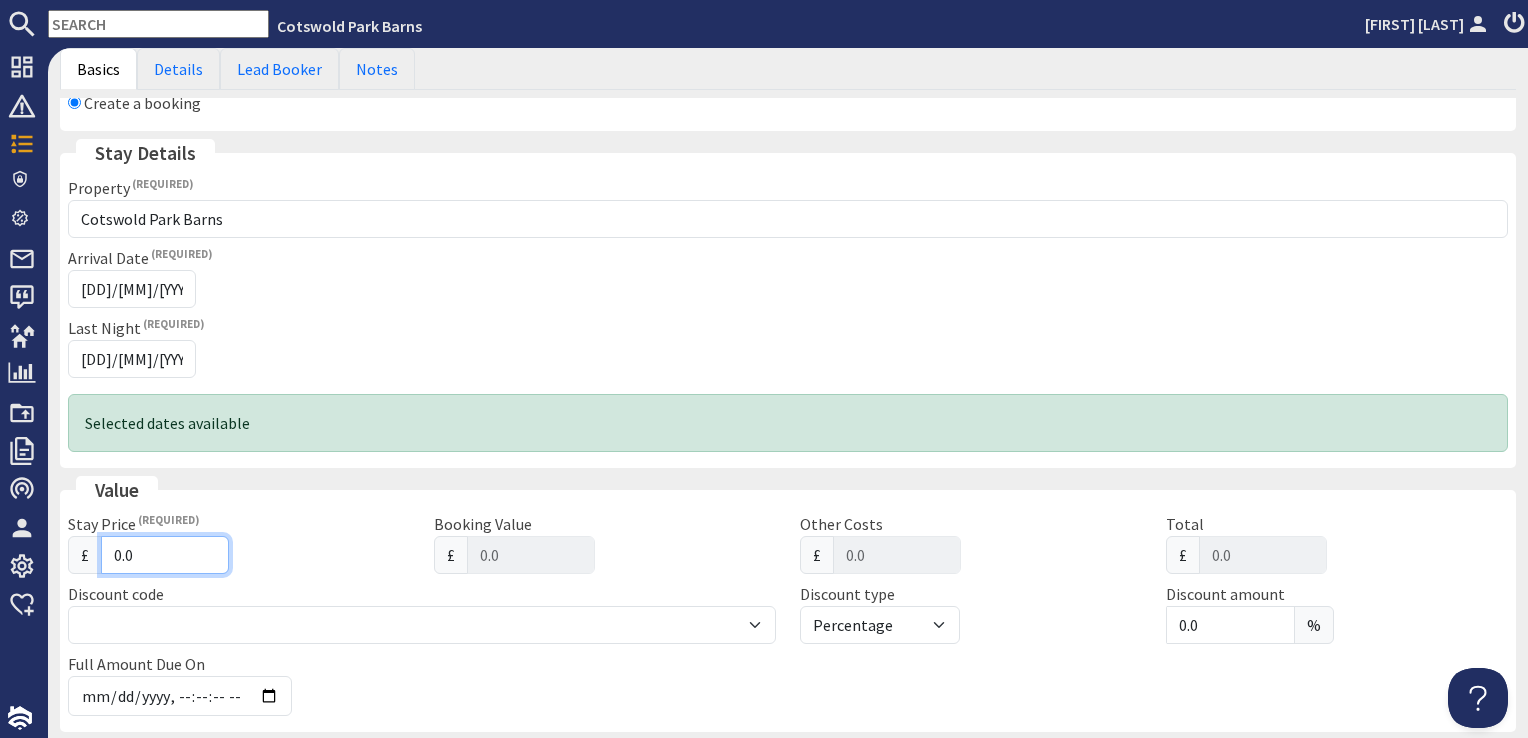type on "0" 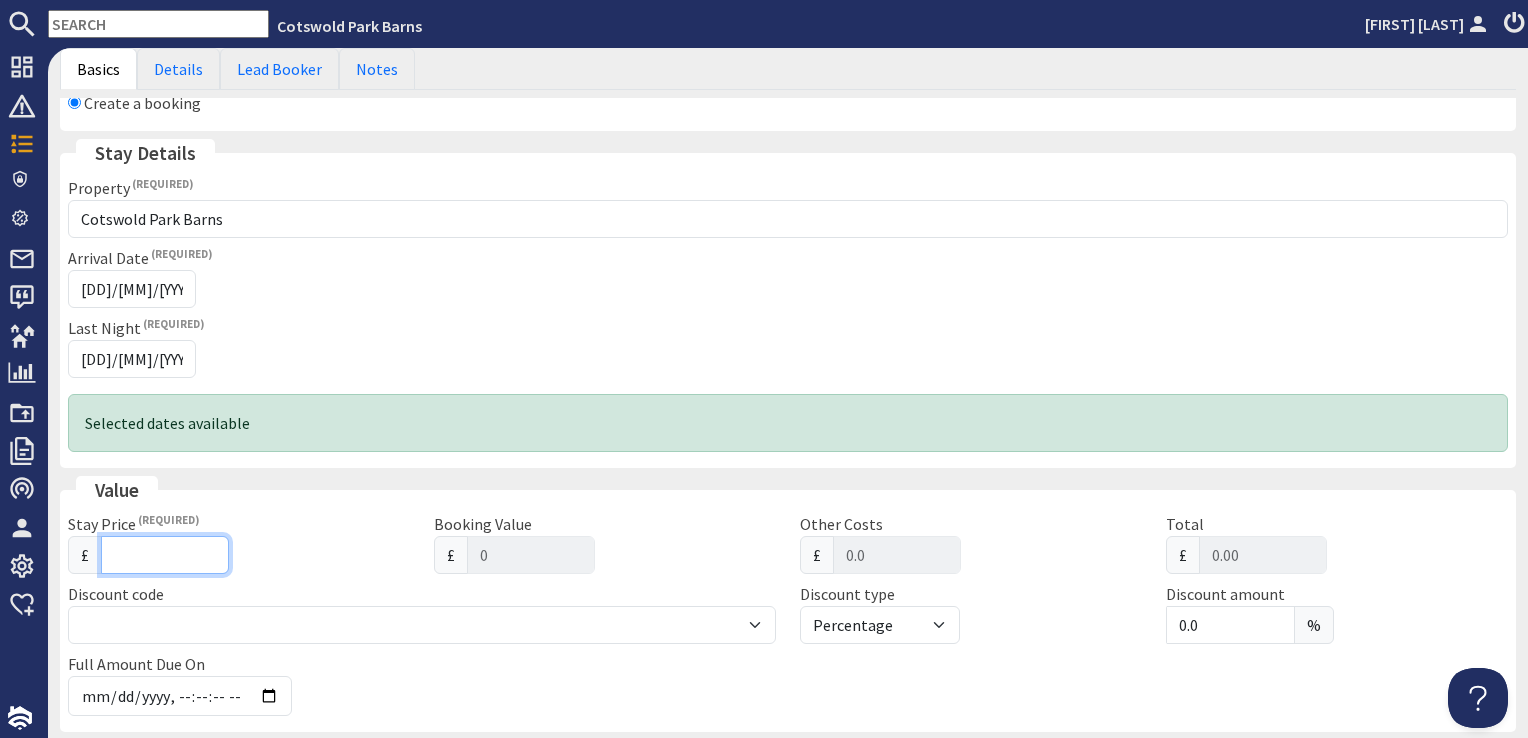 type on "3" 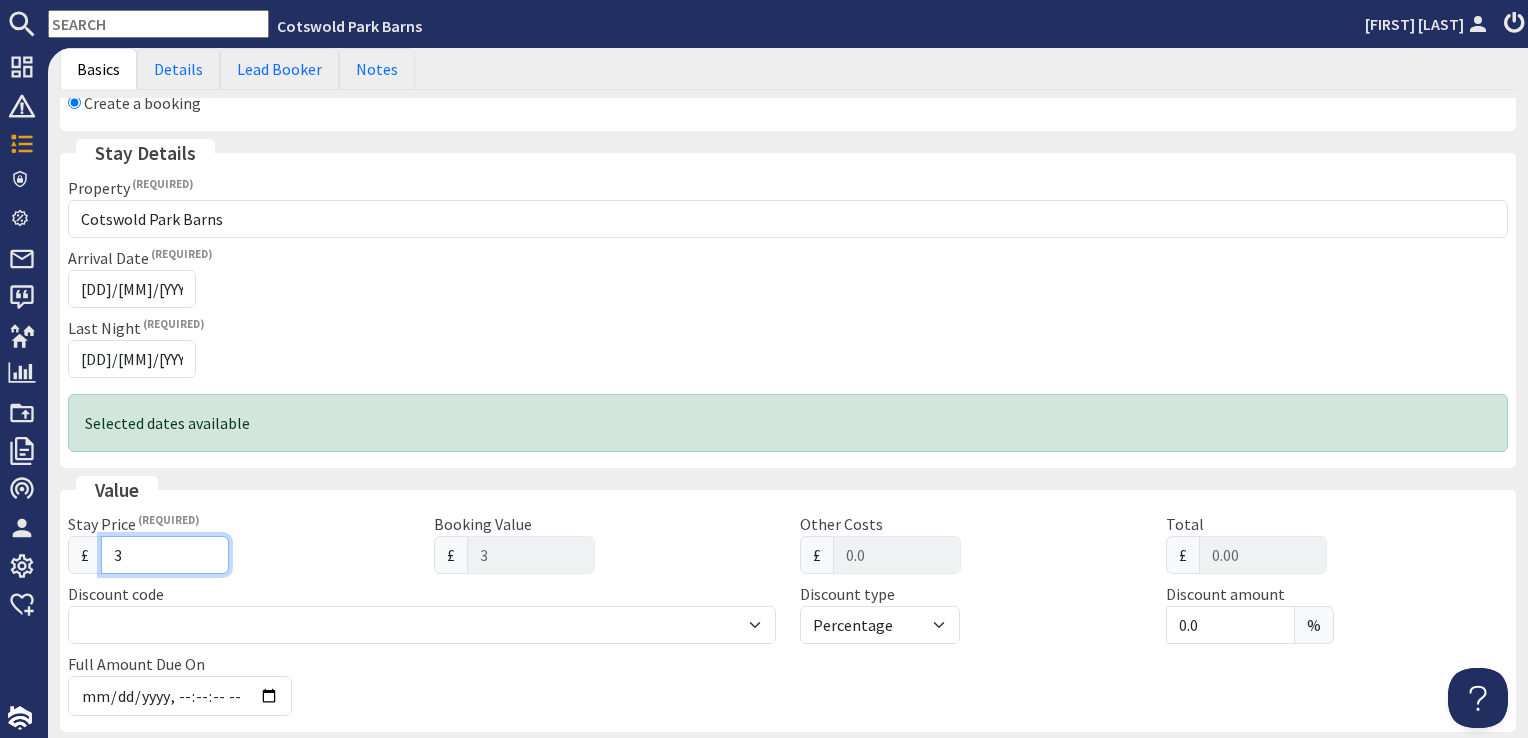 type on "3.00" 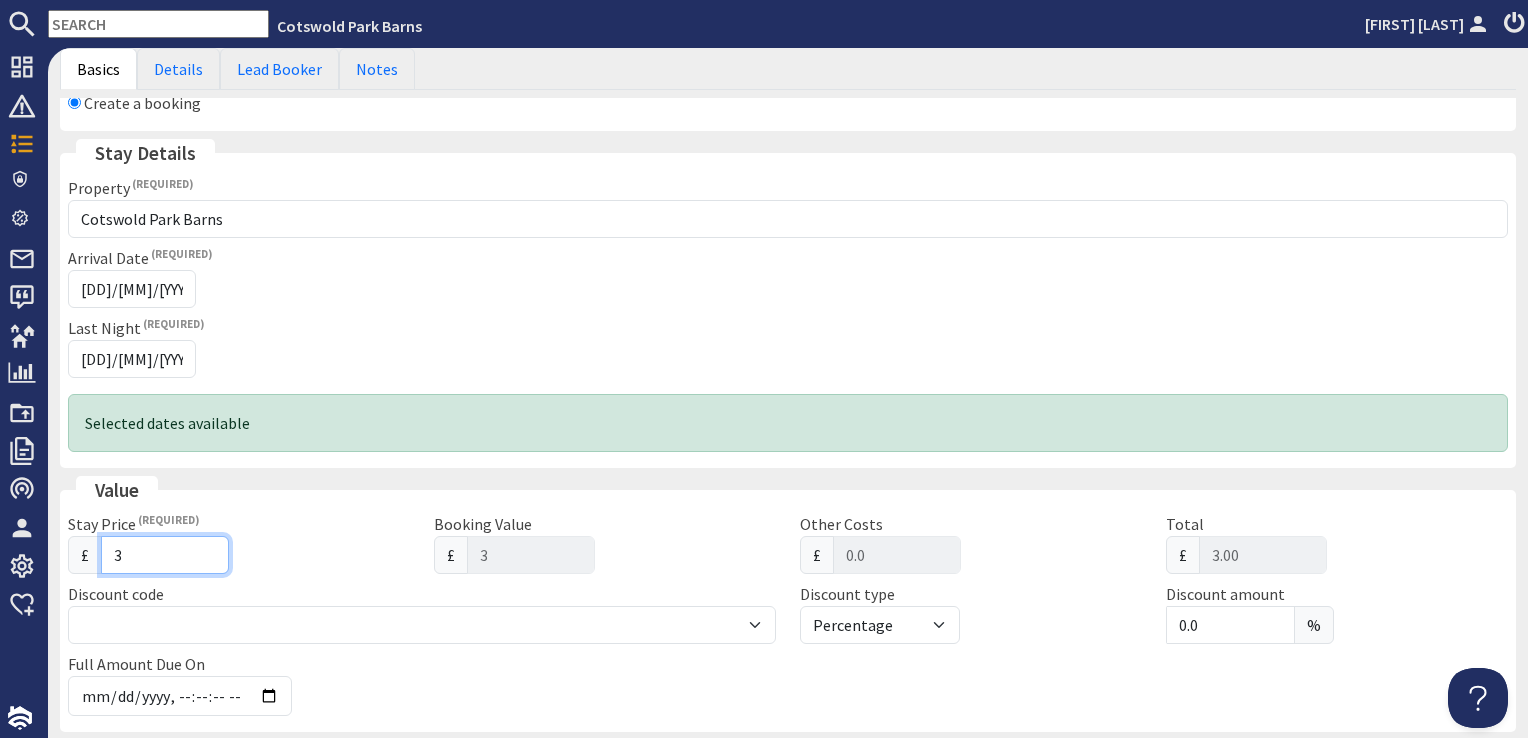 type on "39" 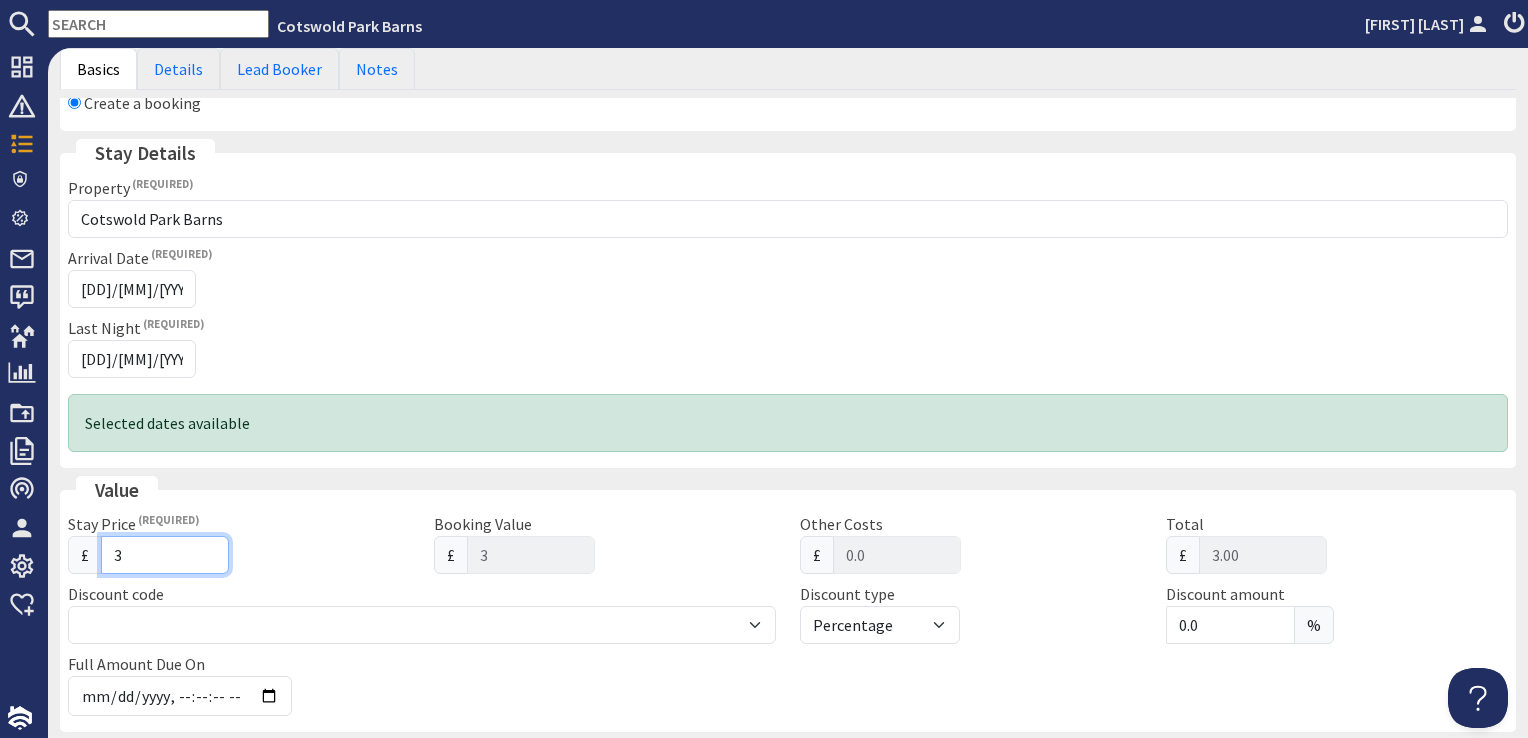 type on "39" 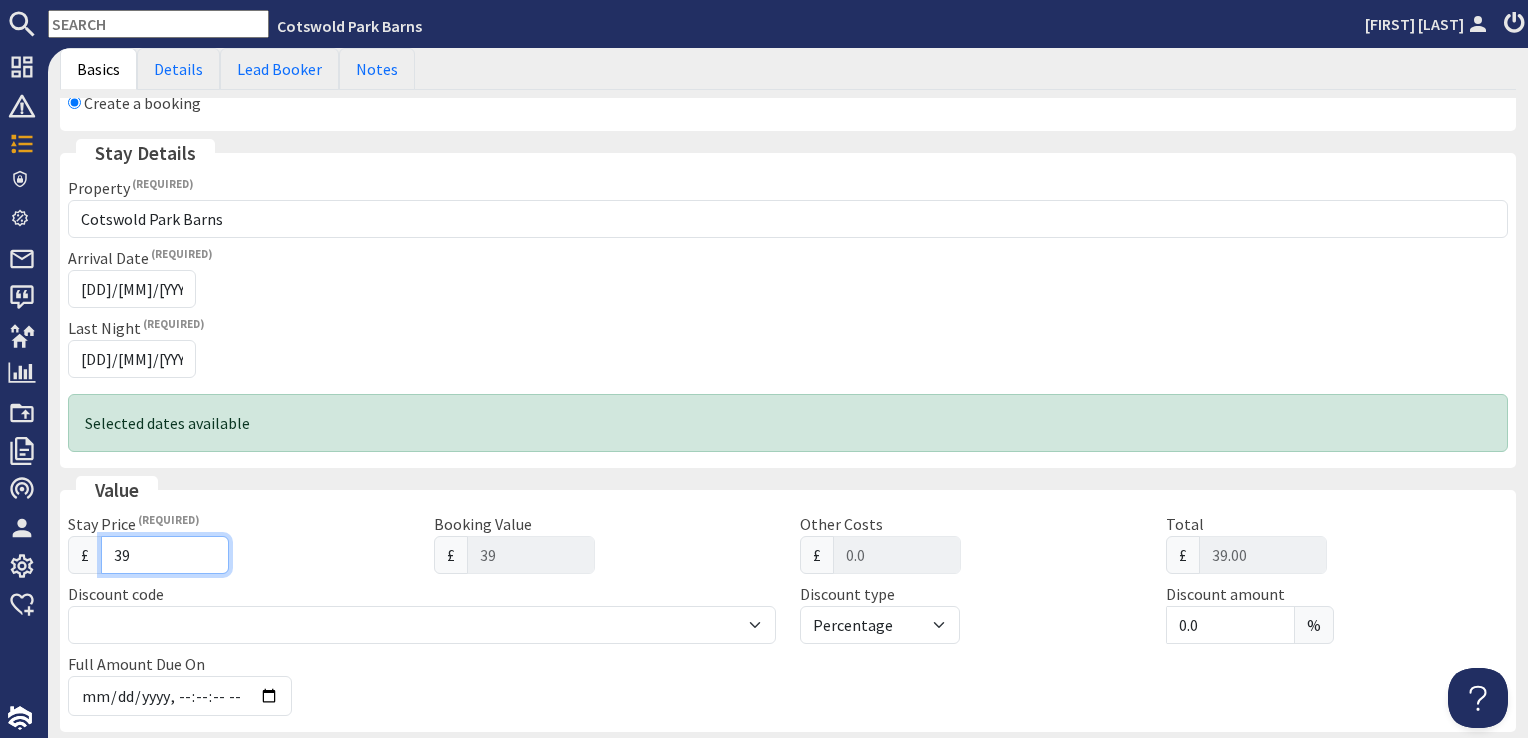 type on "390" 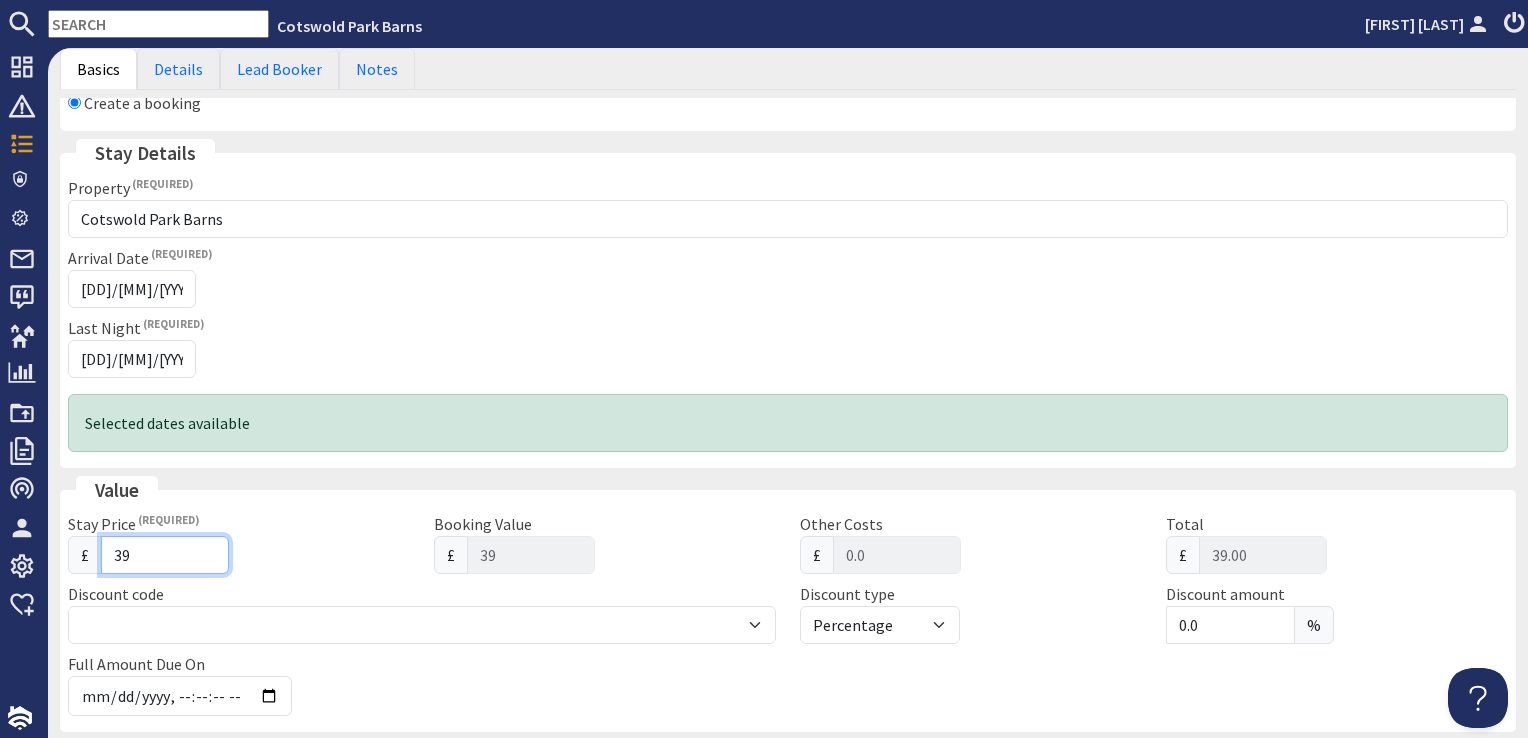 type on "390" 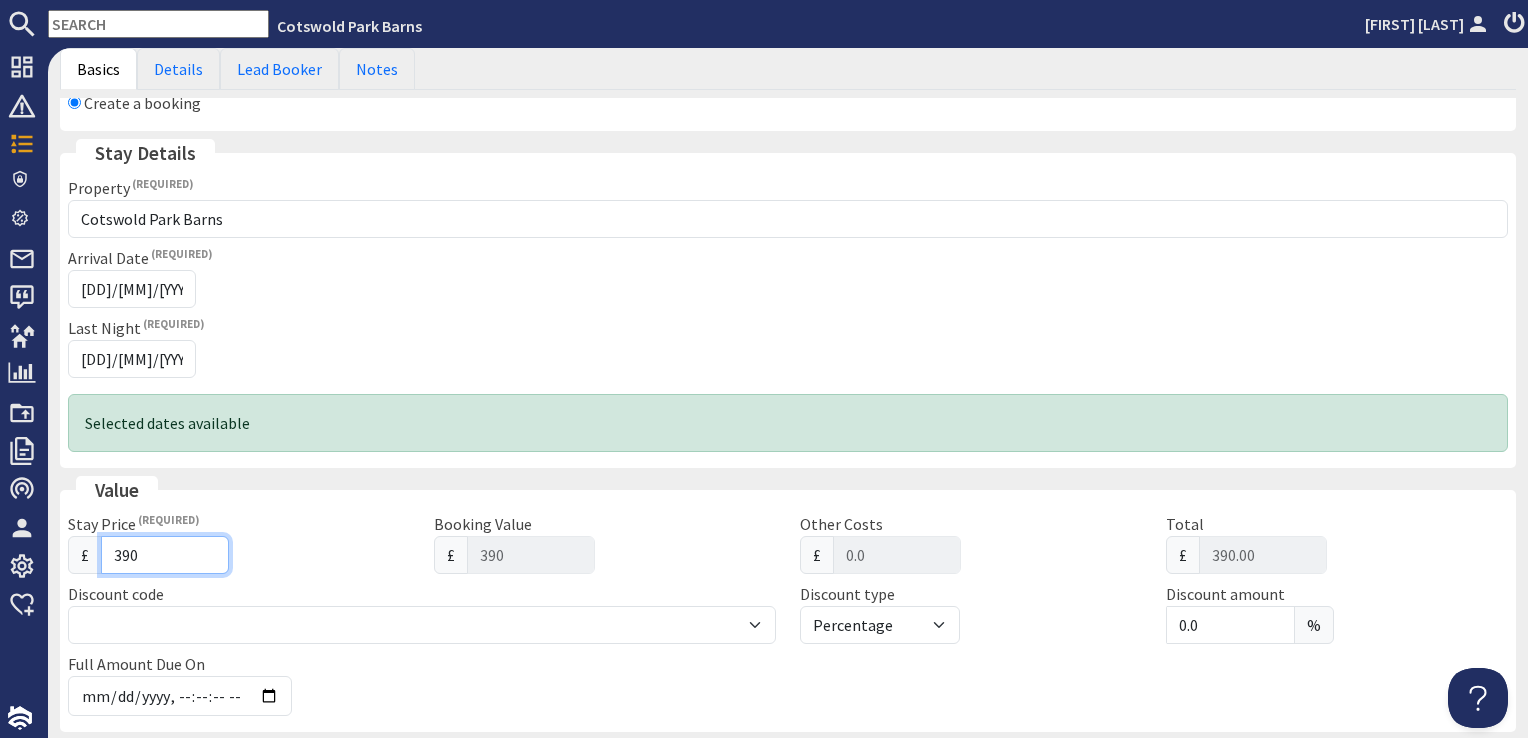 type on "3900" 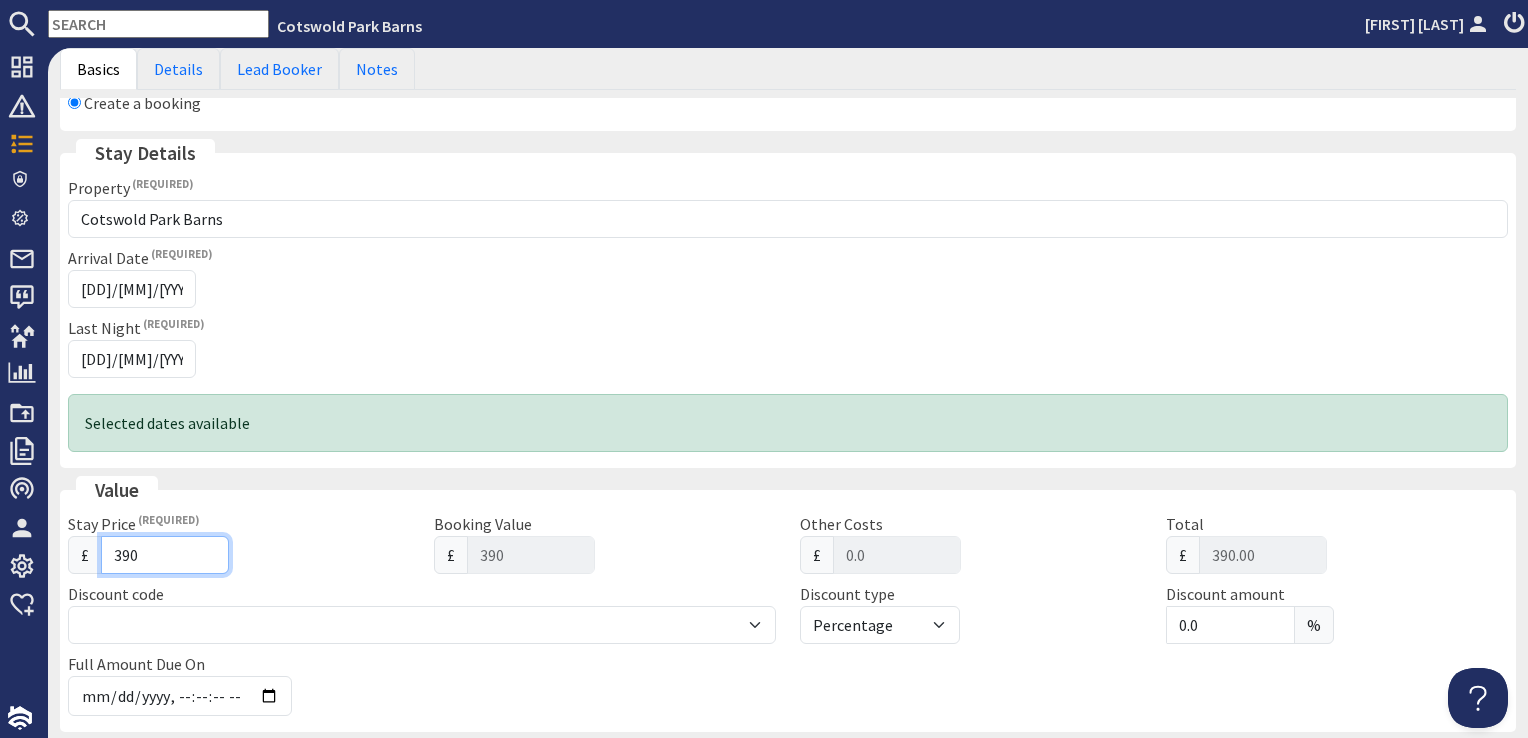 type on "3900" 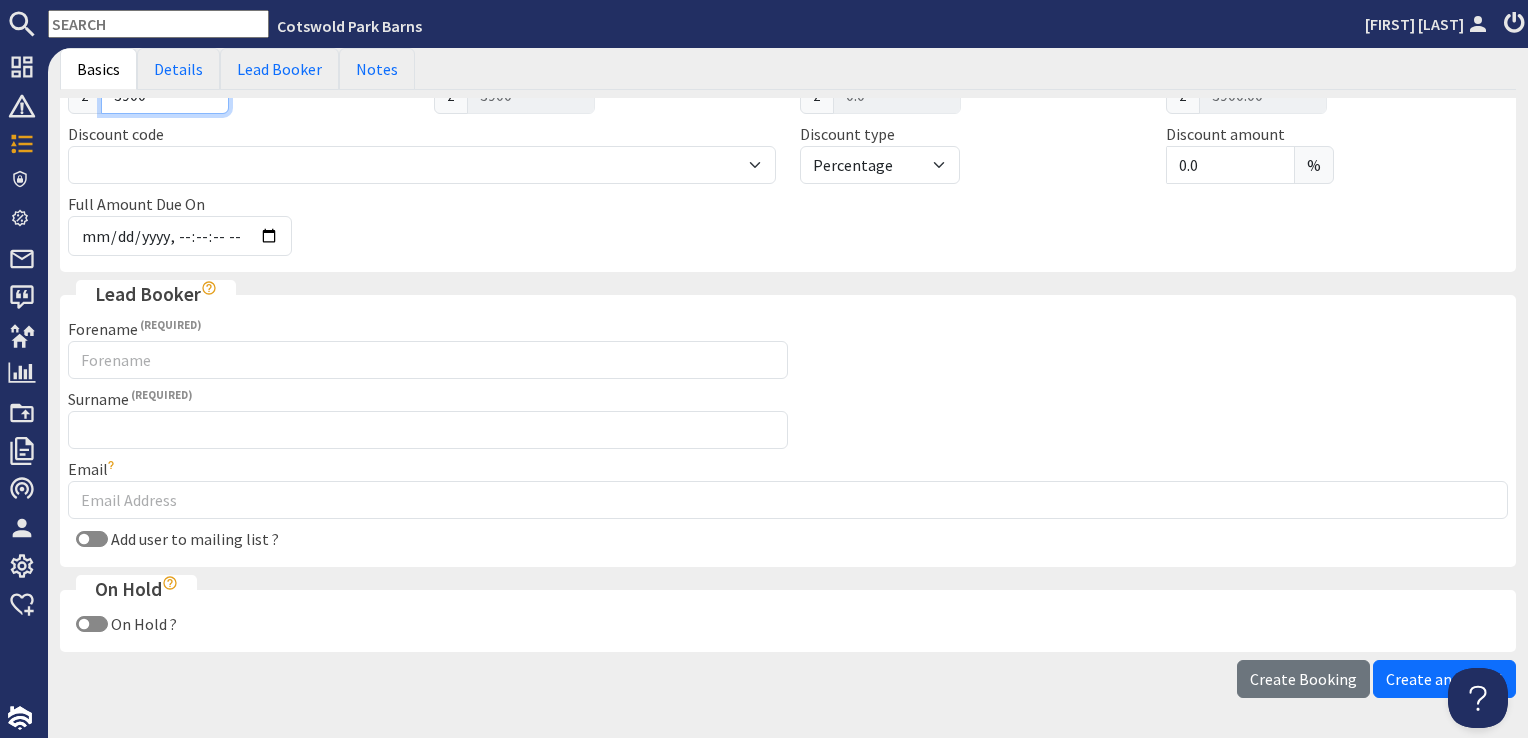 scroll, scrollTop: 700, scrollLeft: 0, axis: vertical 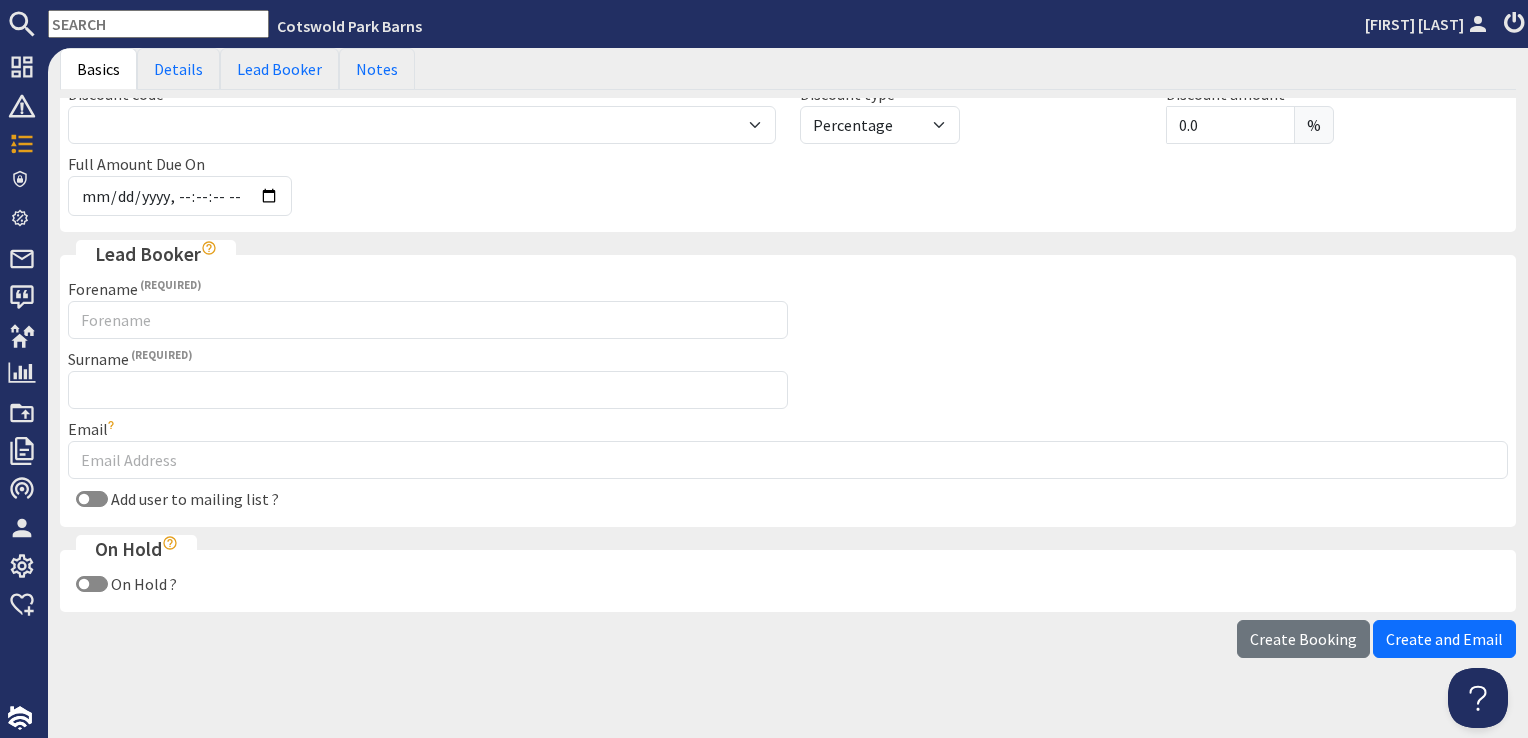 type on "3900" 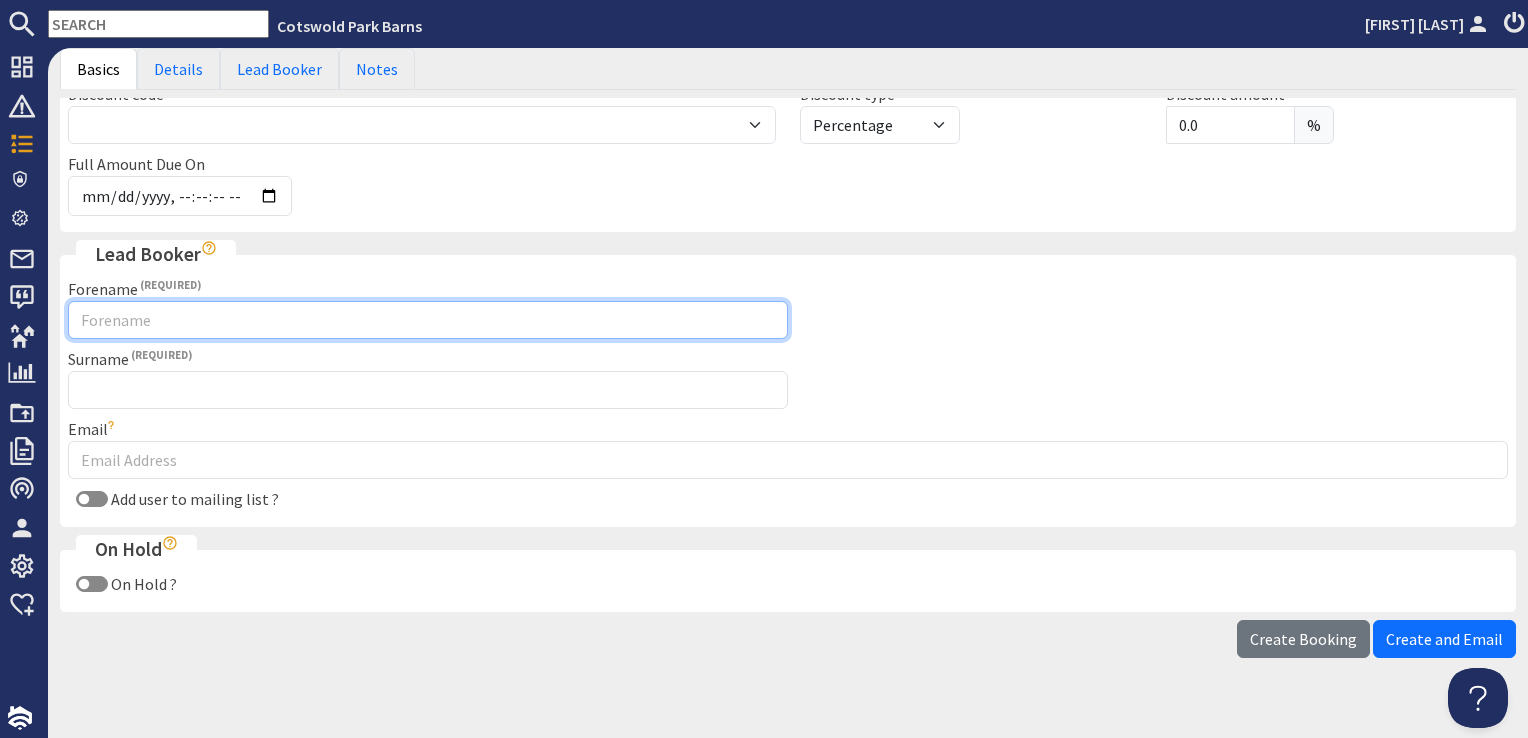 click on "Forename" at bounding box center [428, 320] 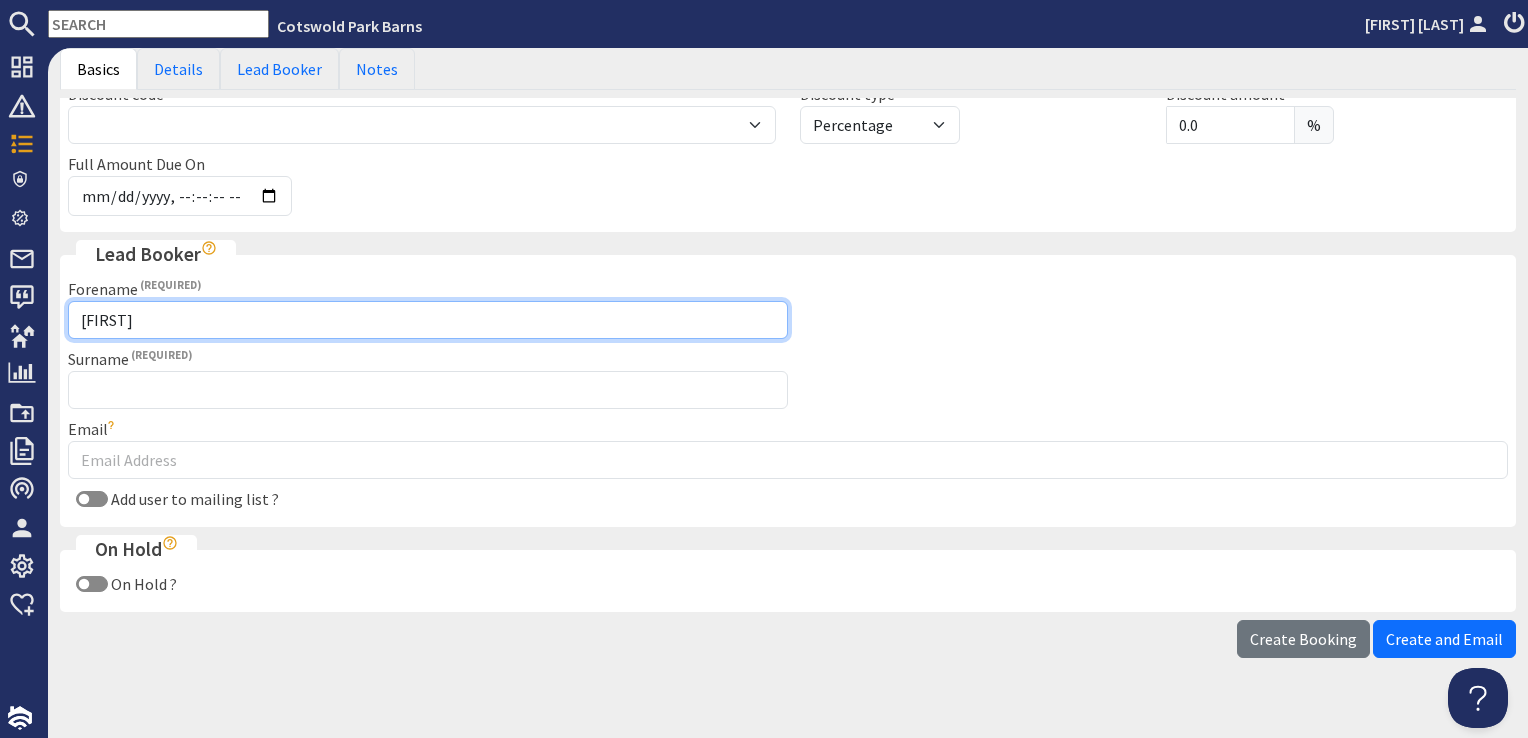 type on "[FIRST]" 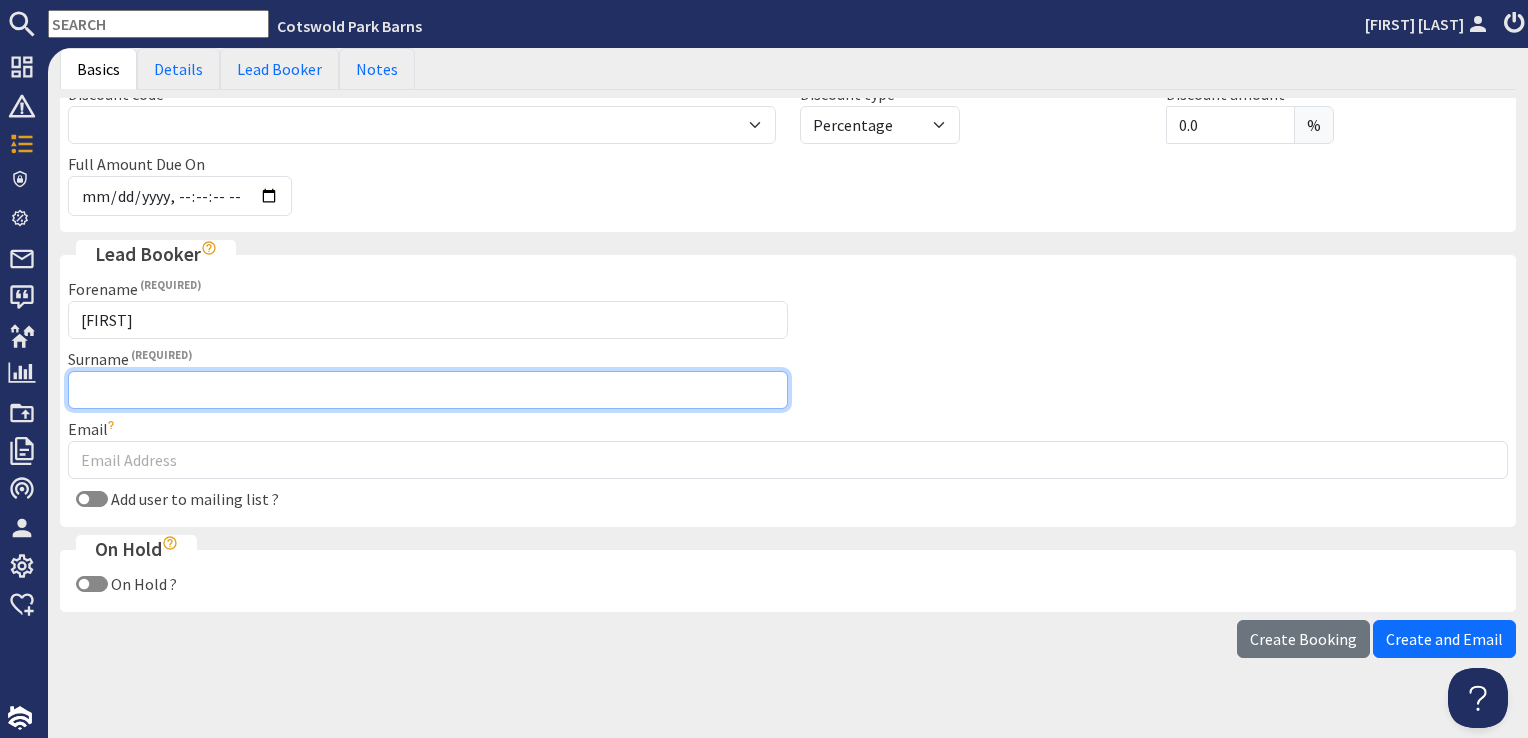 click on "Surname" at bounding box center [428, 390] 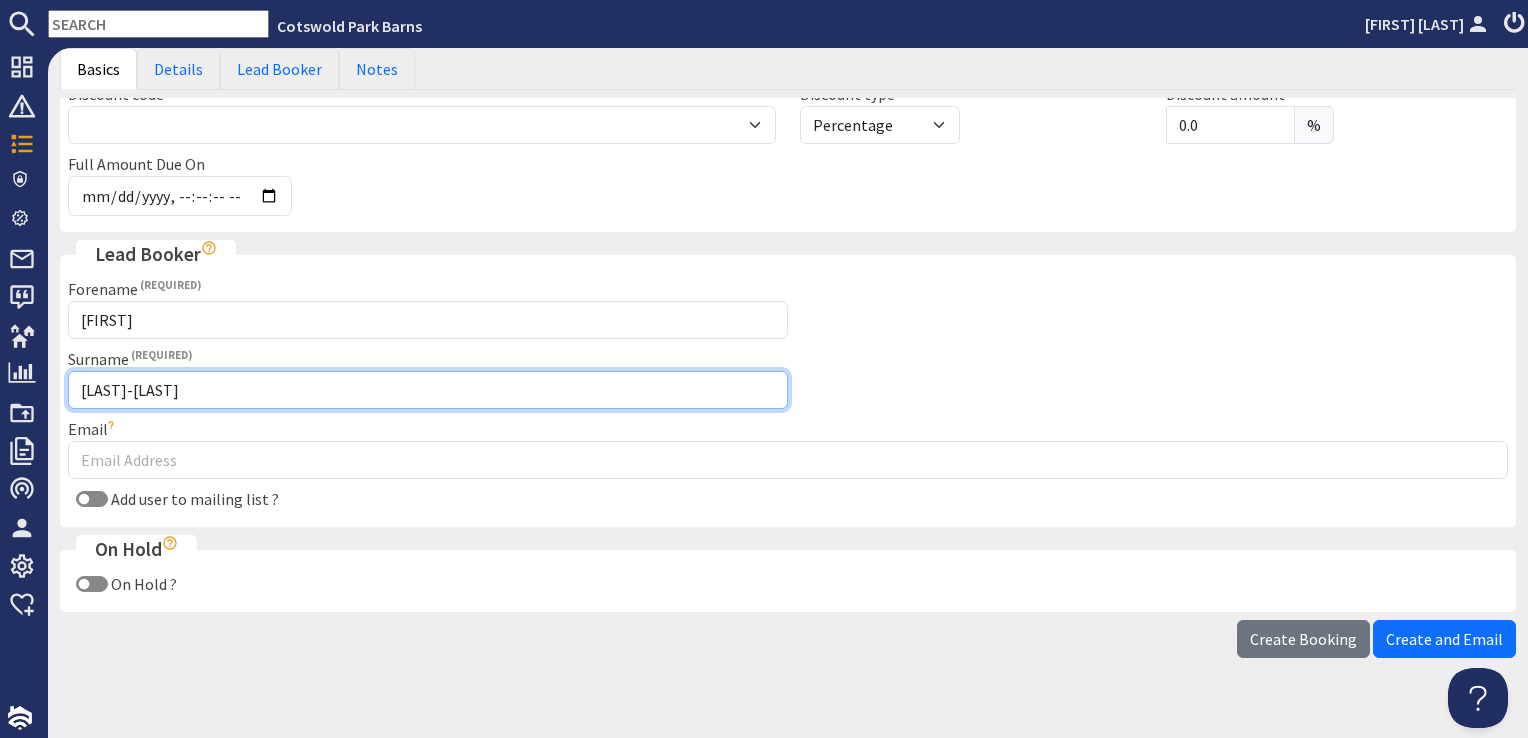 type on "[LAST]-[LAST]" 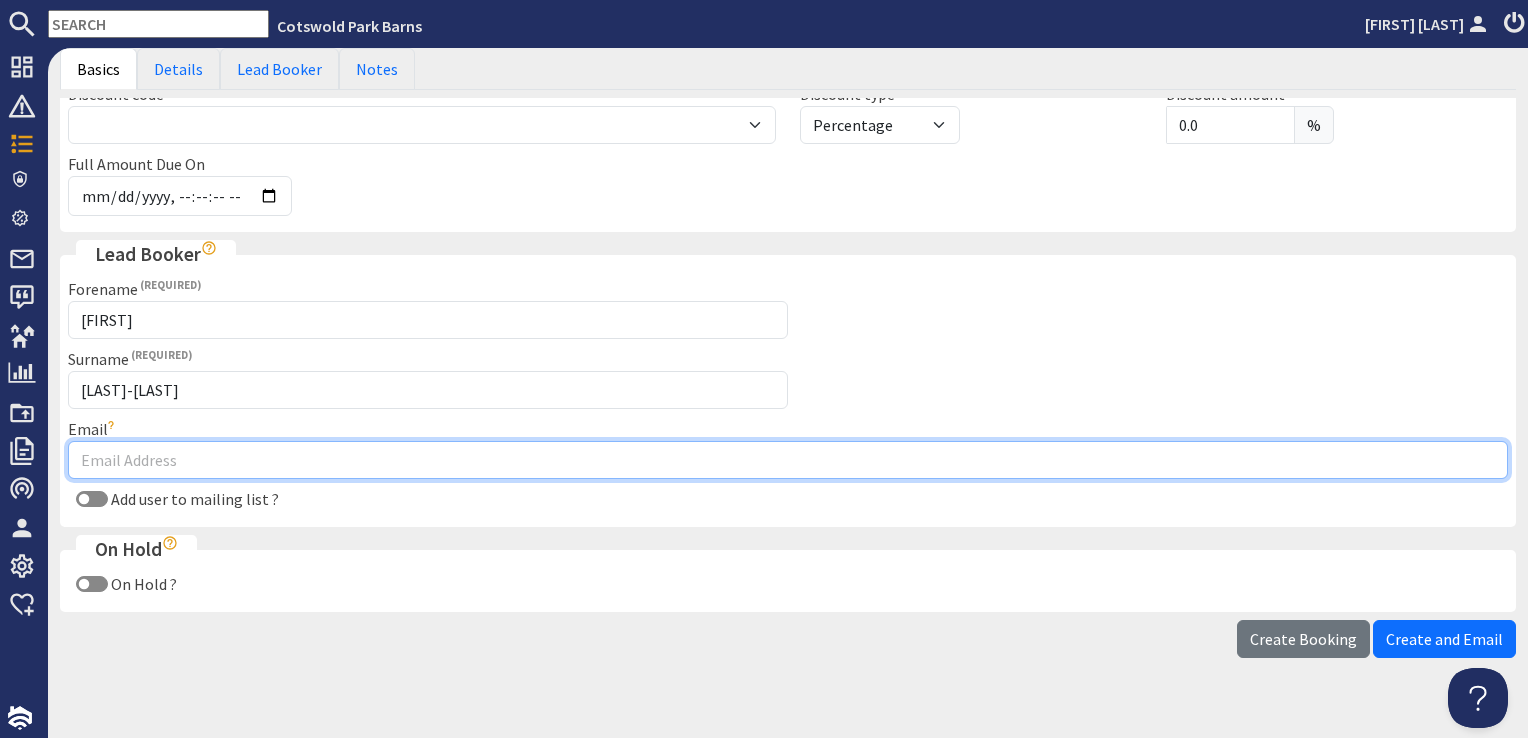 click on "Email" at bounding box center [788, 460] 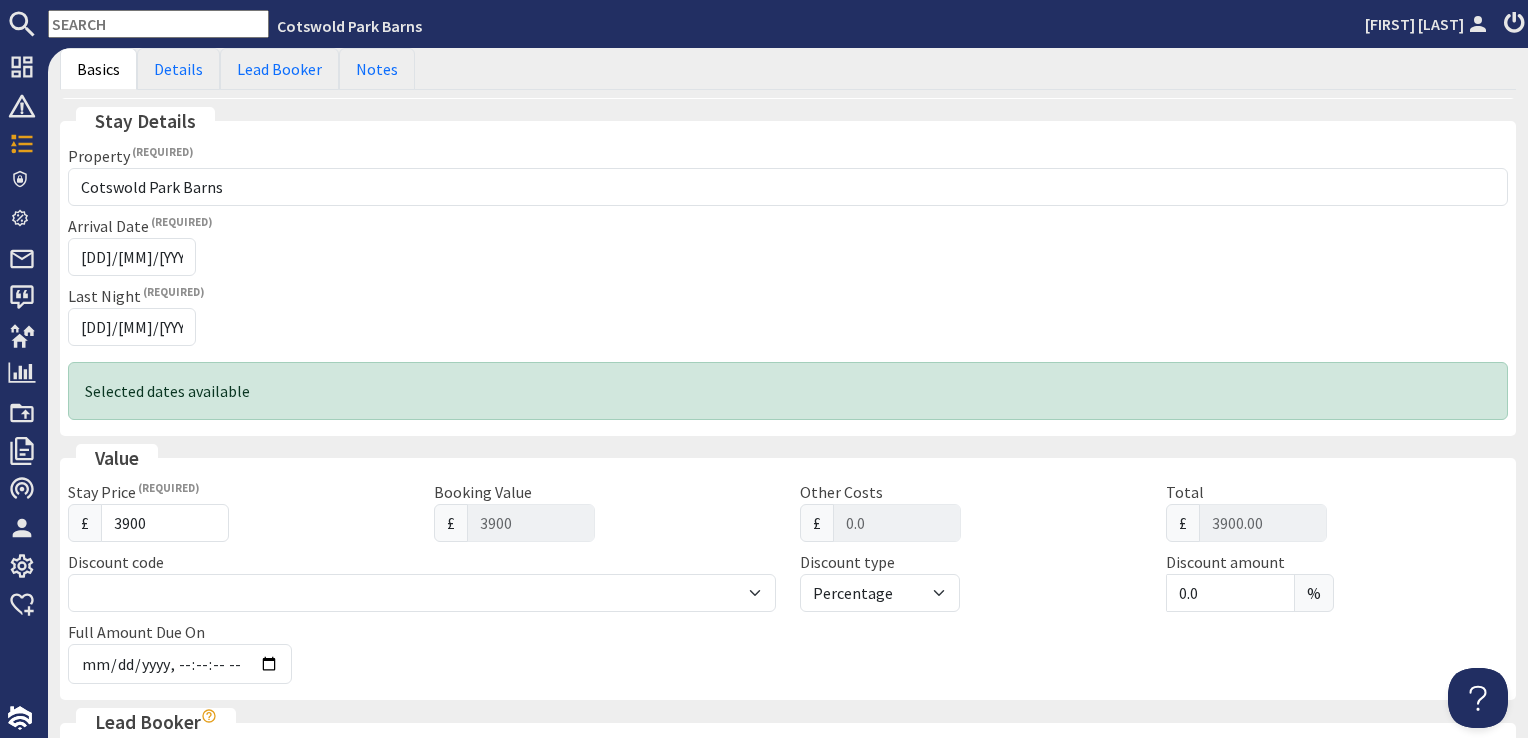 scroll, scrollTop: 200, scrollLeft: 0, axis: vertical 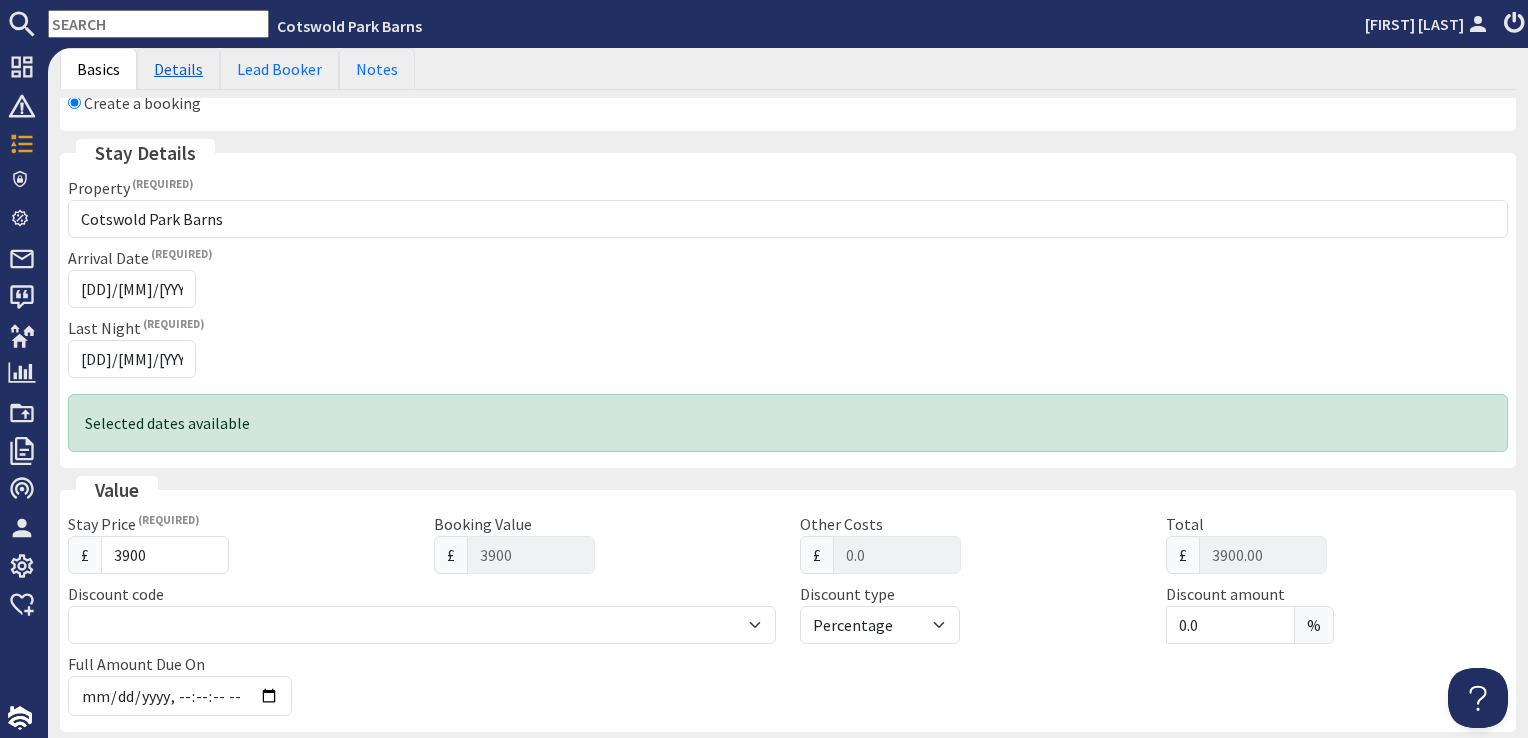 type on "[EMAIL]" 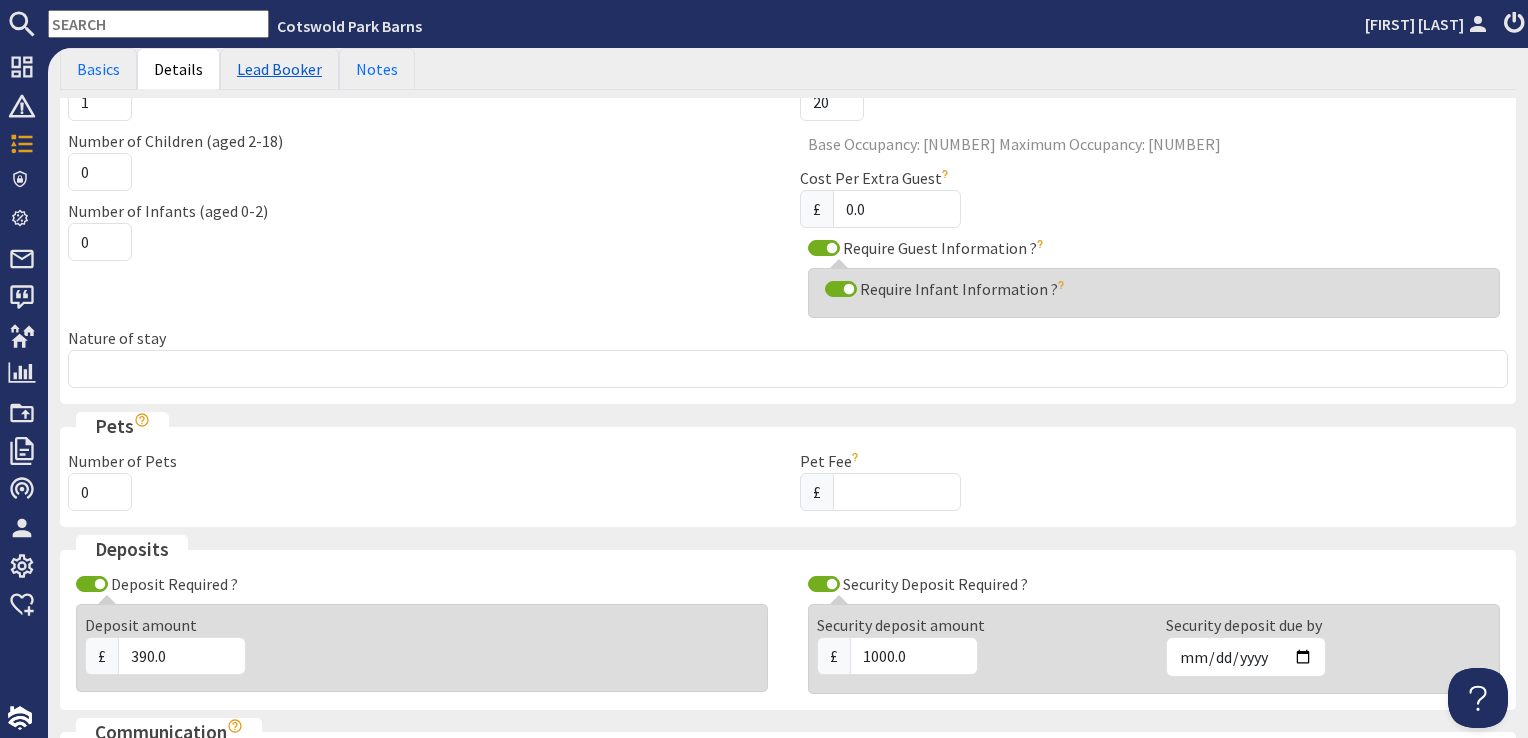 scroll, scrollTop: 0, scrollLeft: 0, axis: both 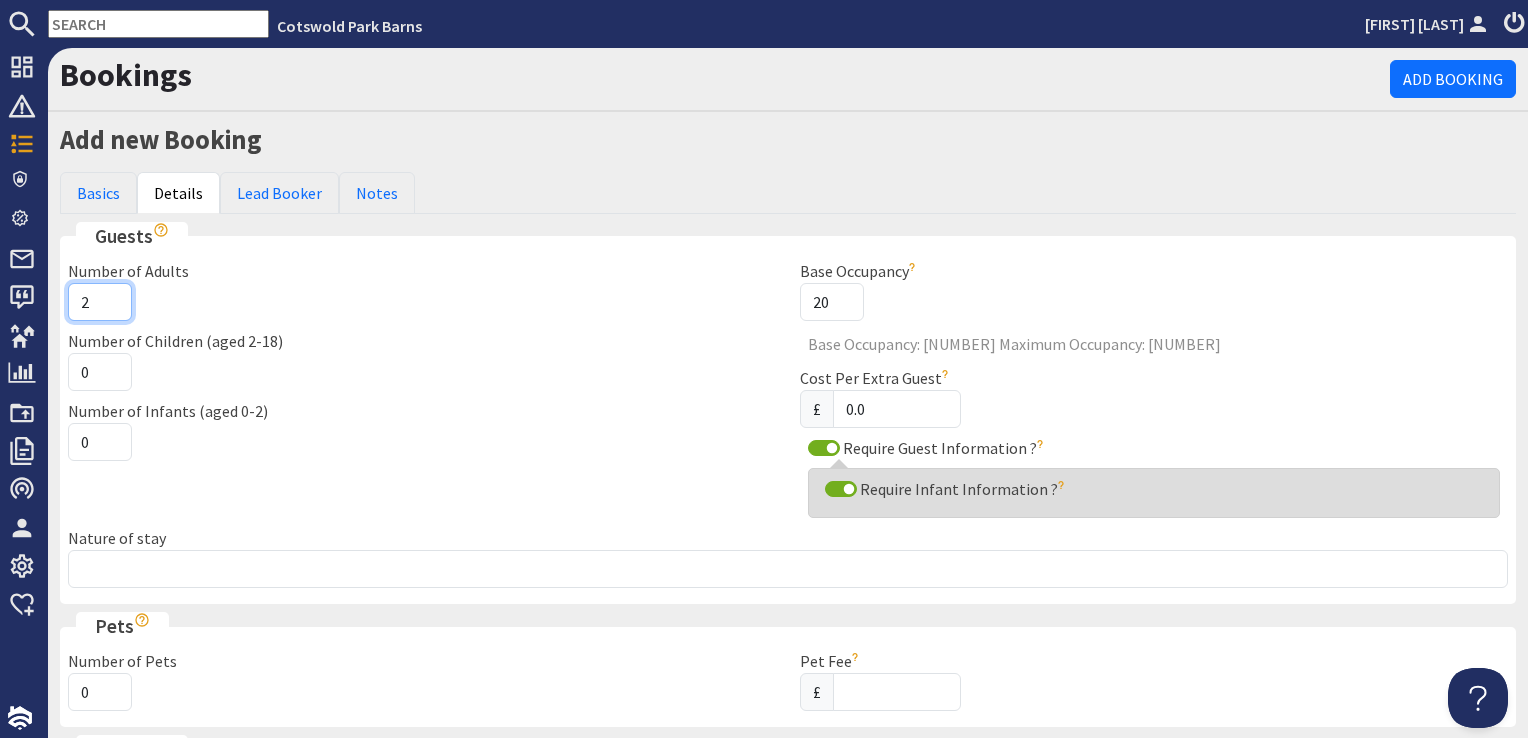 click on "2" at bounding box center [100, 302] 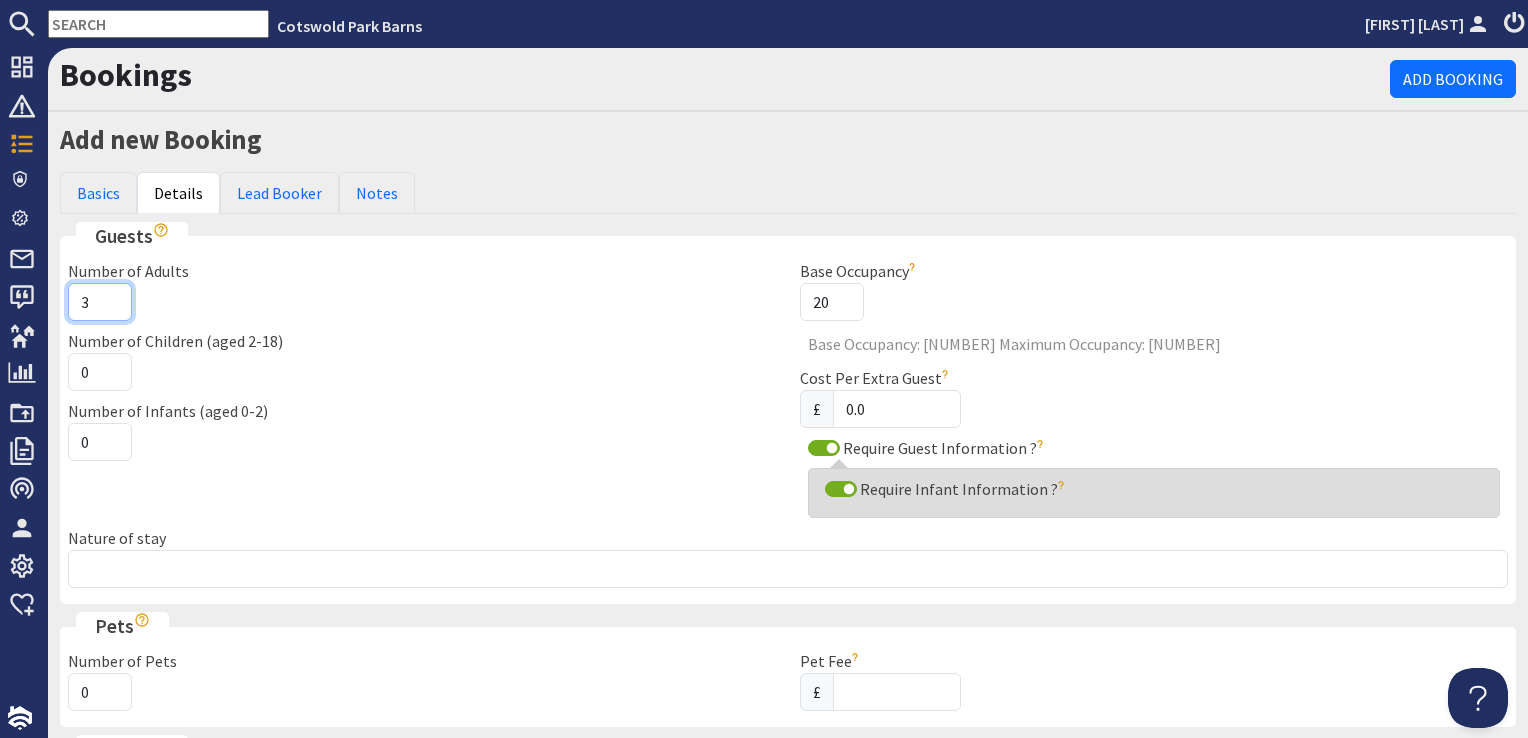 click on "3" at bounding box center [100, 302] 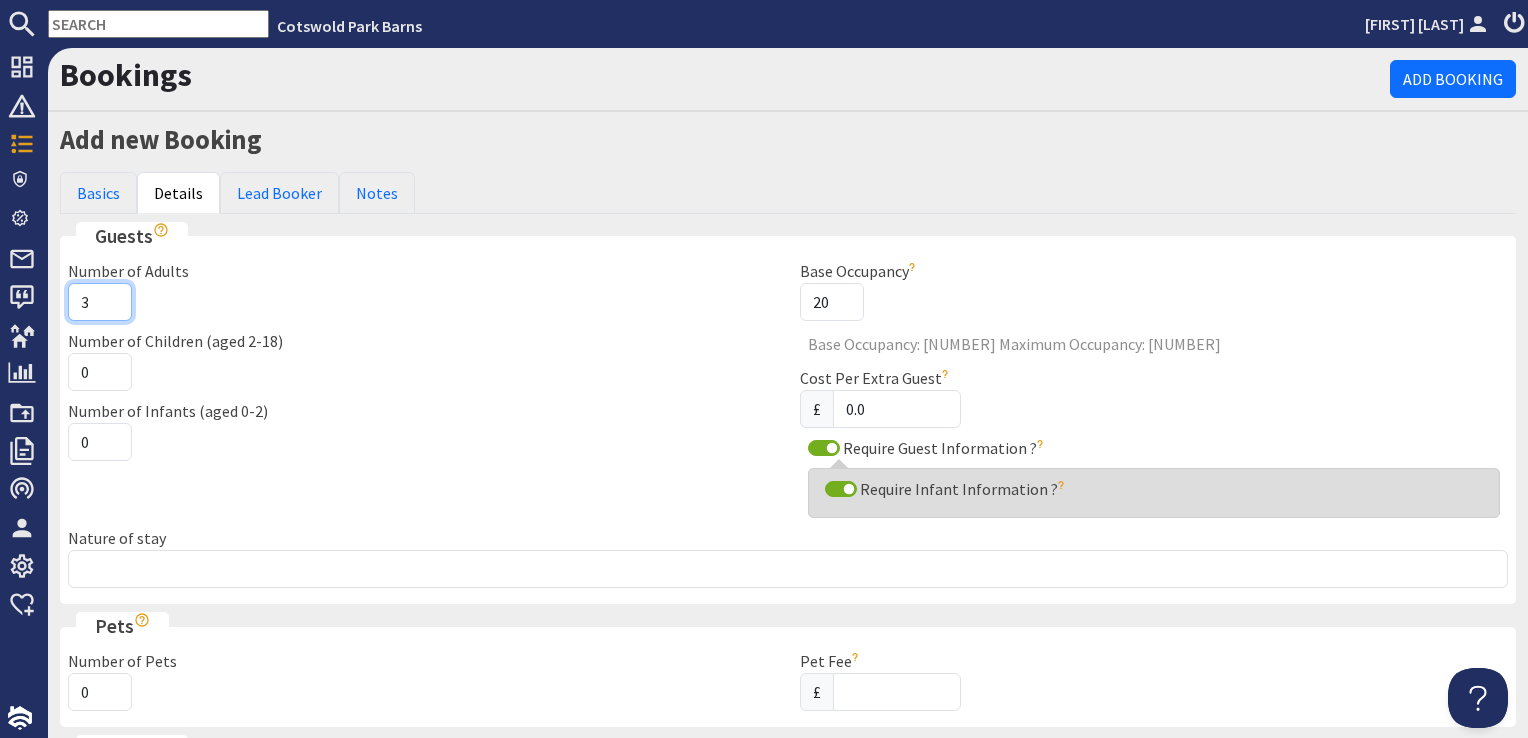 click on "4" at bounding box center [100, 302] 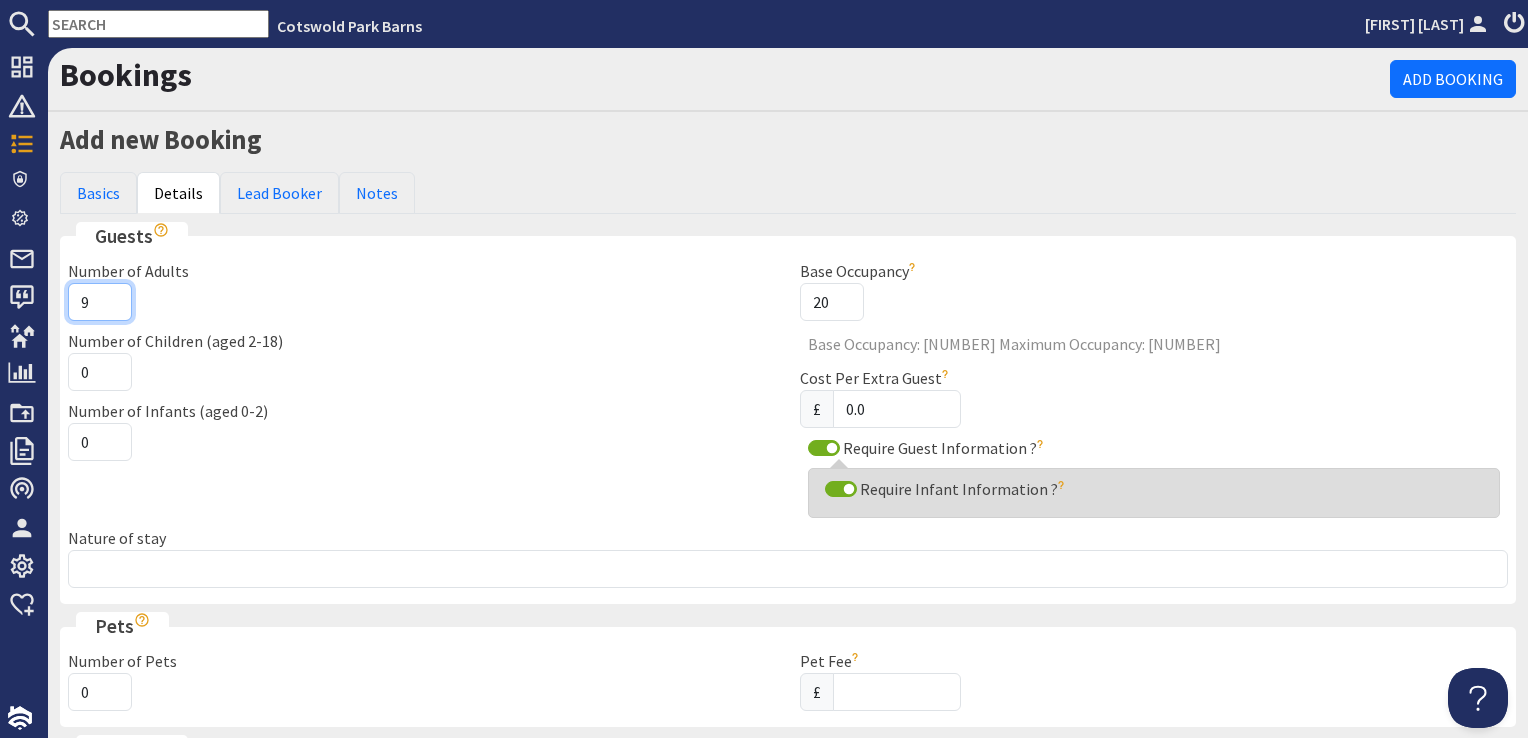 click on "9" at bounding box center (100, 302) 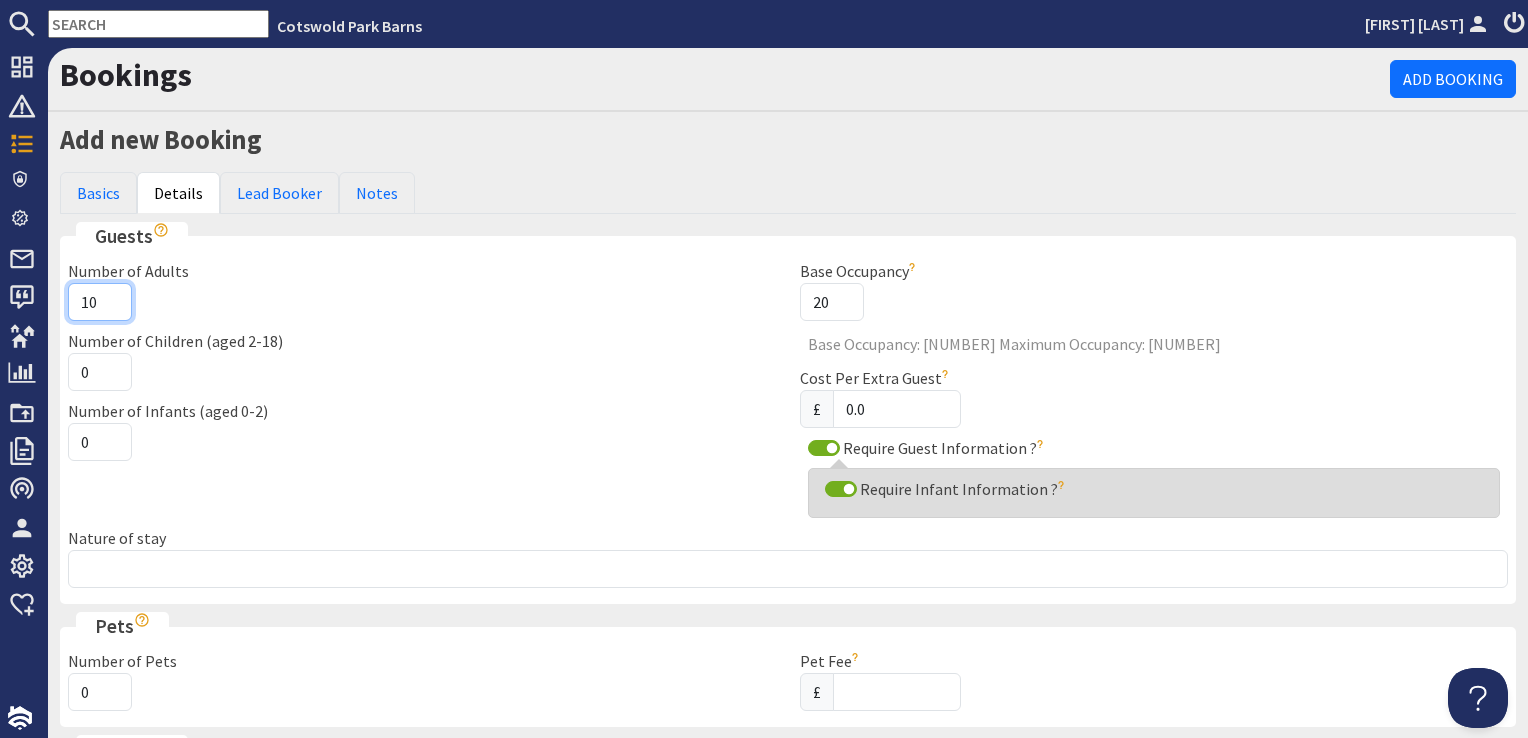 click on "10" at bounding box center [100, 302] 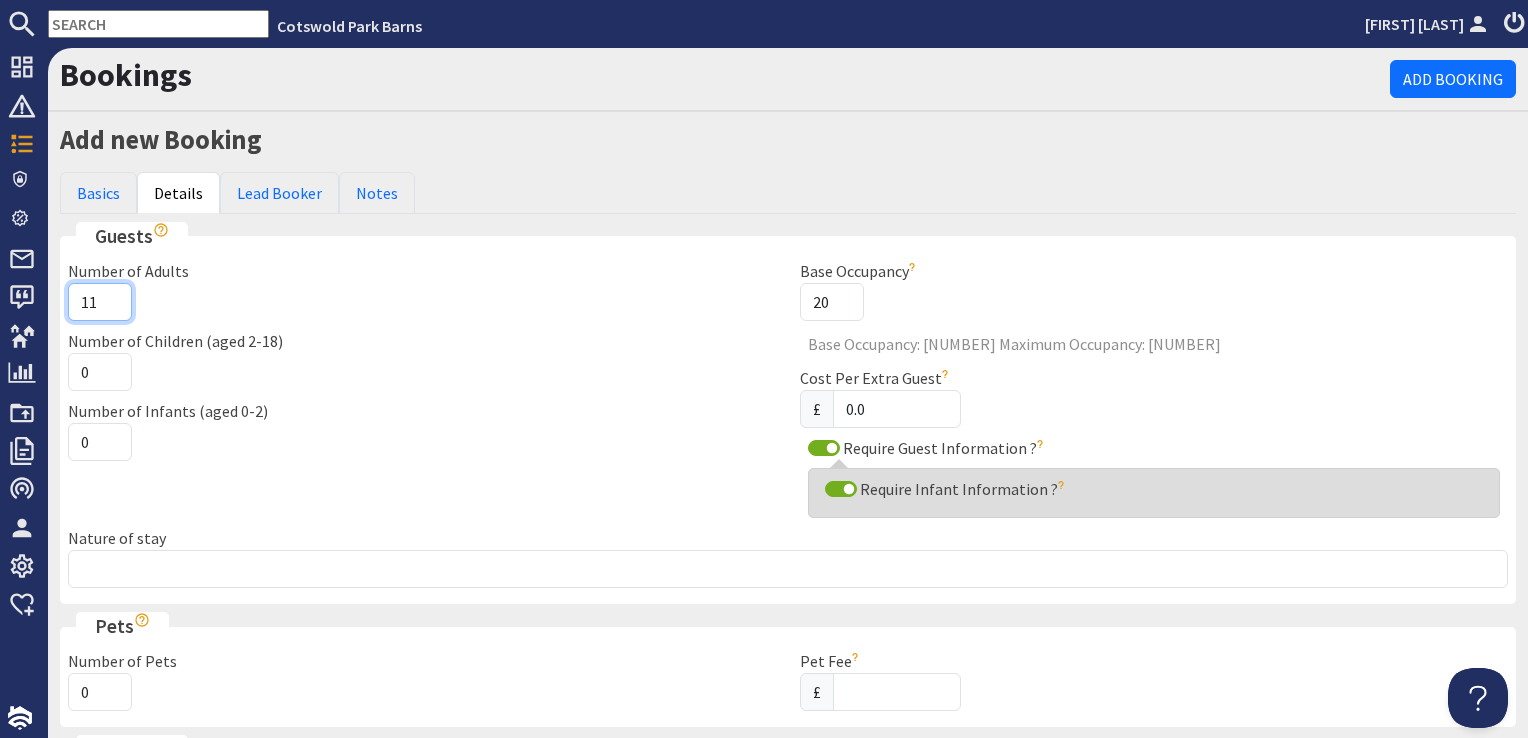 click on "11" at bounding box center [100, 302] 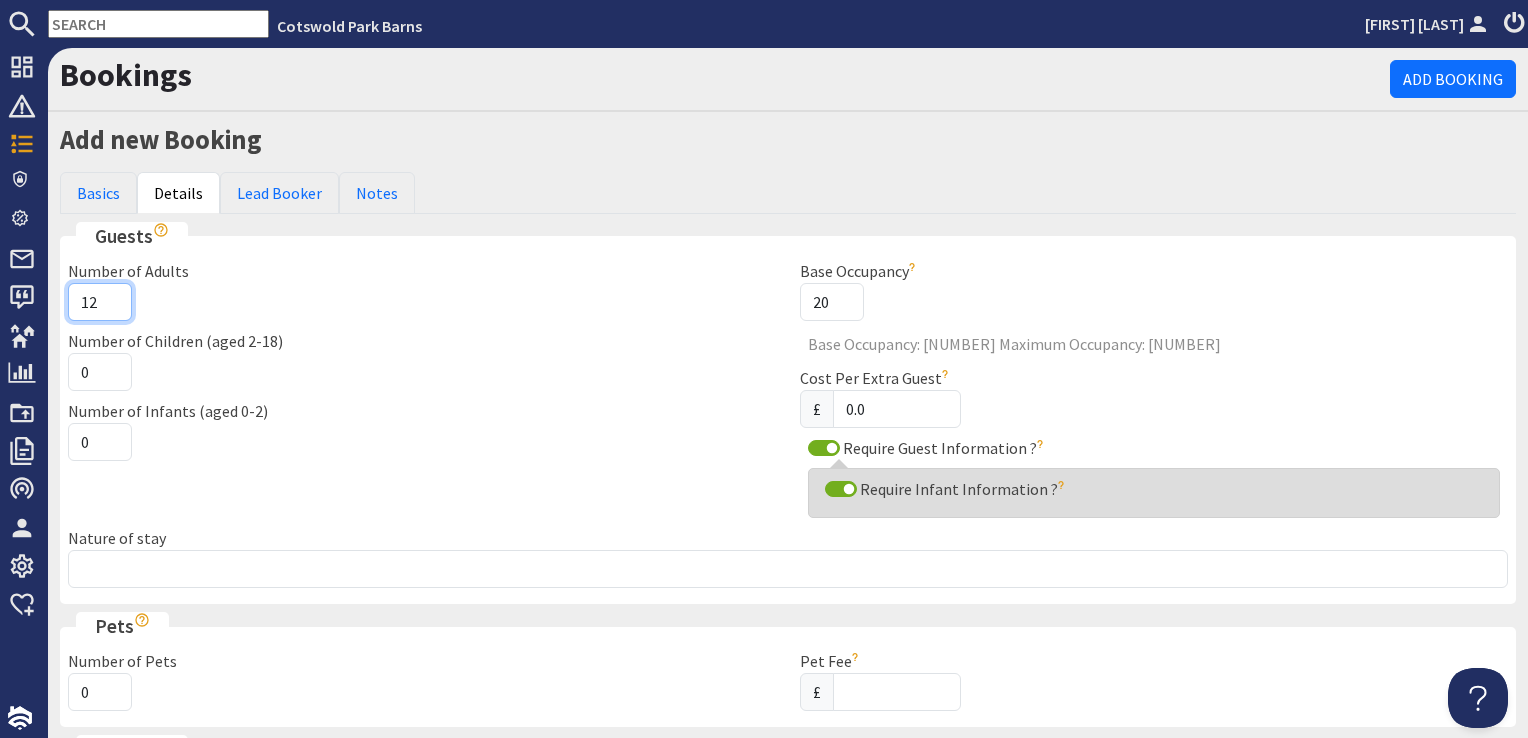 click on "12" at bounding box center (100, 302) 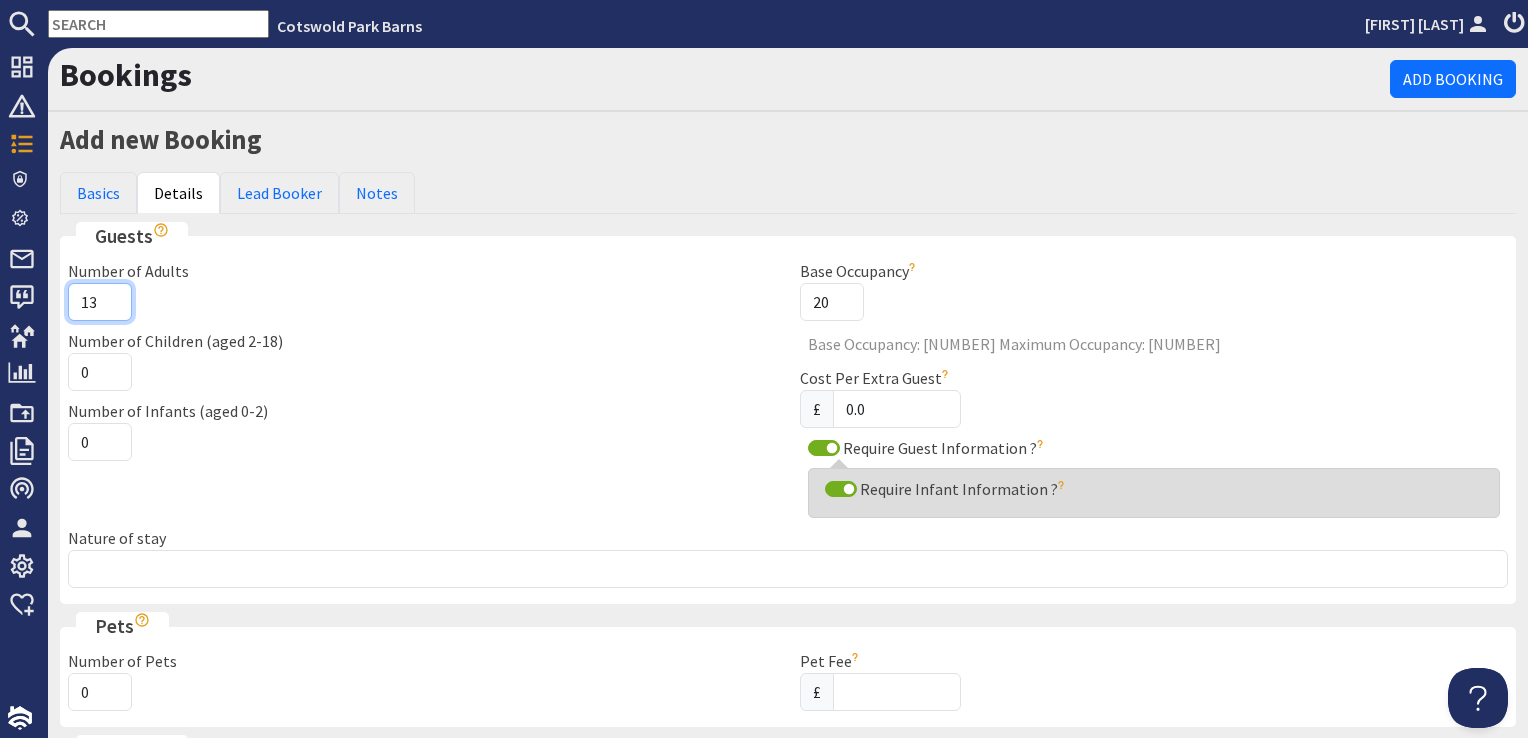 click on "13" at bounding box center [100, 302] 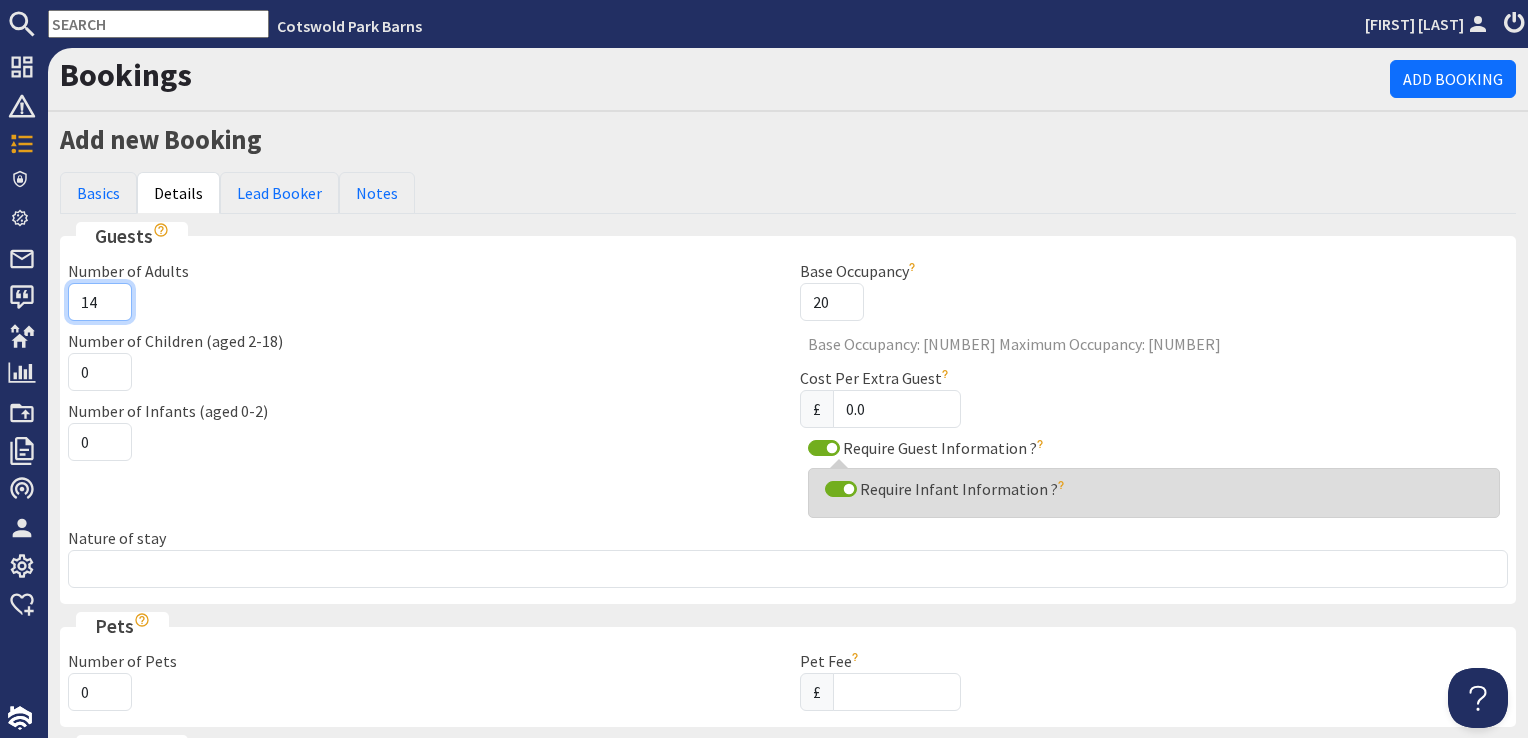 click on "14" at bounding box center (100, 302) 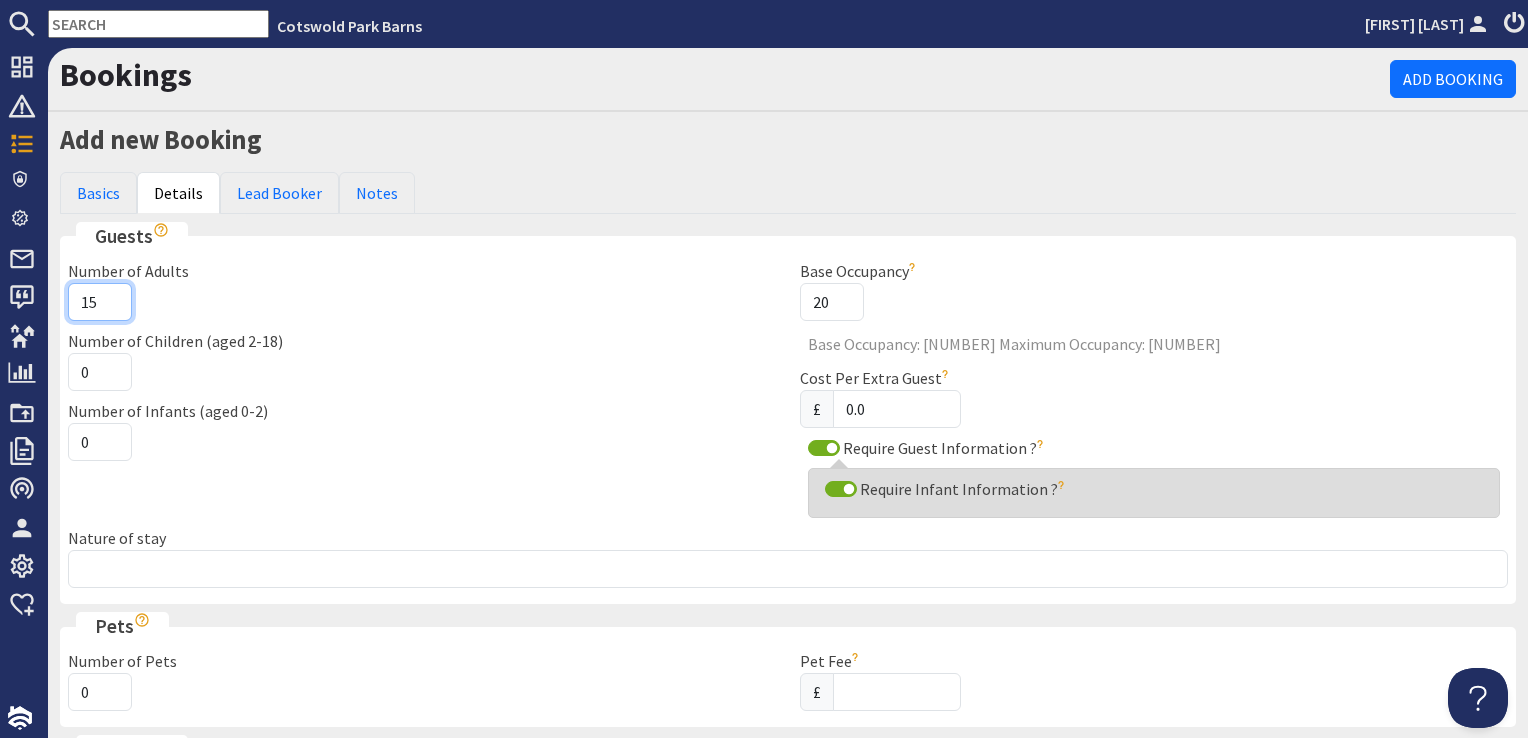 click on "15" at bounding box center [100, 302] 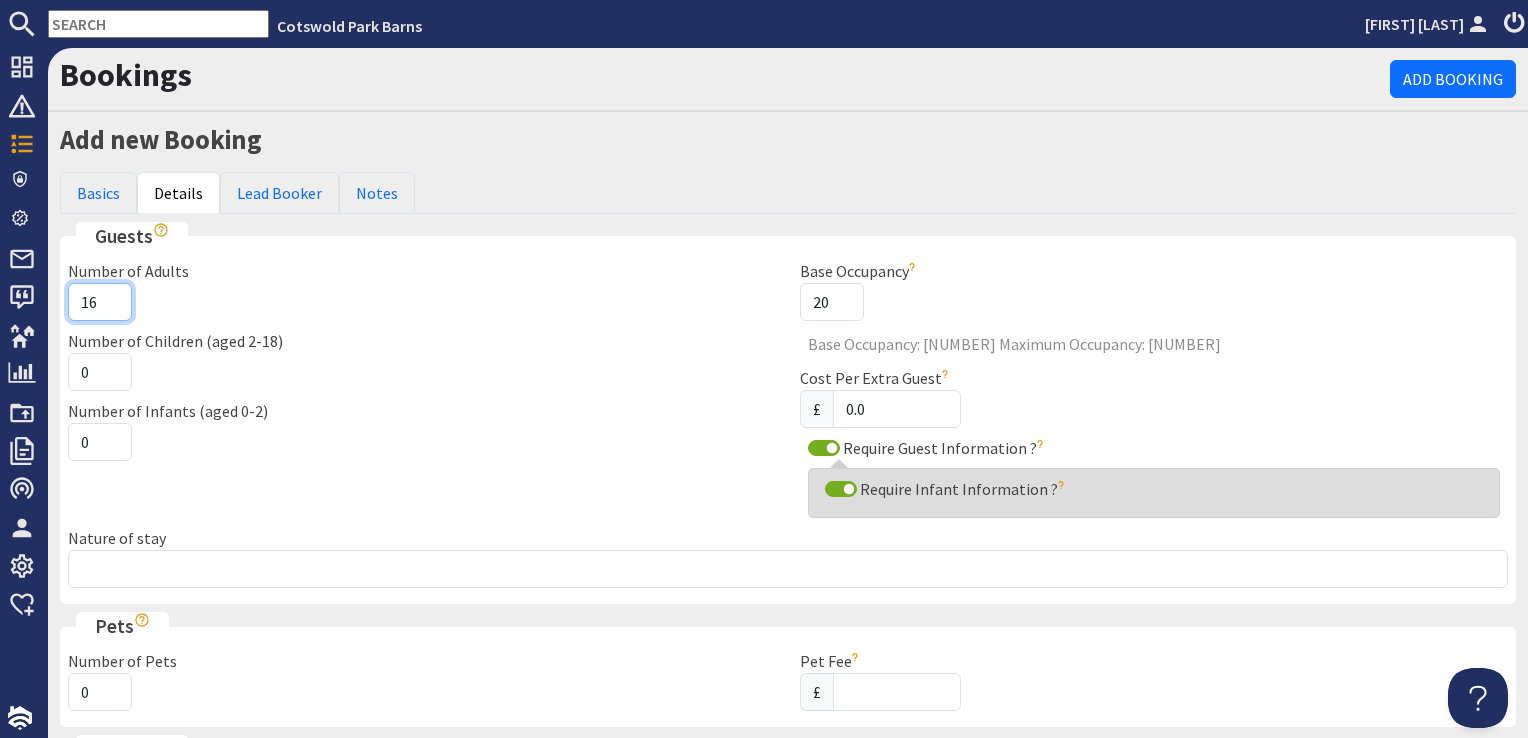 click on "16" at bounding box center (100, 302) 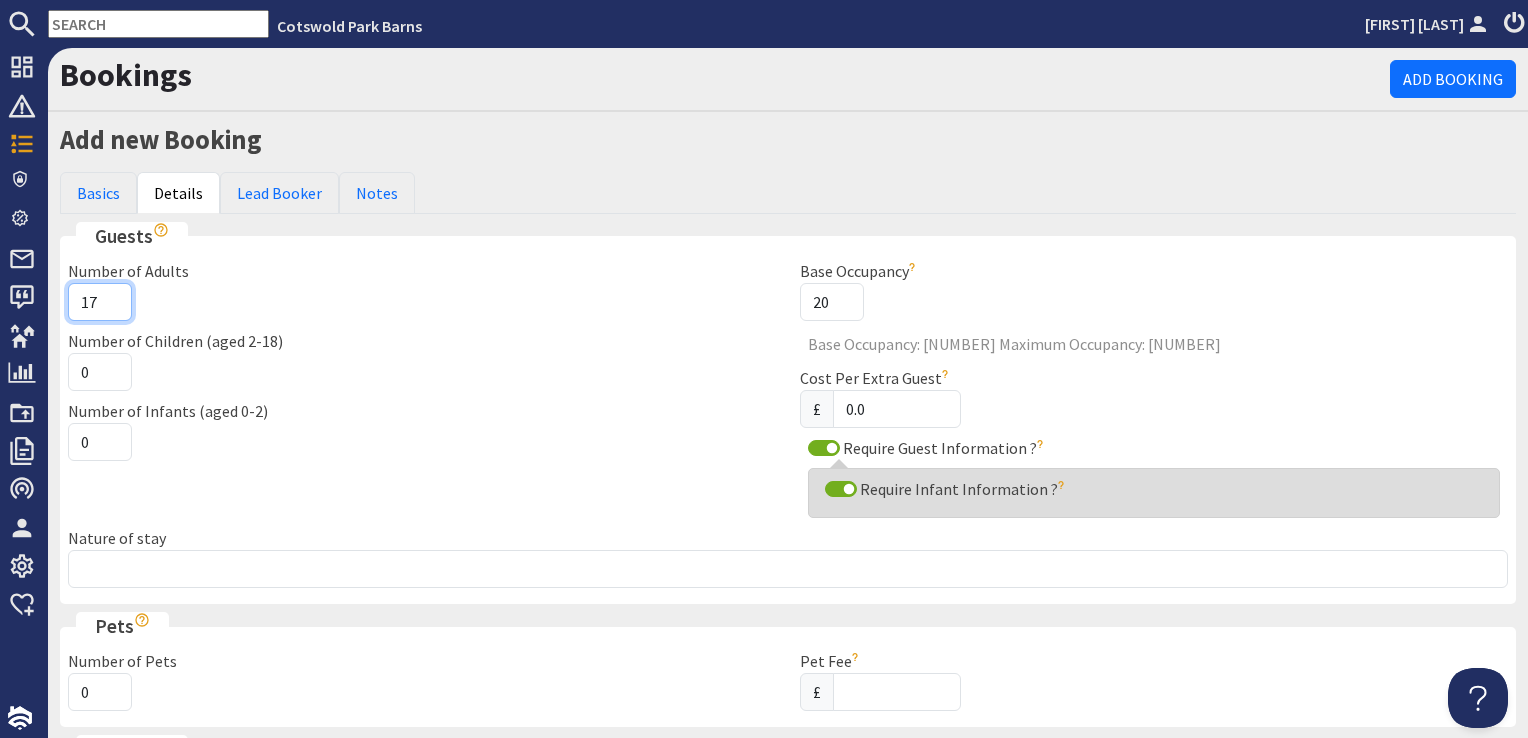 click on "17" at bounding box center (100, 302) 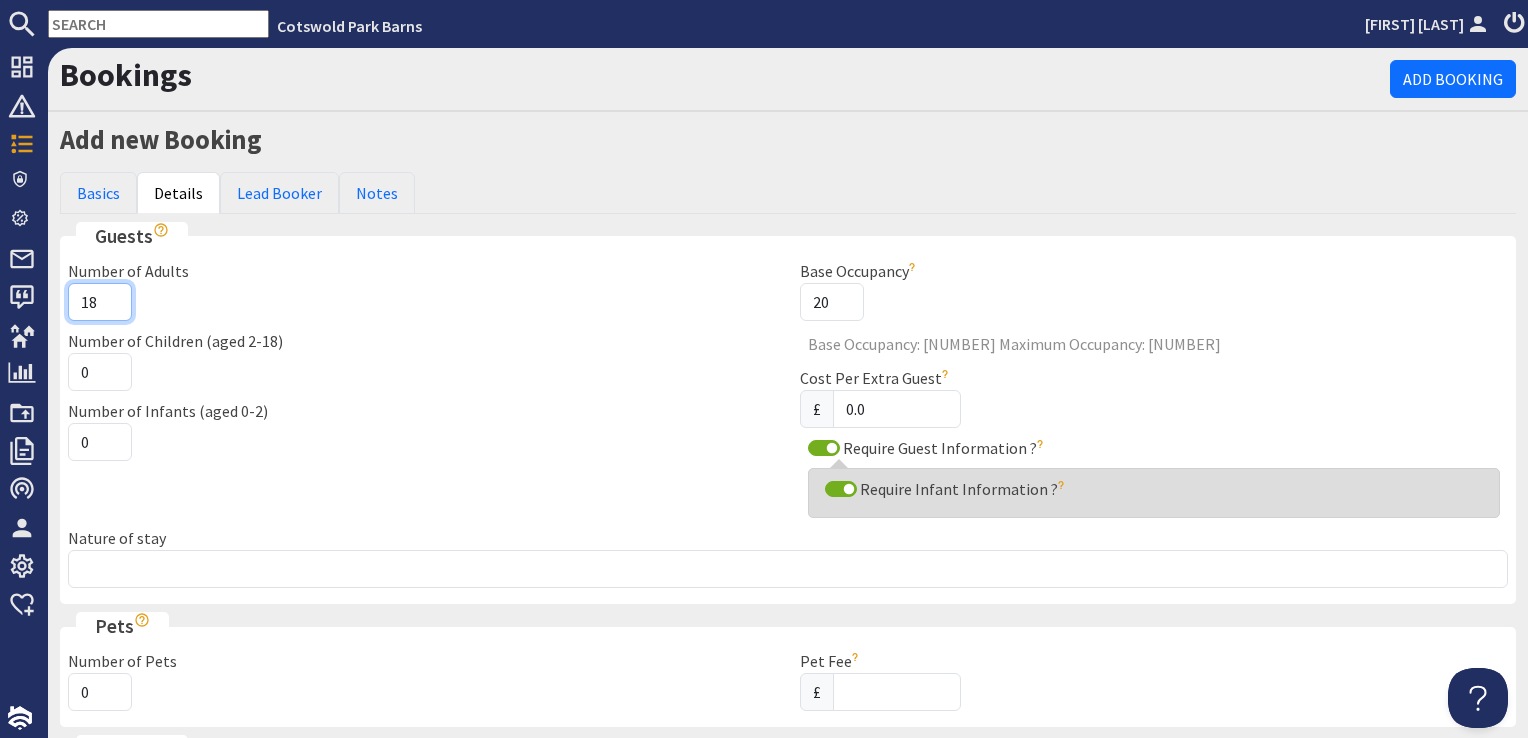 click on "18" at bounding box center [100, 302] 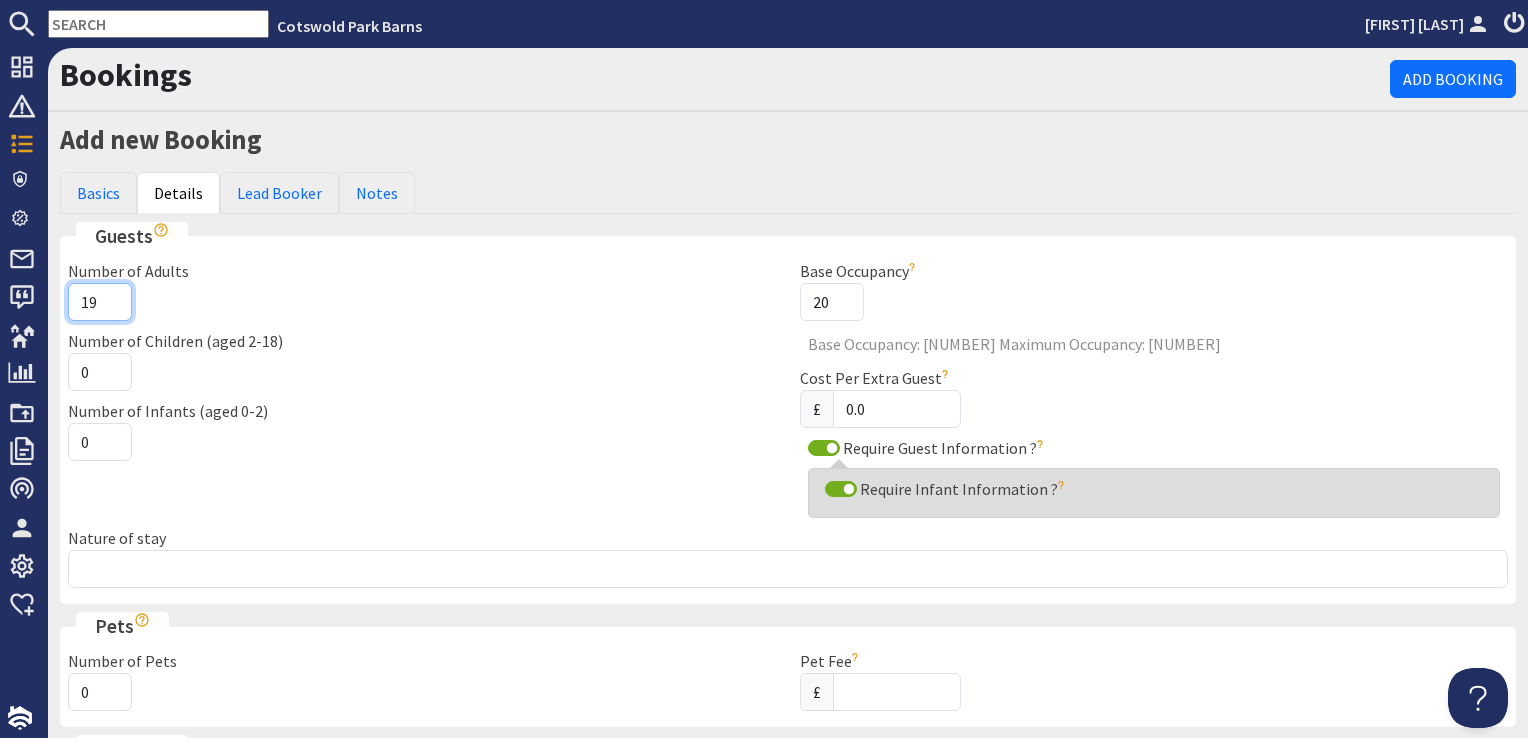 click on "19" at bounding box center (100, 302) 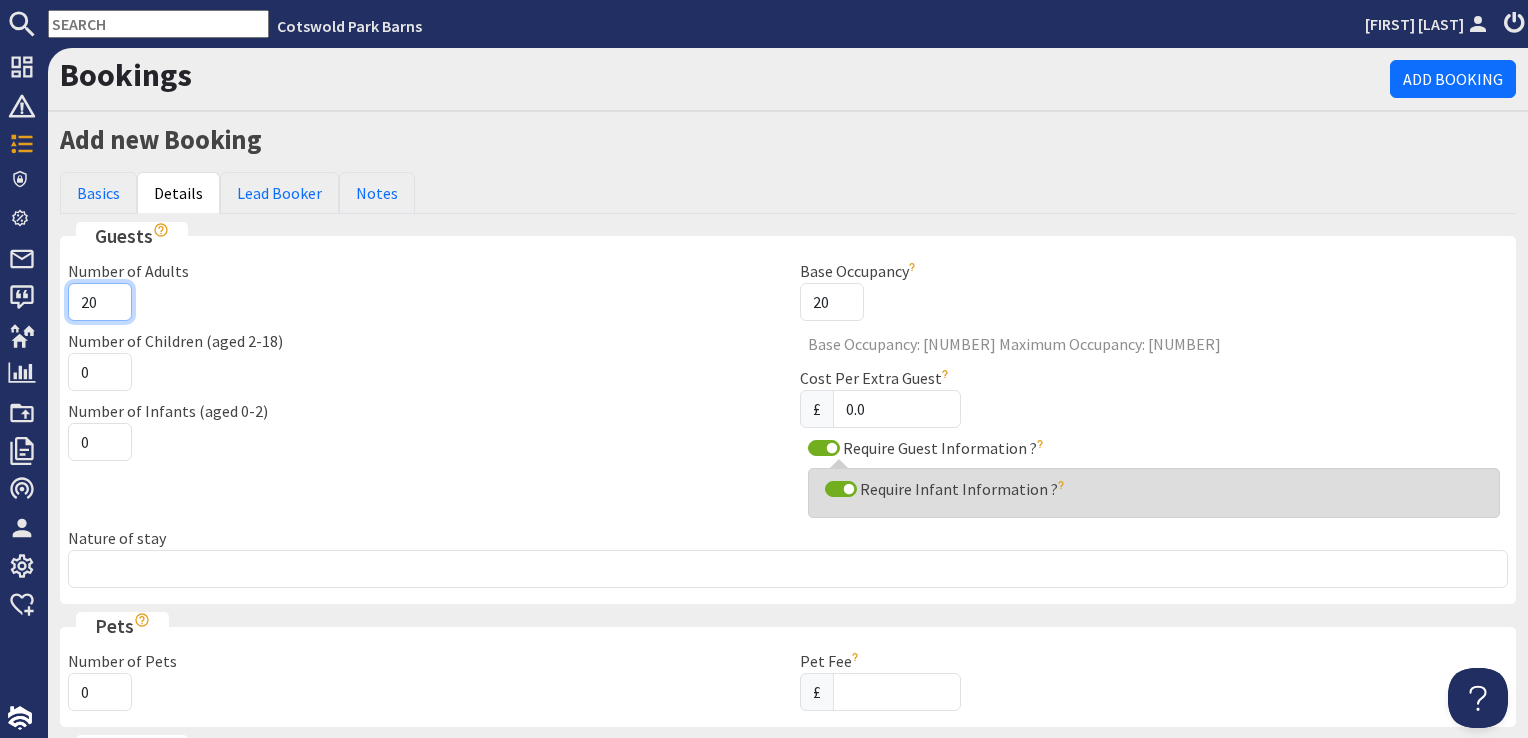 type on "20" 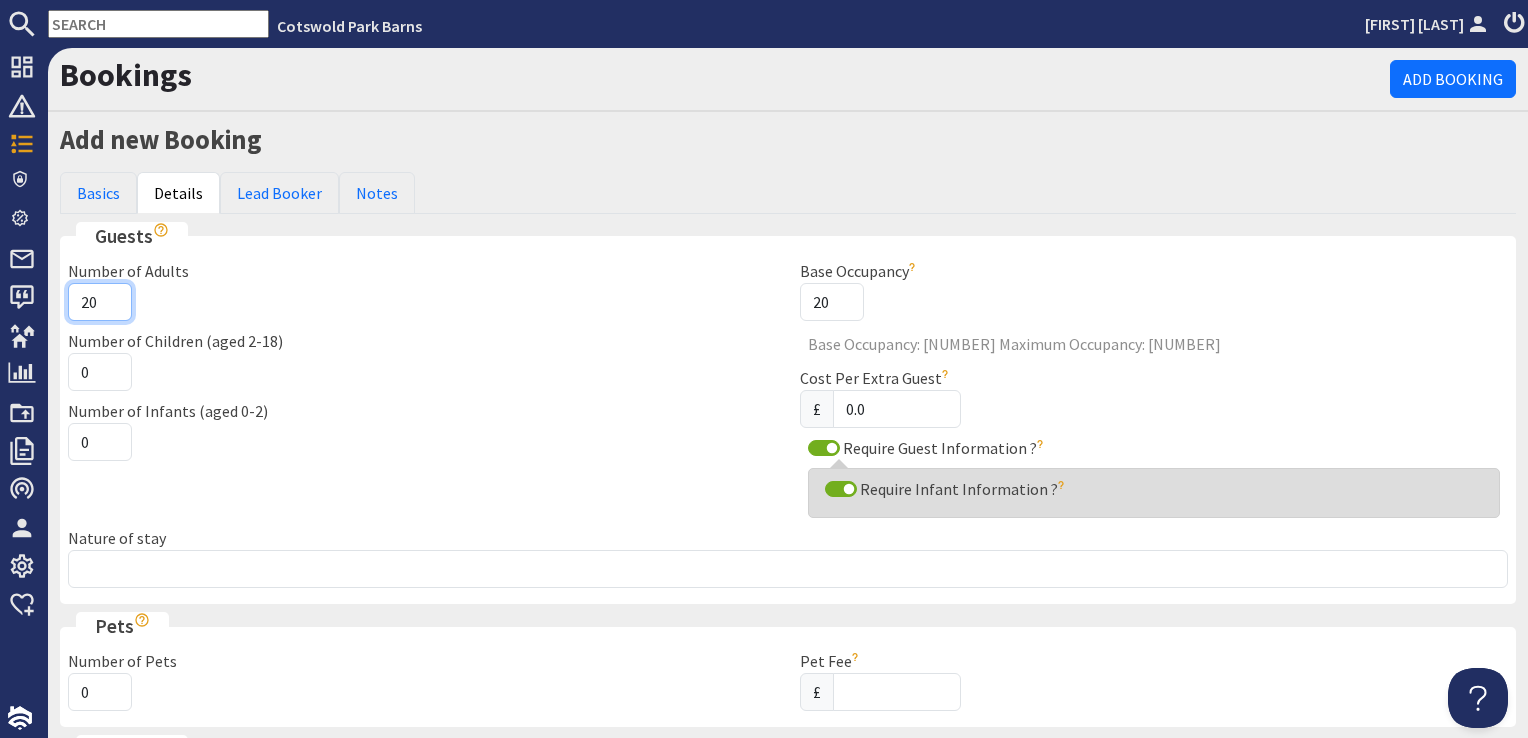 click on "20" at bounding box center (100, 302) 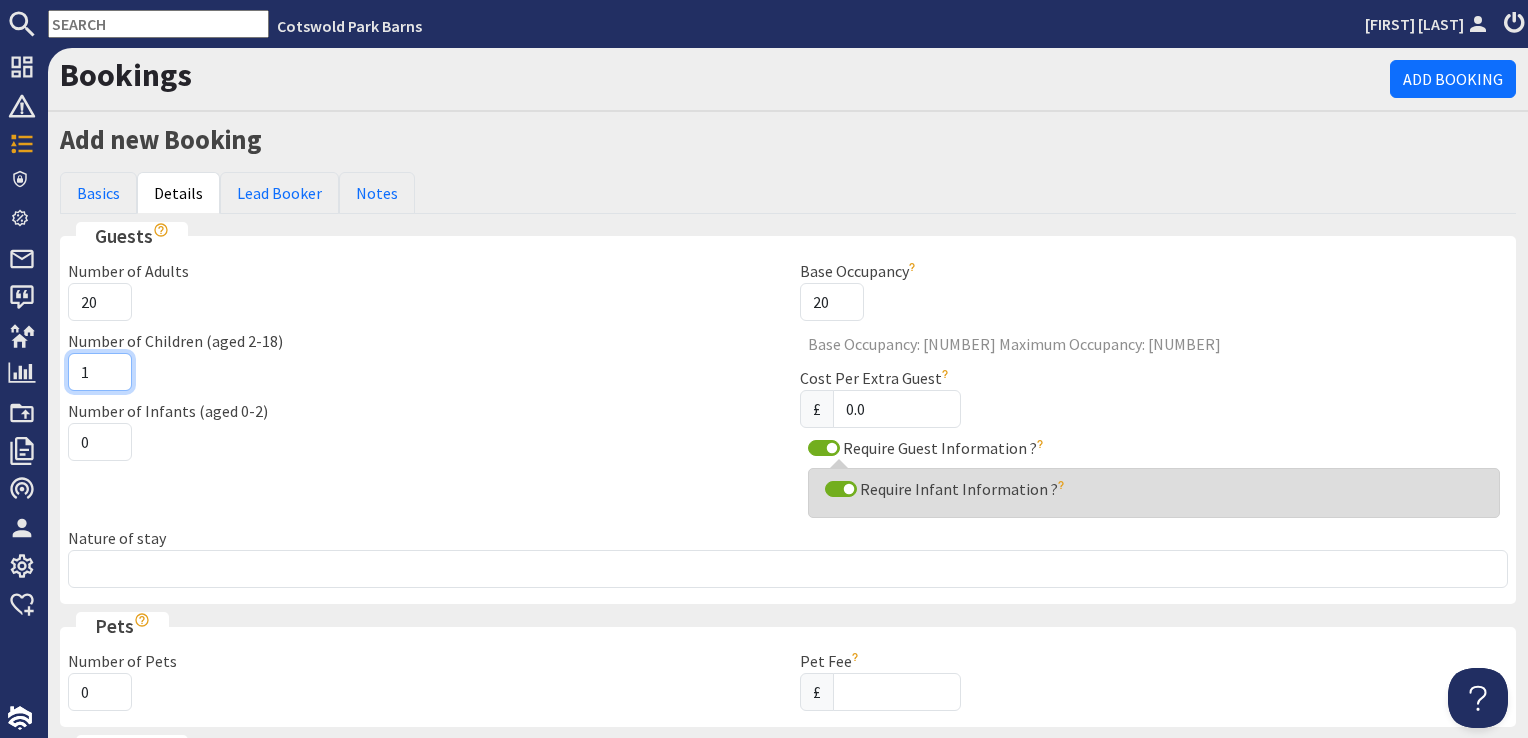 click on "1" at bounding box center (100, 372) 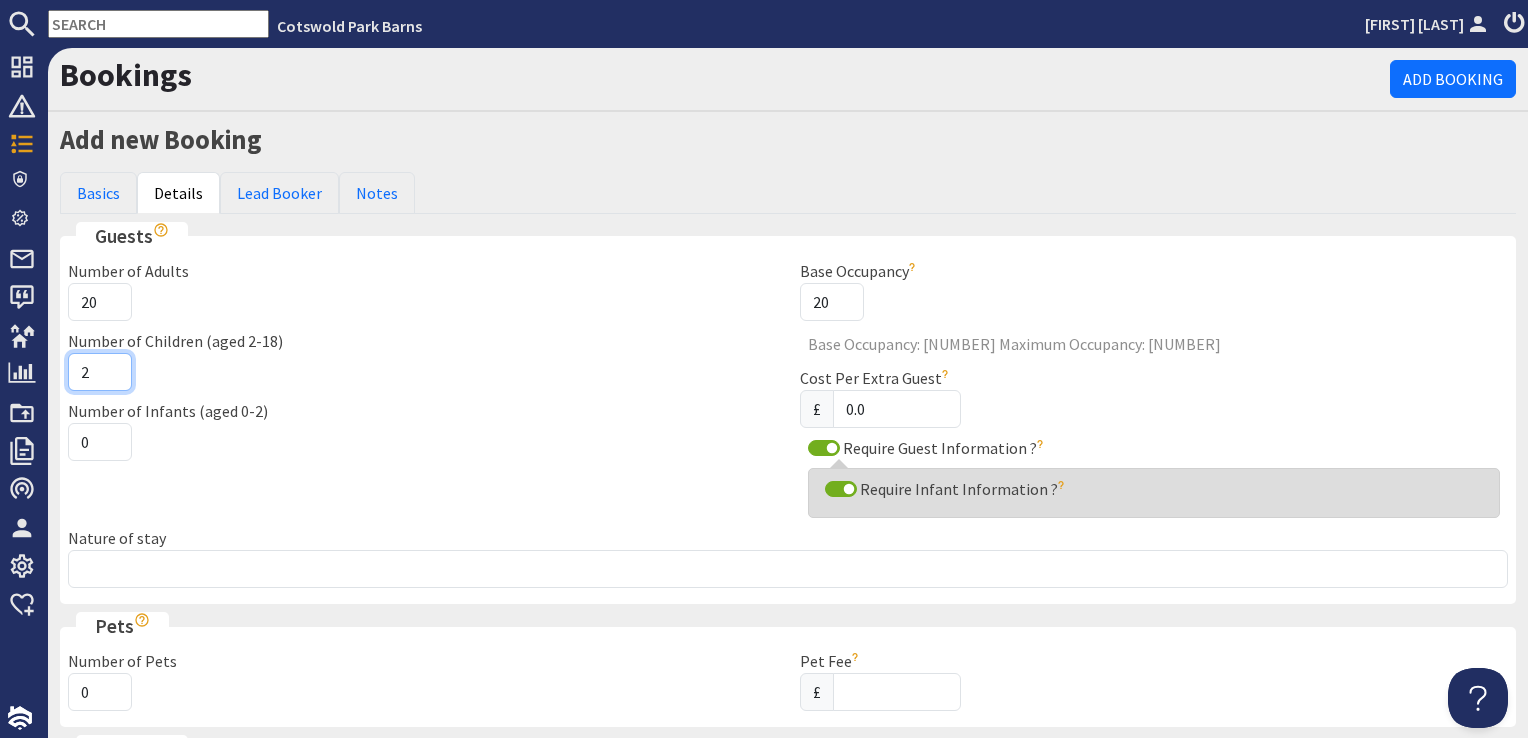 type on "2" 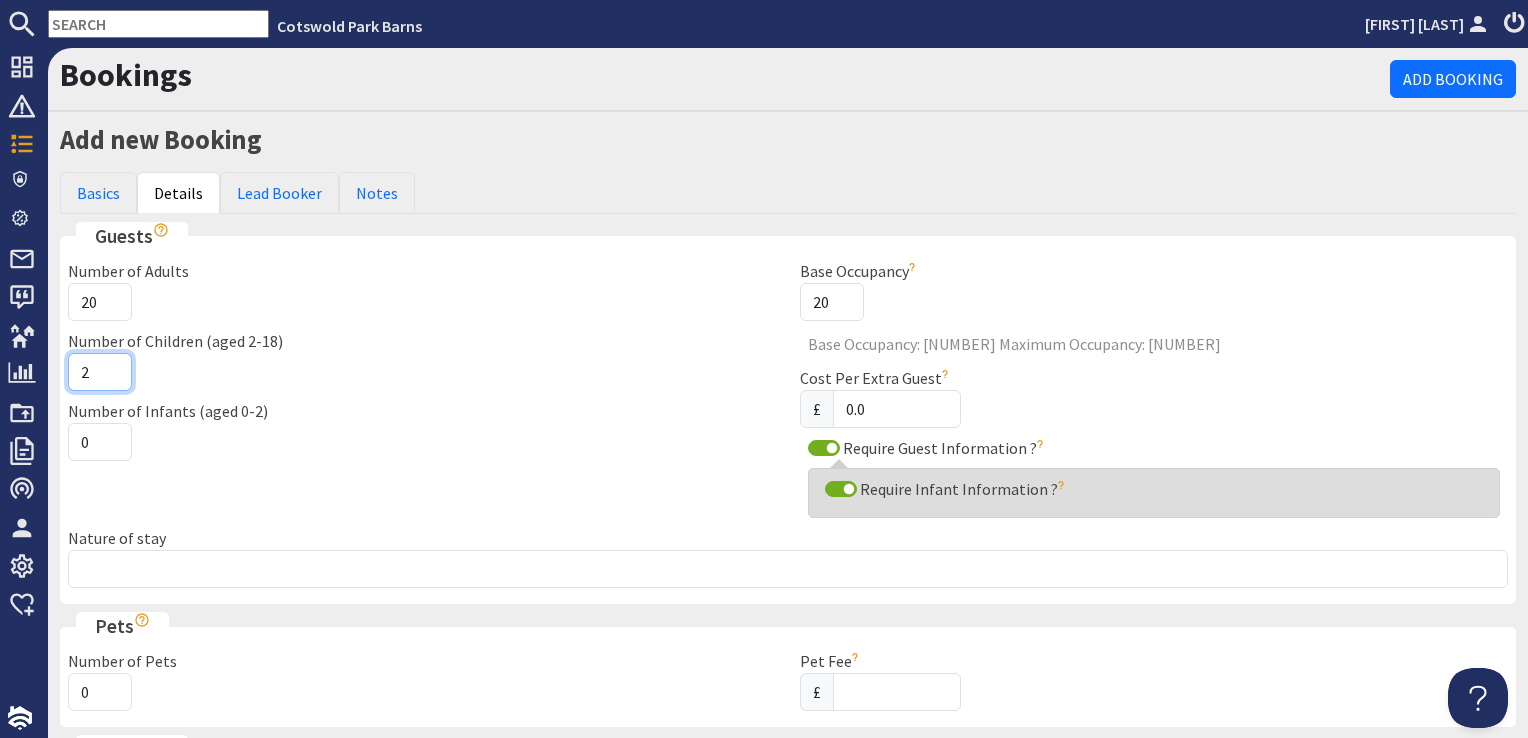 click on "2" at bounding box center [100, 372] 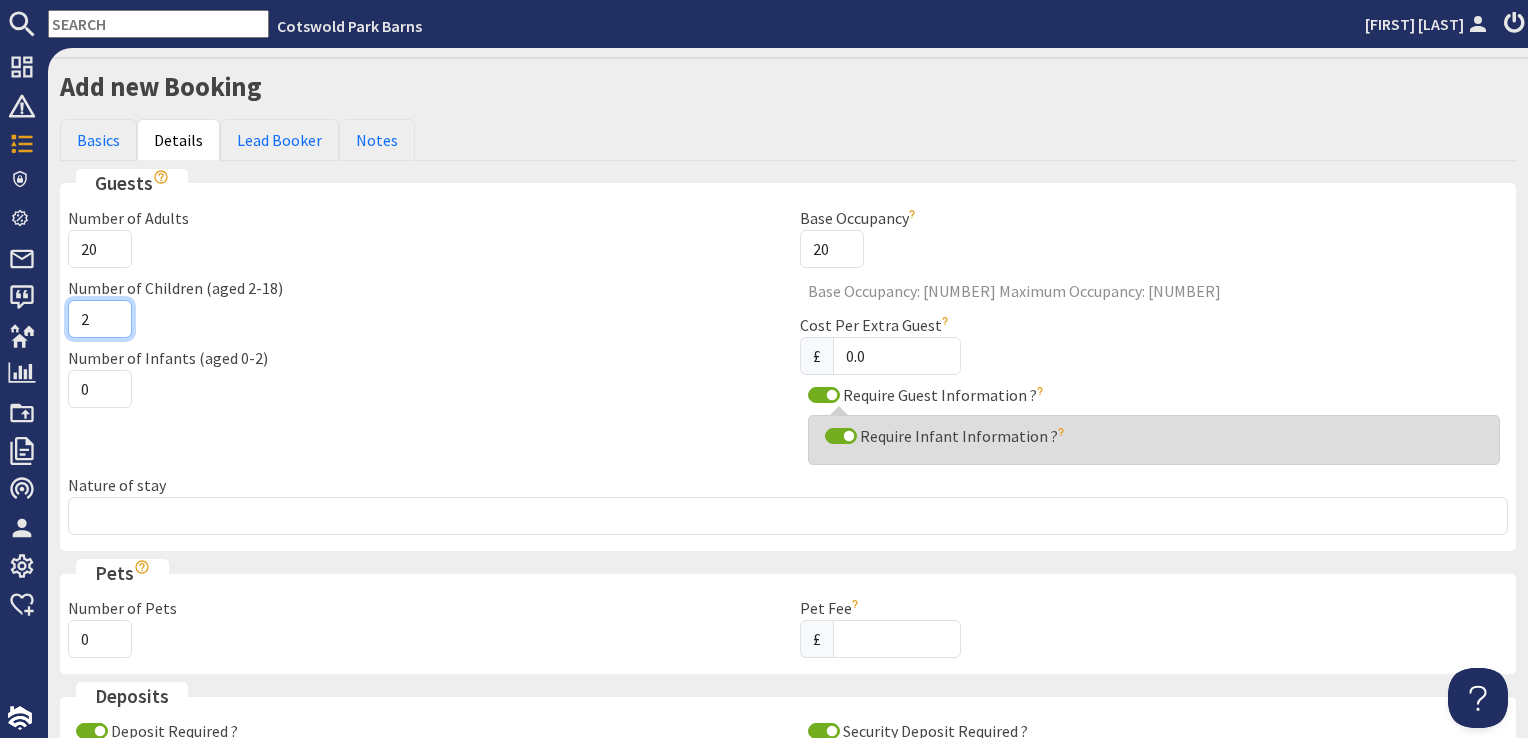 scroll, scrollTop: 100, scrollLeft: 0, axis: vertical 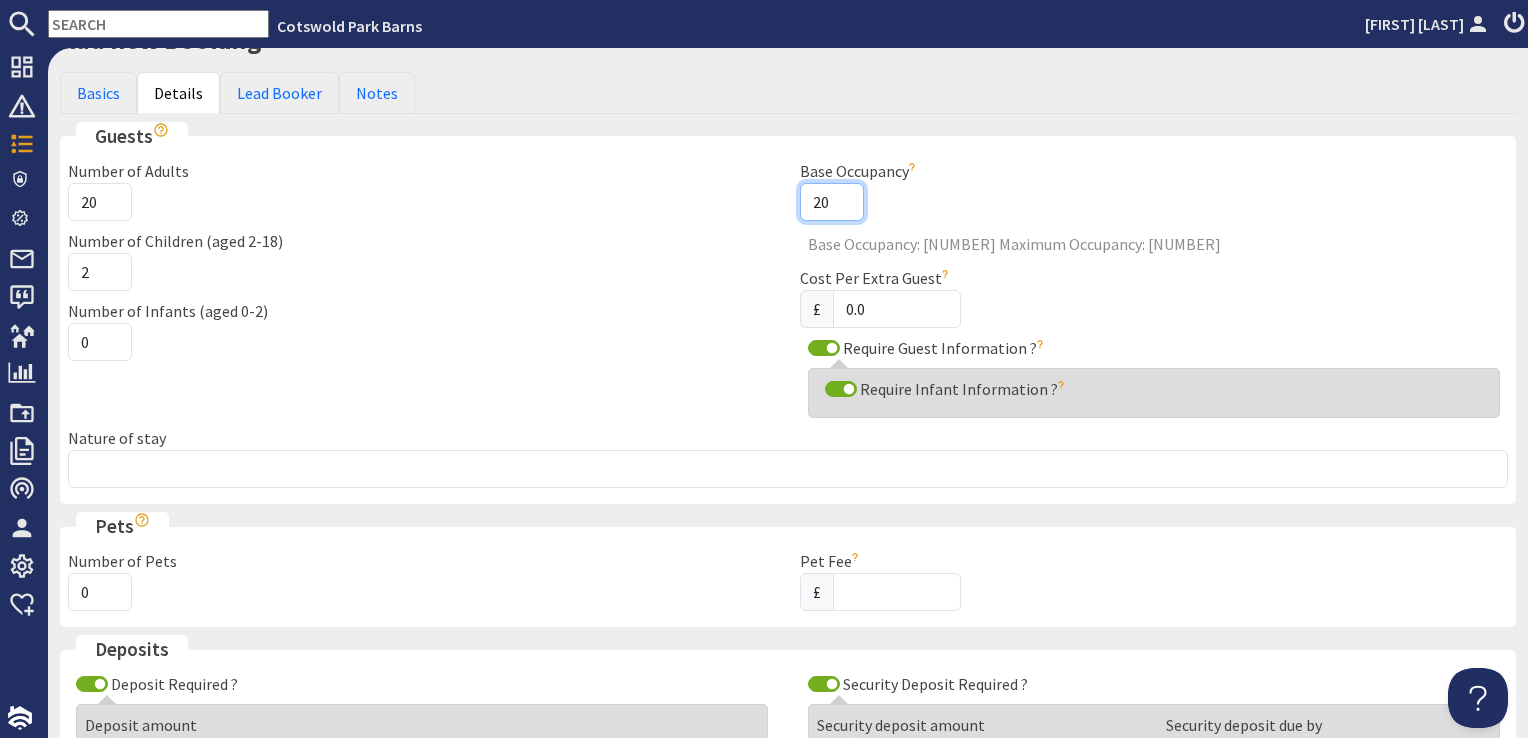 click on "20" at bounding box center [832, 202] 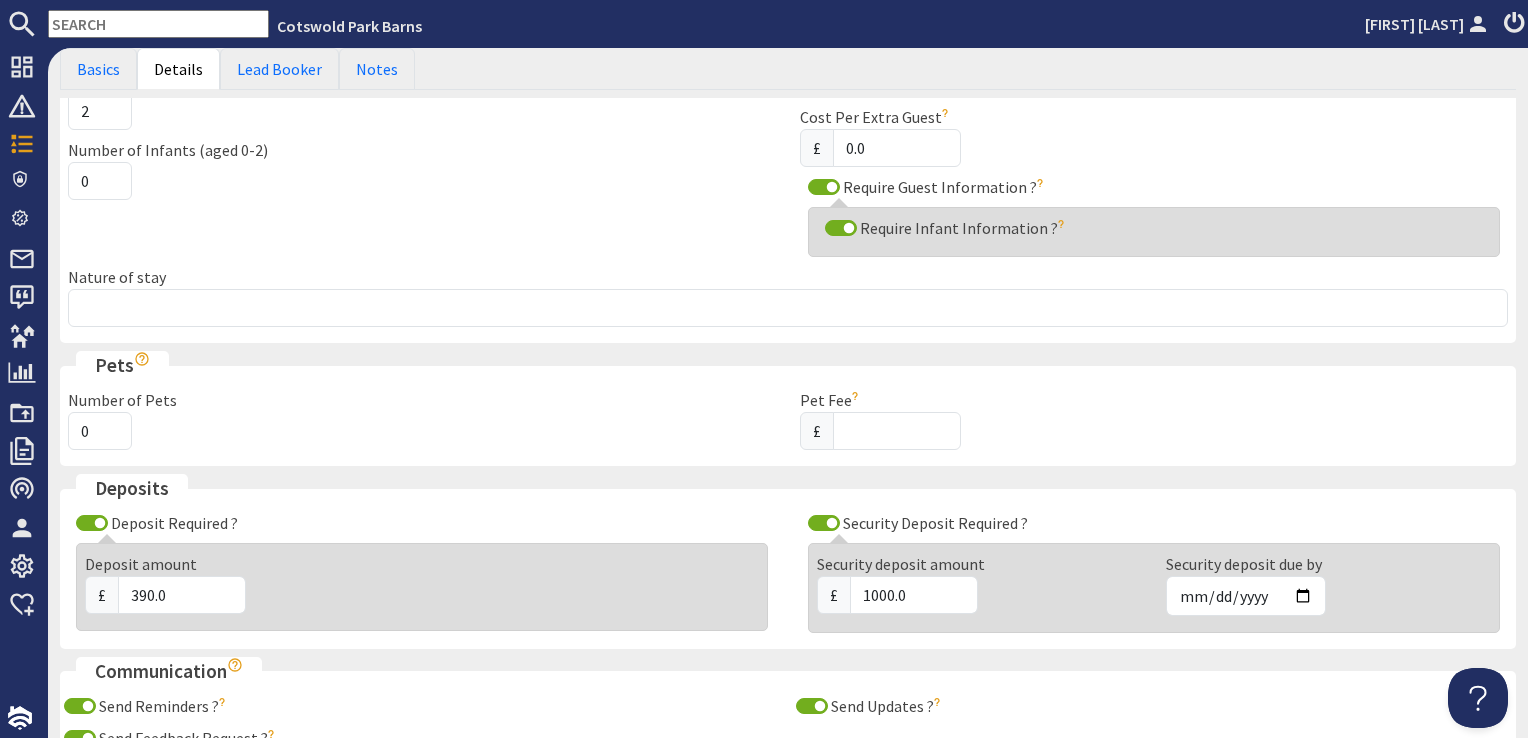 scroll, scrollTop: 300, scrollLeft: 0, axis: vertical 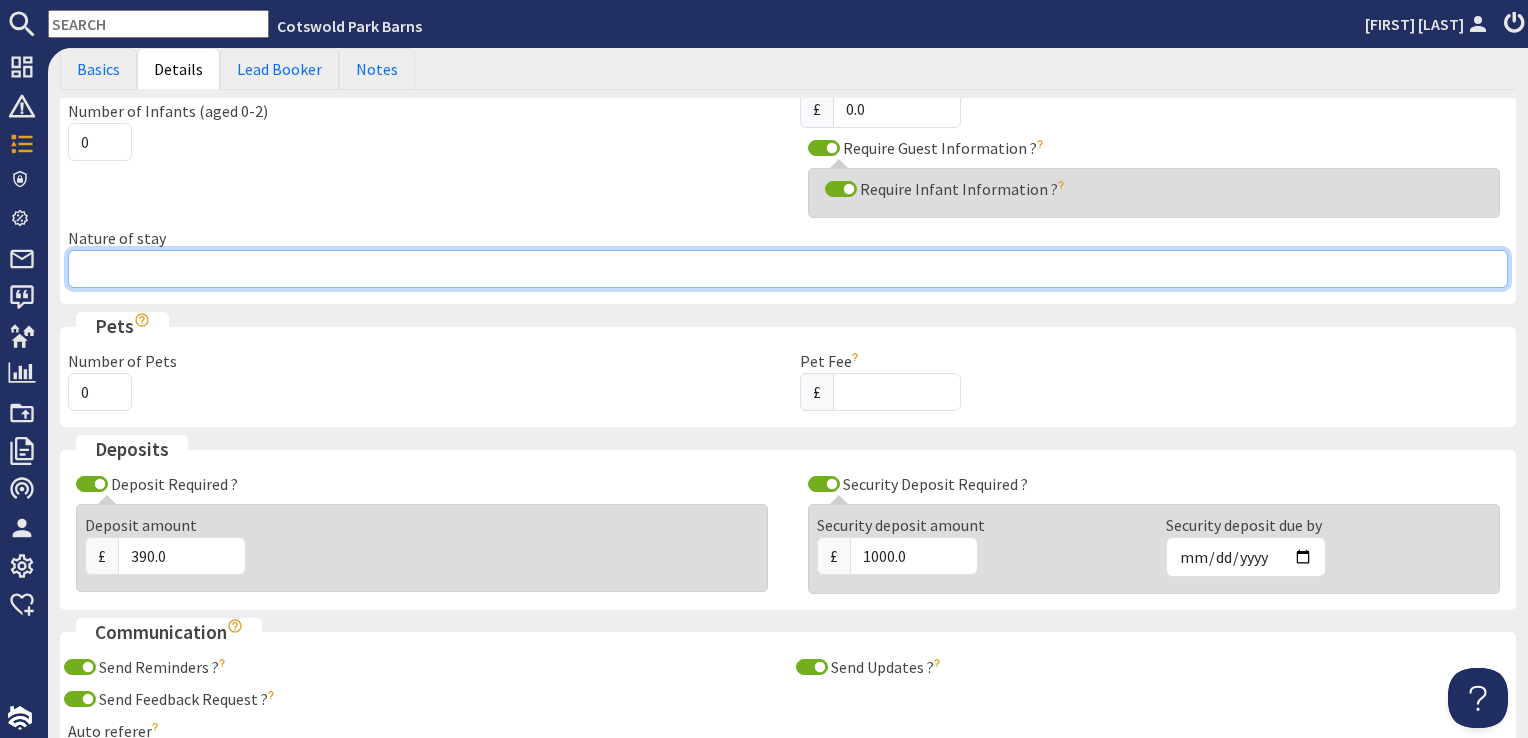 click on "Nature of stay" at bounding box center [788, 269] 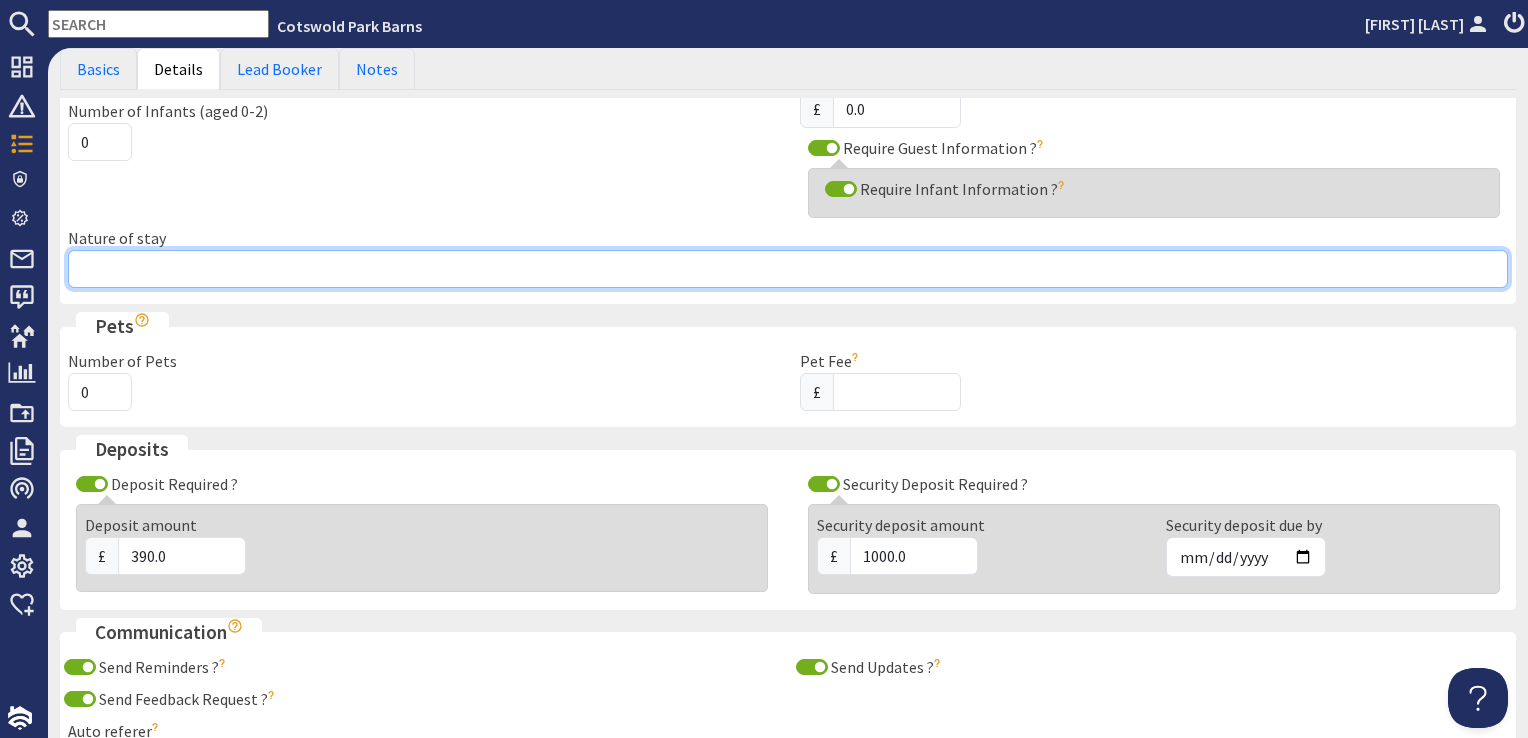 type on "family" 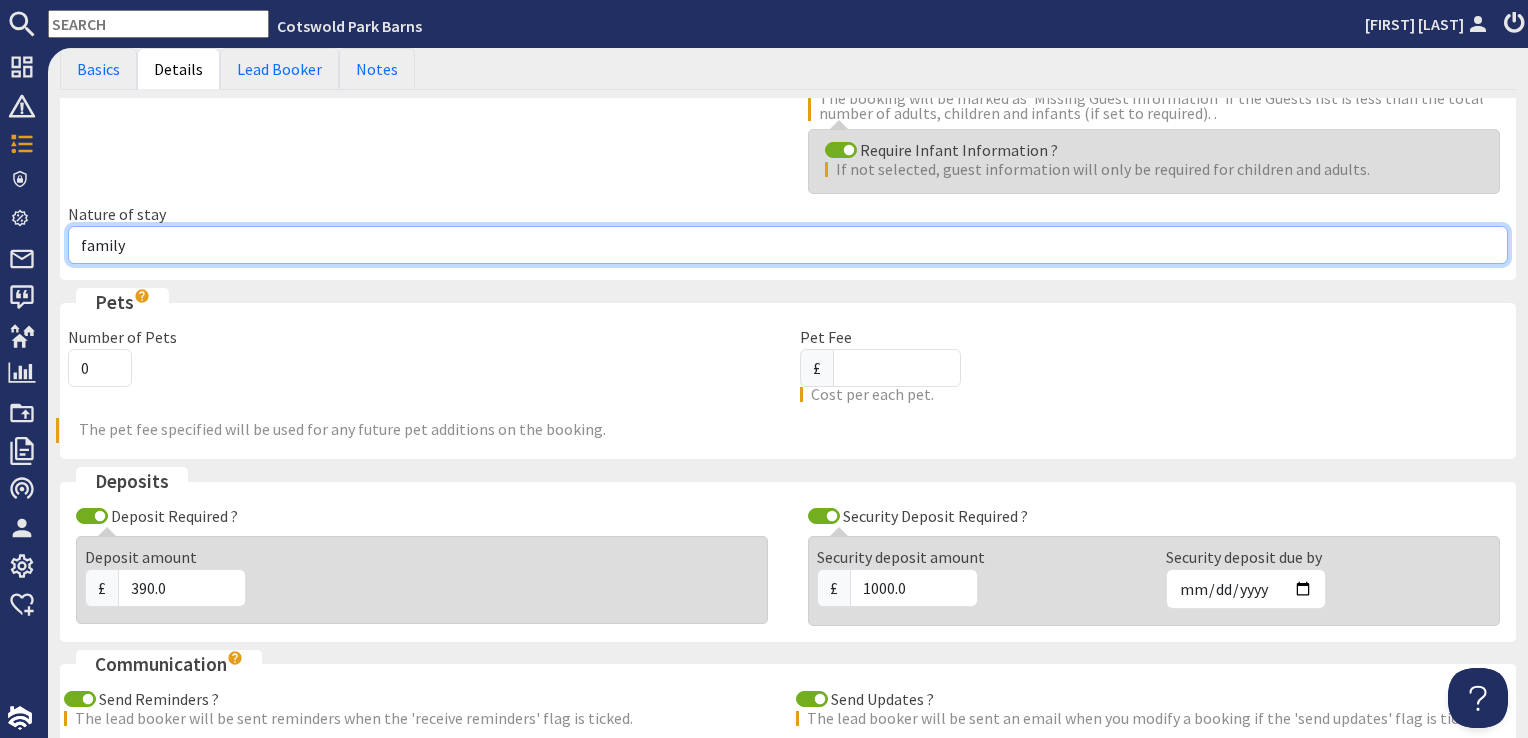scroll, scrollTop: 500, scrollLeft: 0, axis: vertical 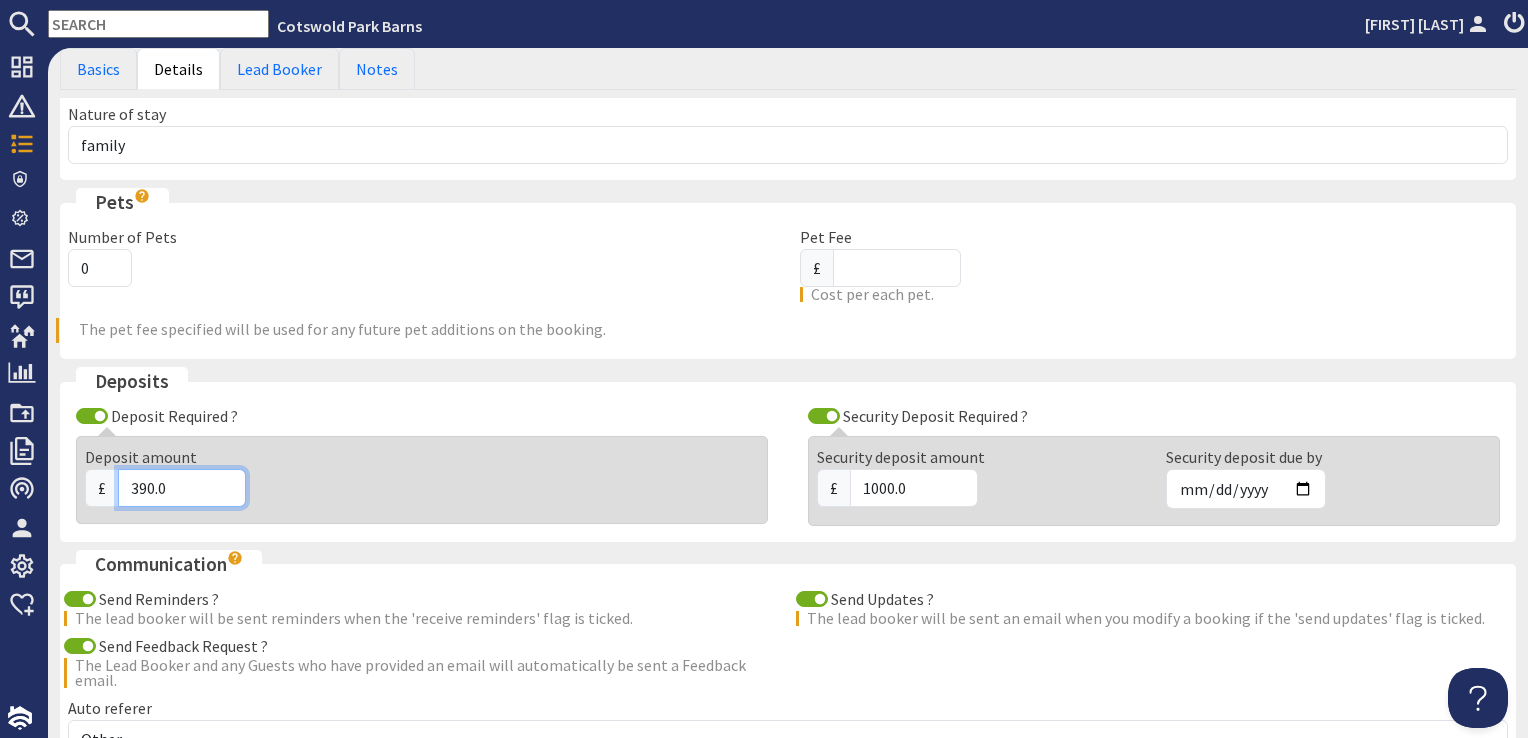 click on "390.0" at bounding box center (182, 488) 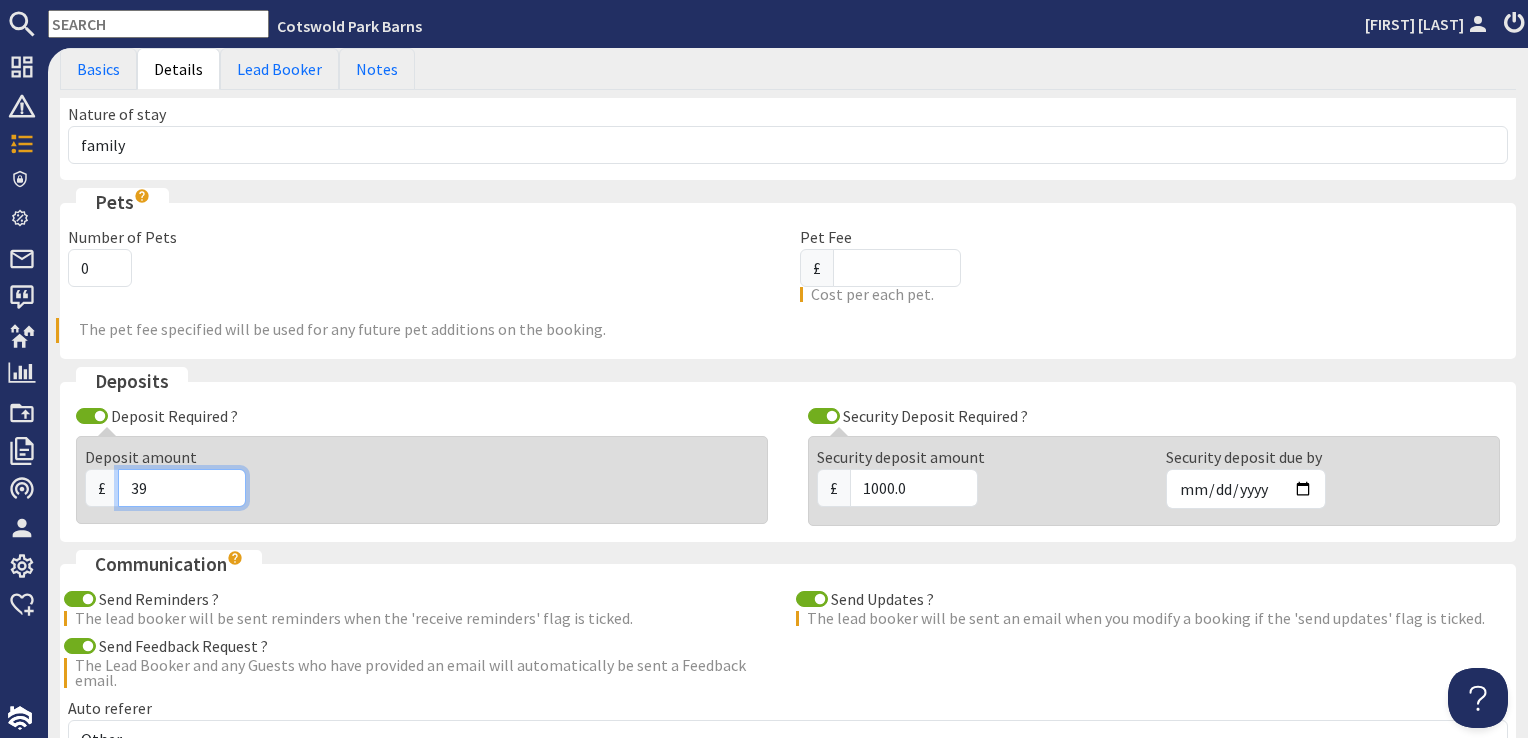 type on "3" 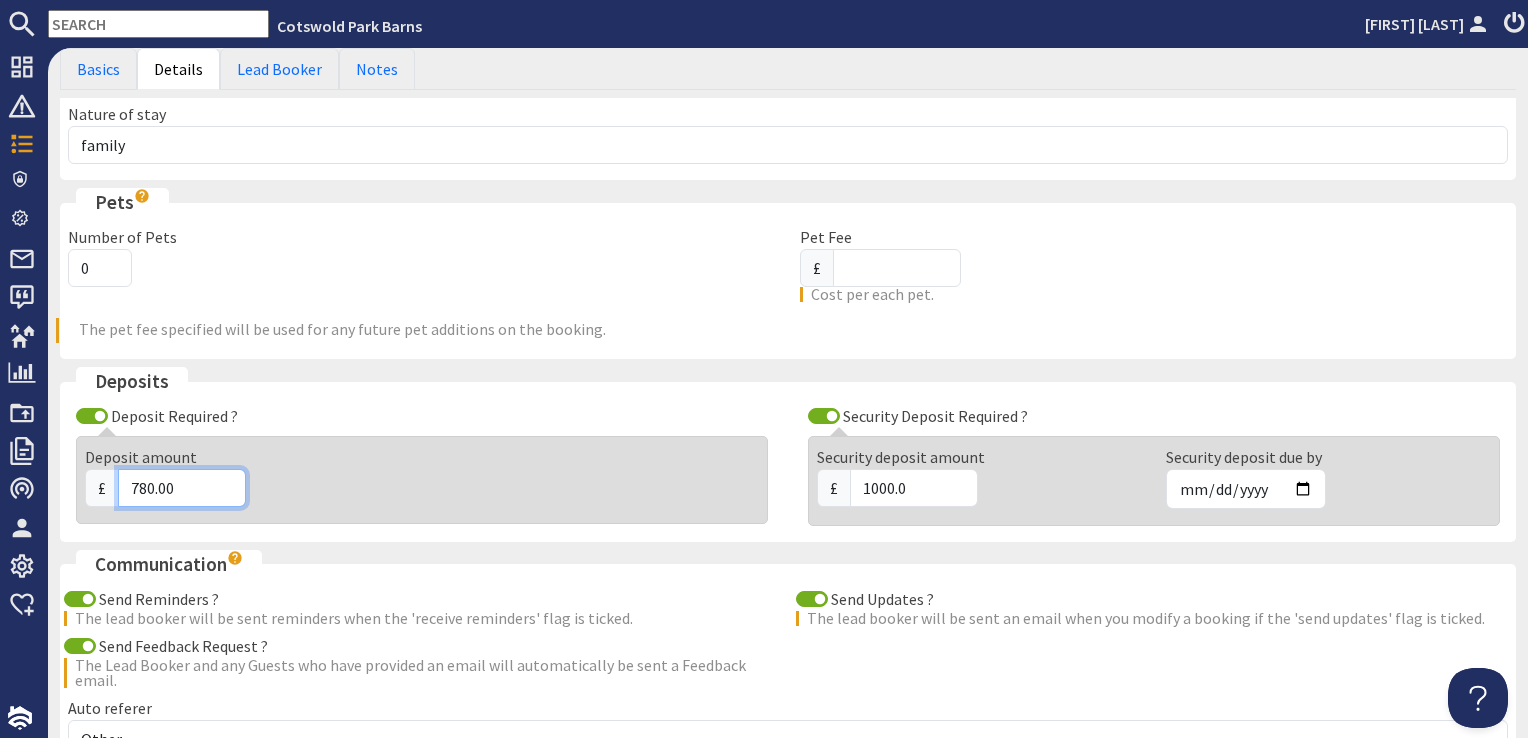 type on "780.00" 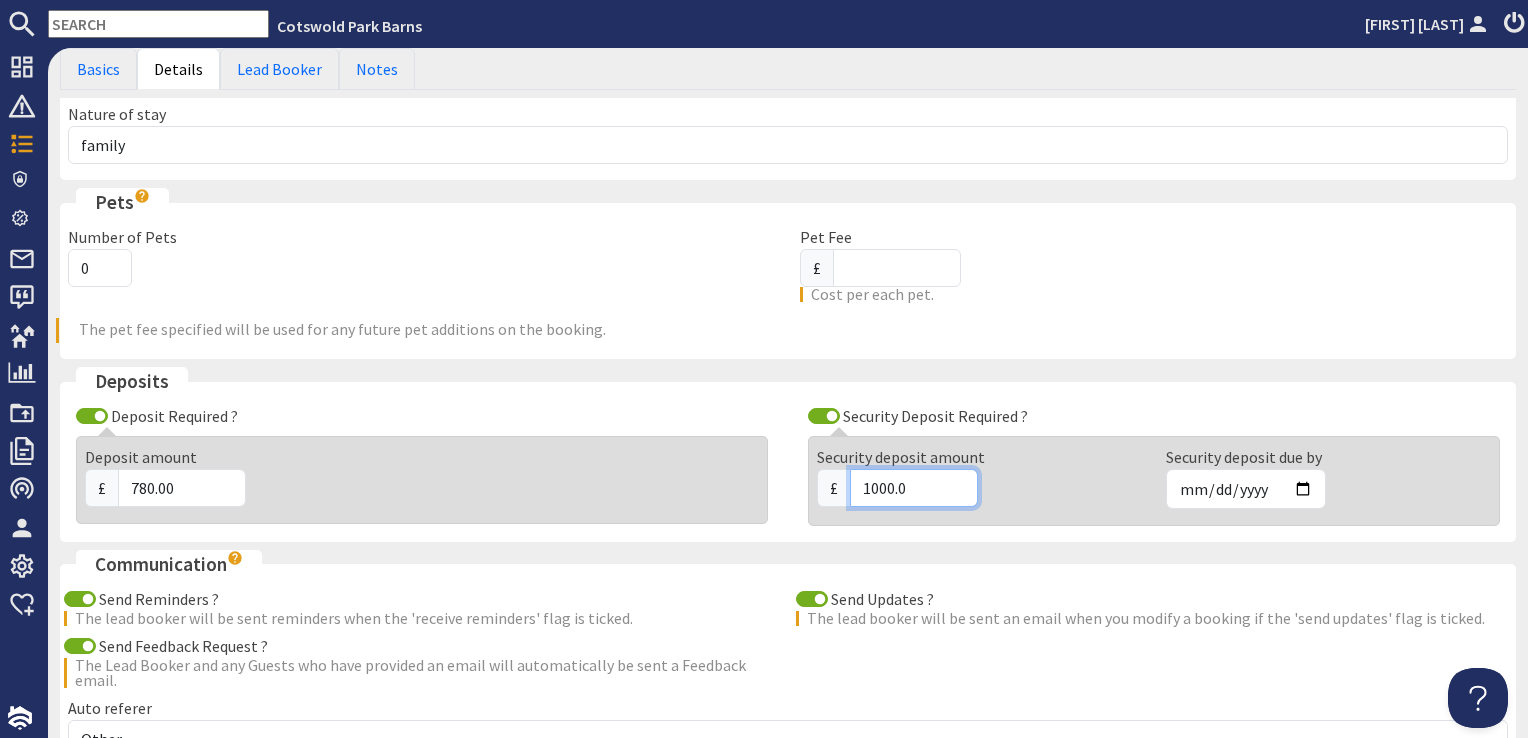 click on "1000.0" at bounding box center [914, 488] 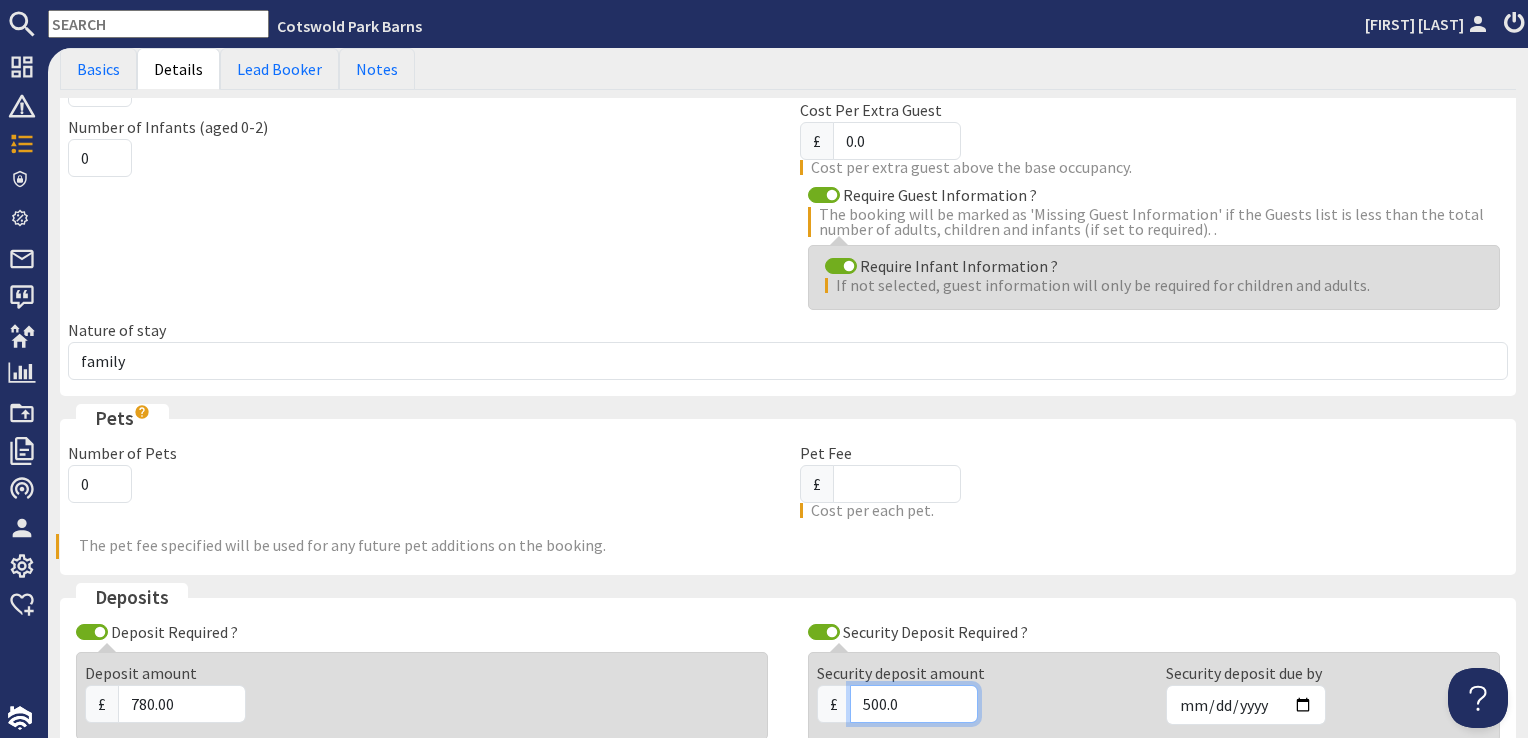 scroll, scrollTop: 200, scrollLeft: 0, axis: vertical 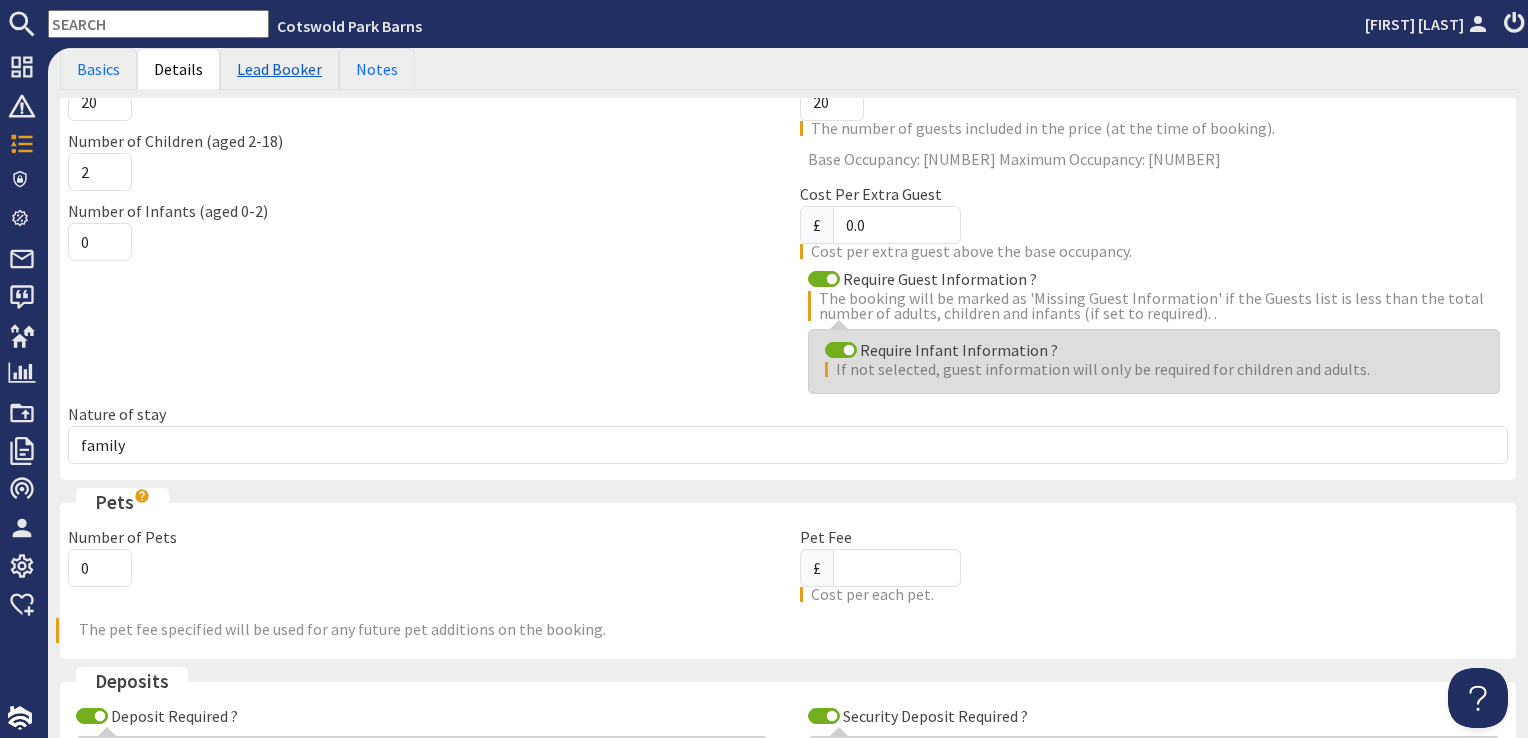 type on "500.0" 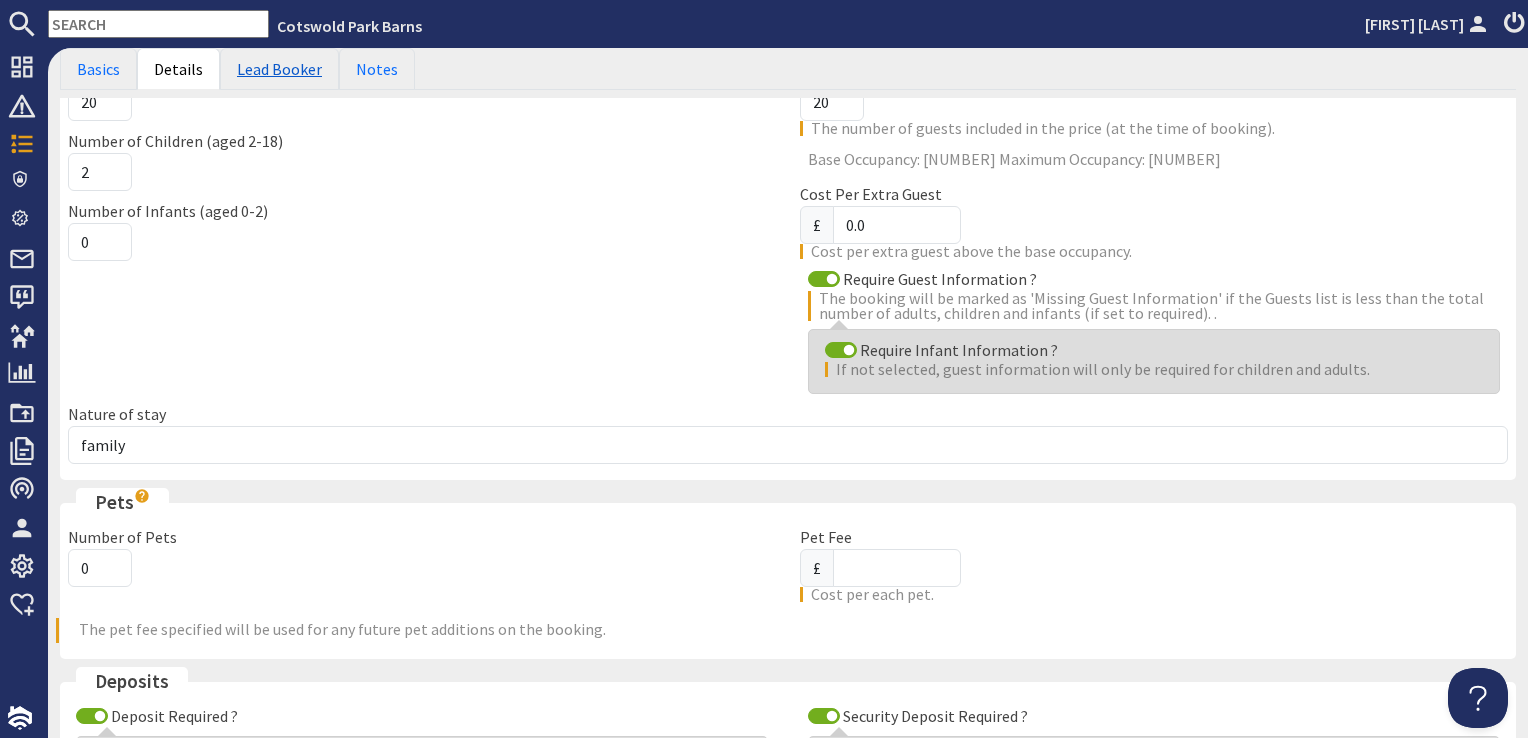 click on "Lead Booker" at bounding box center [279, 69] 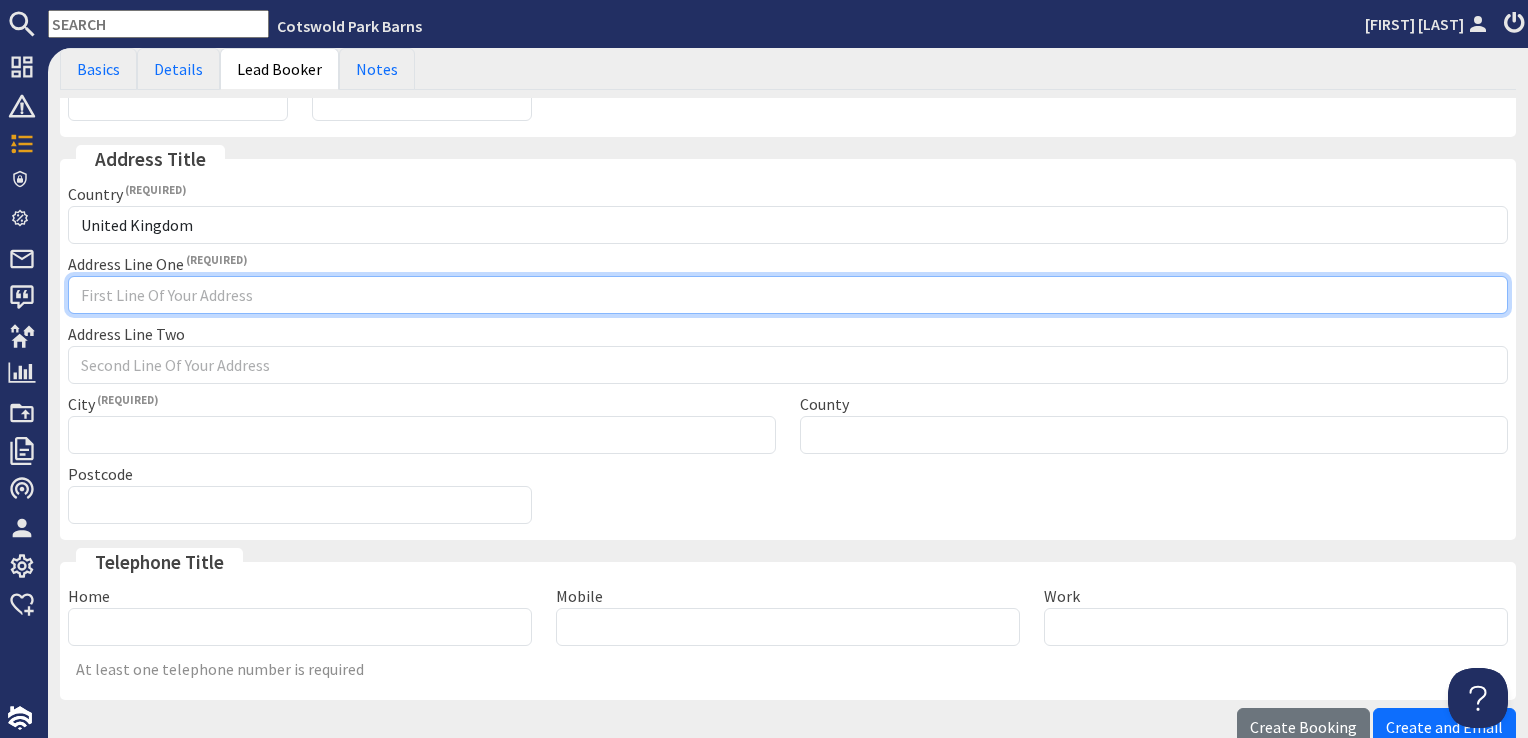 click on "Address Line One" at bounding box center [788, 295] 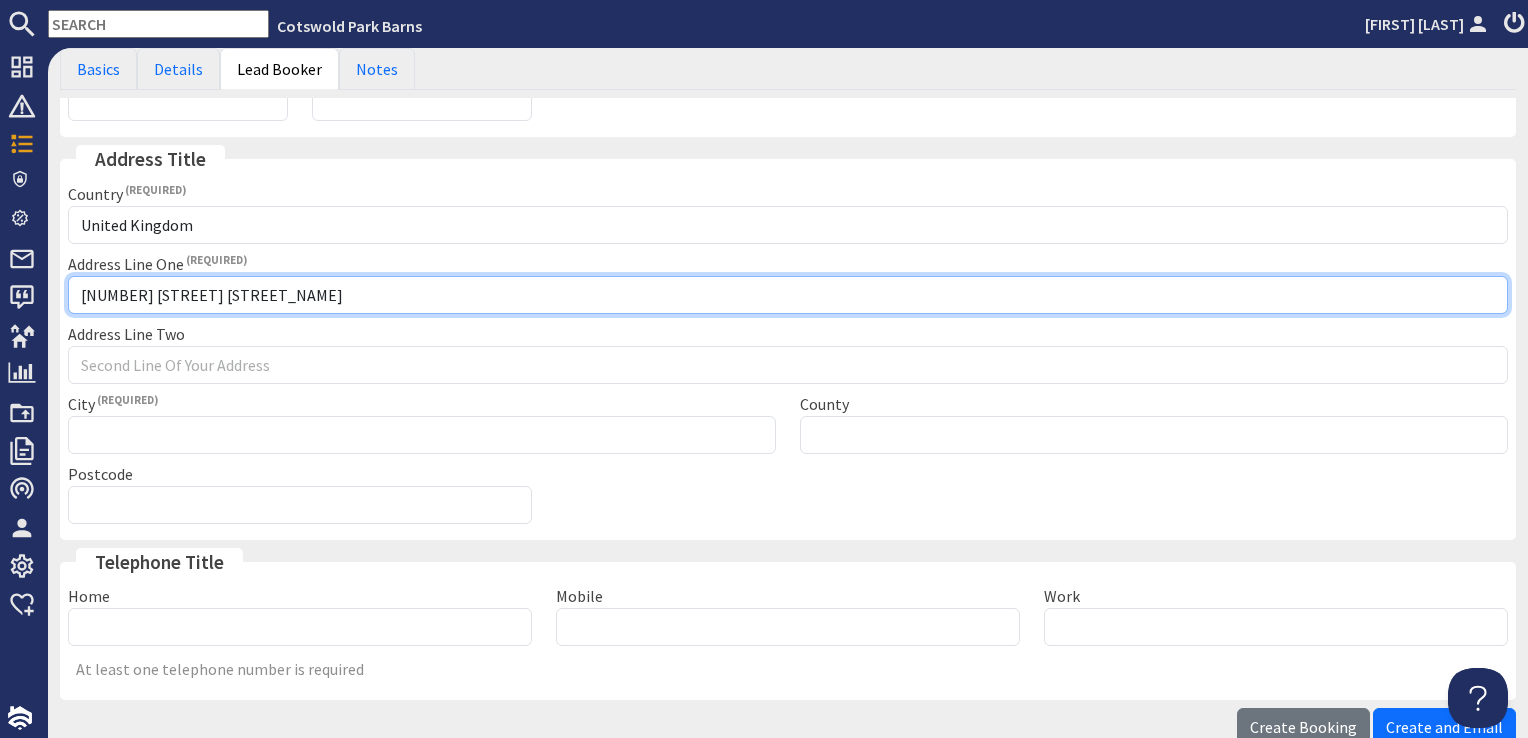 type on "[NUMBER] [STREET] [STREET_NAME]" 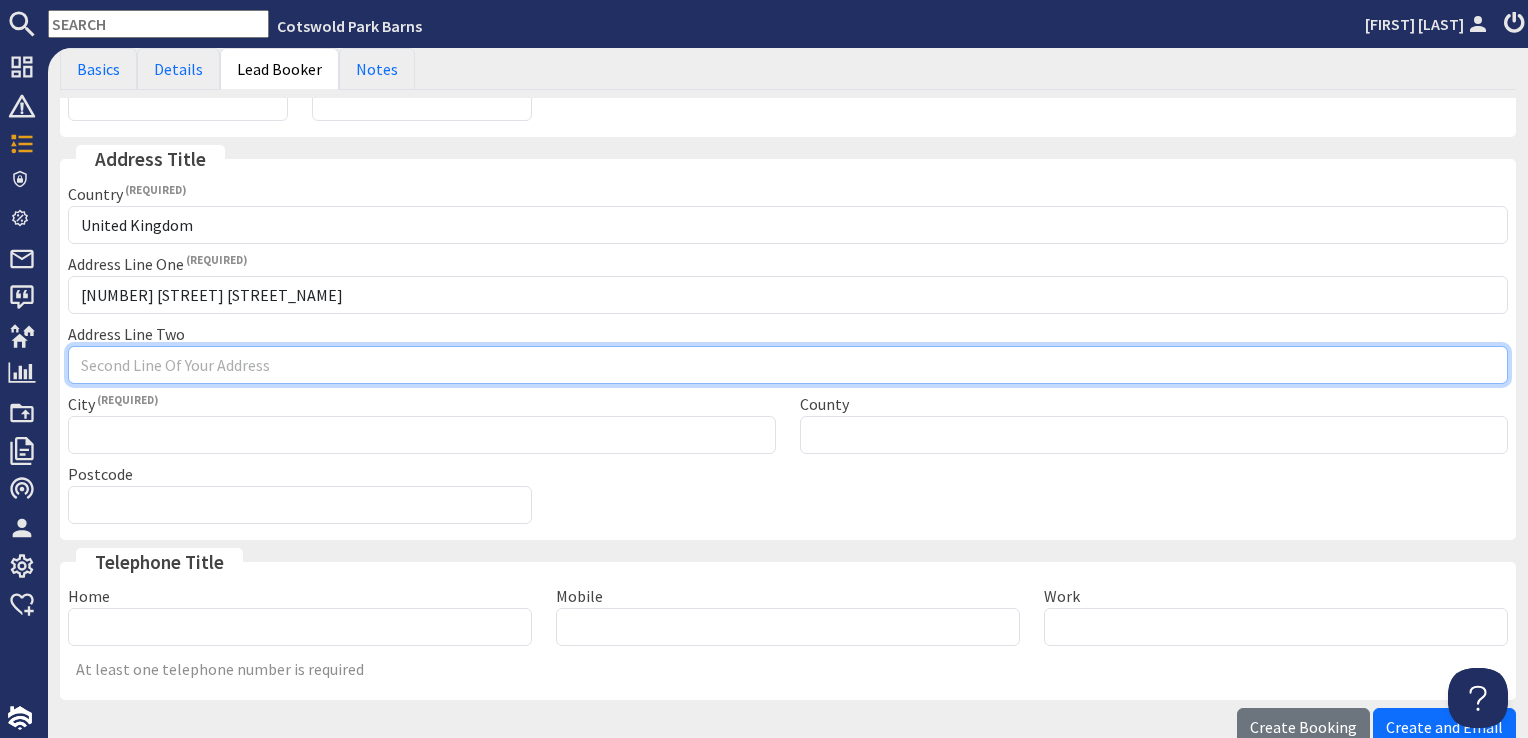 click on "Address Line Two" at bounding box center [788, 365] 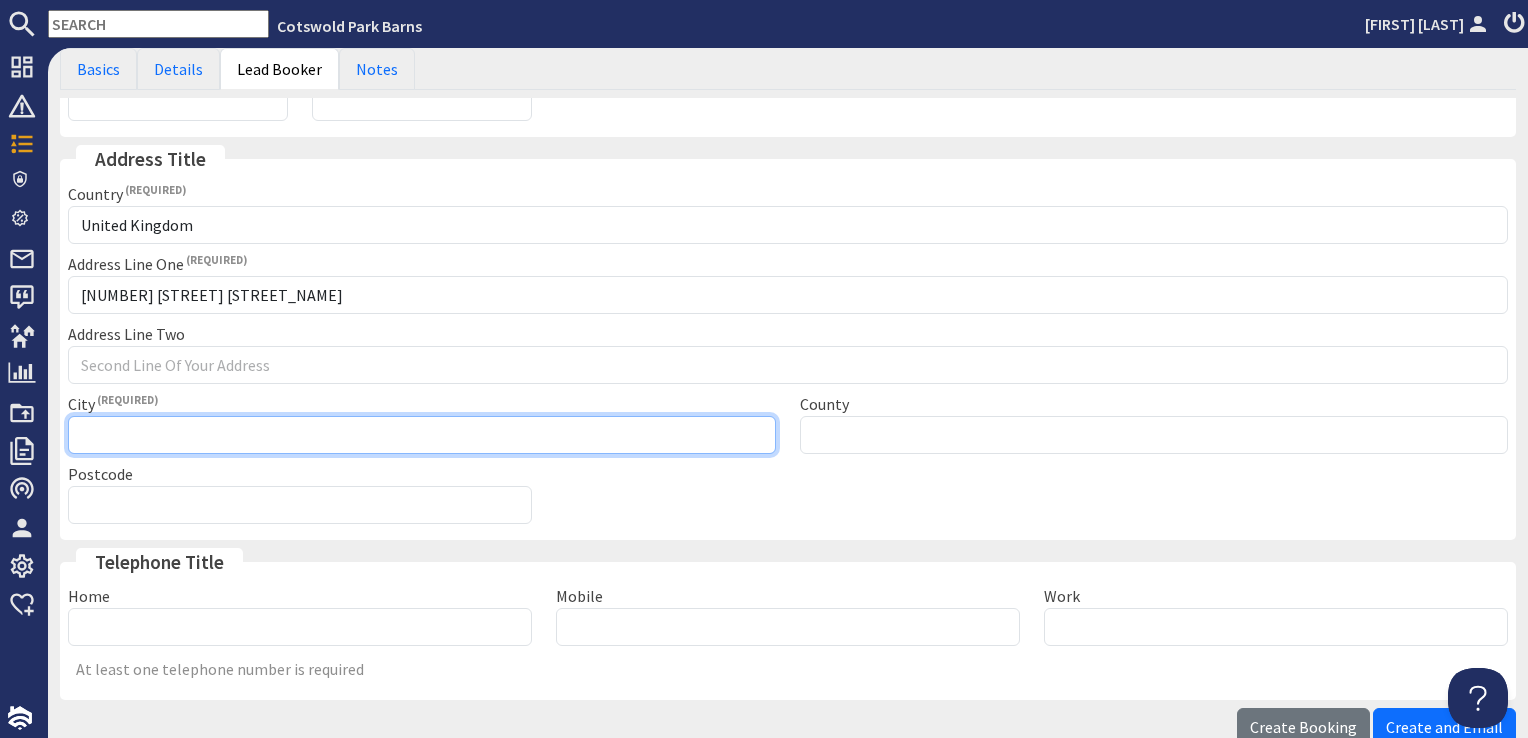 click on "City" at bounding box center (422, 435) 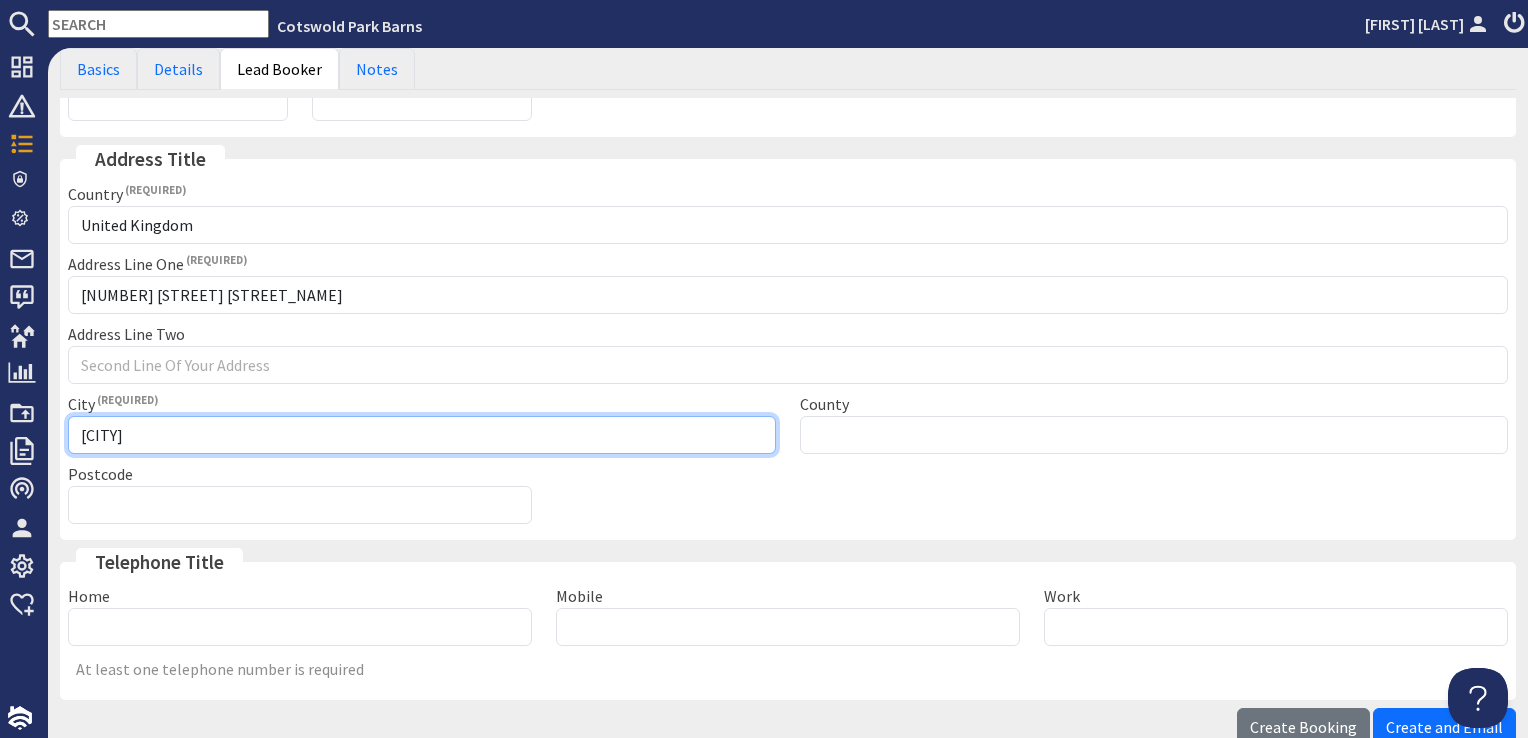type on "[CITY]" 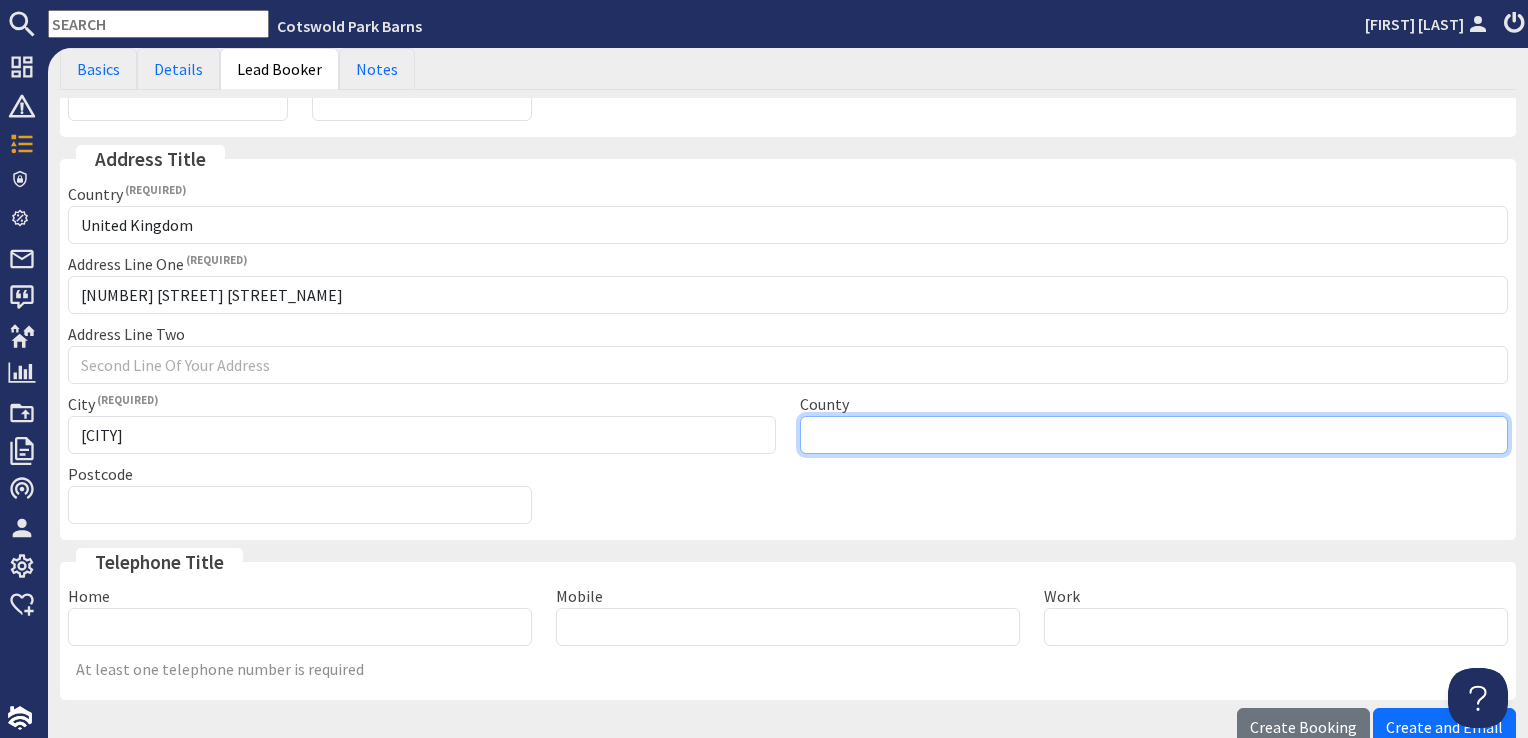 click on "County" at bounding box center (1154, 435) 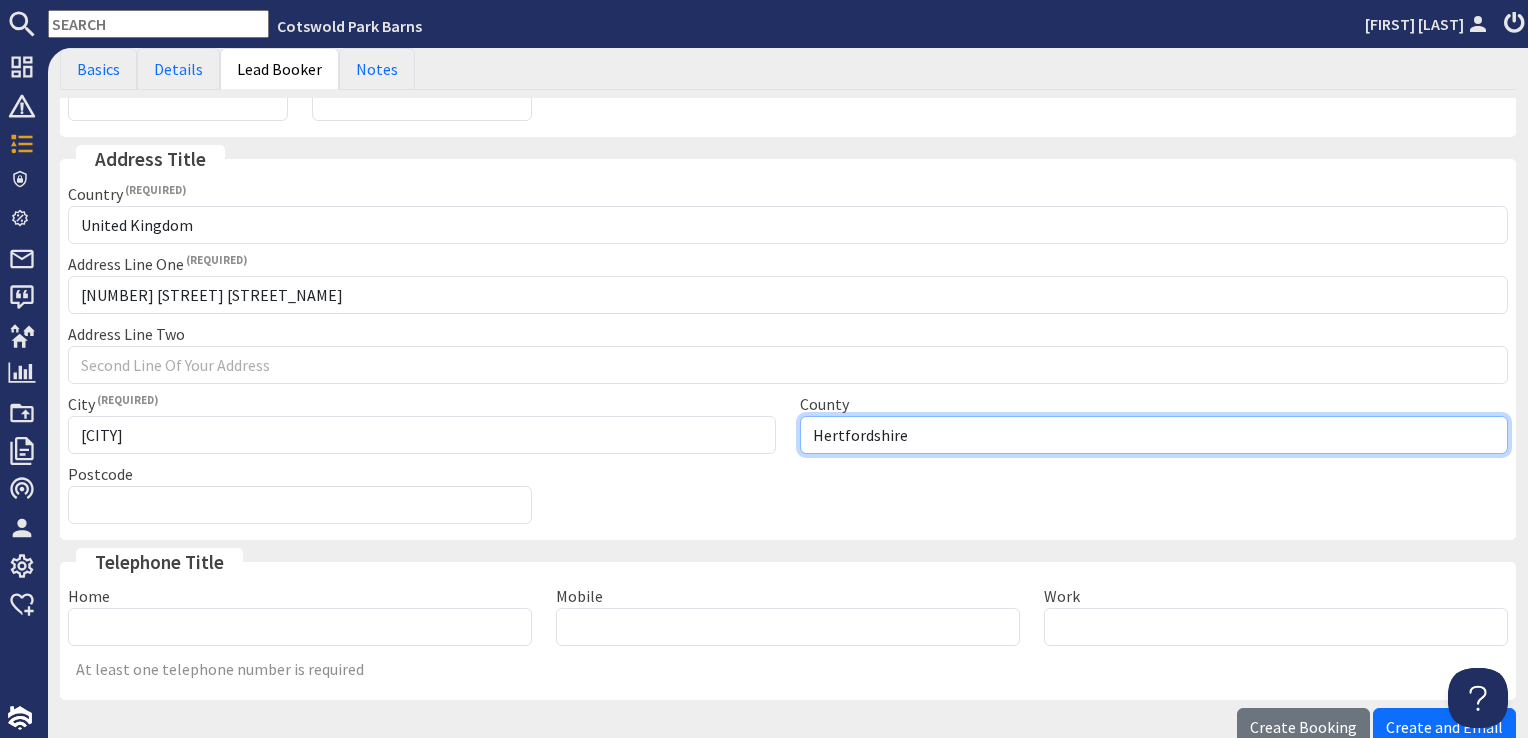 type on "Hertfordshire" 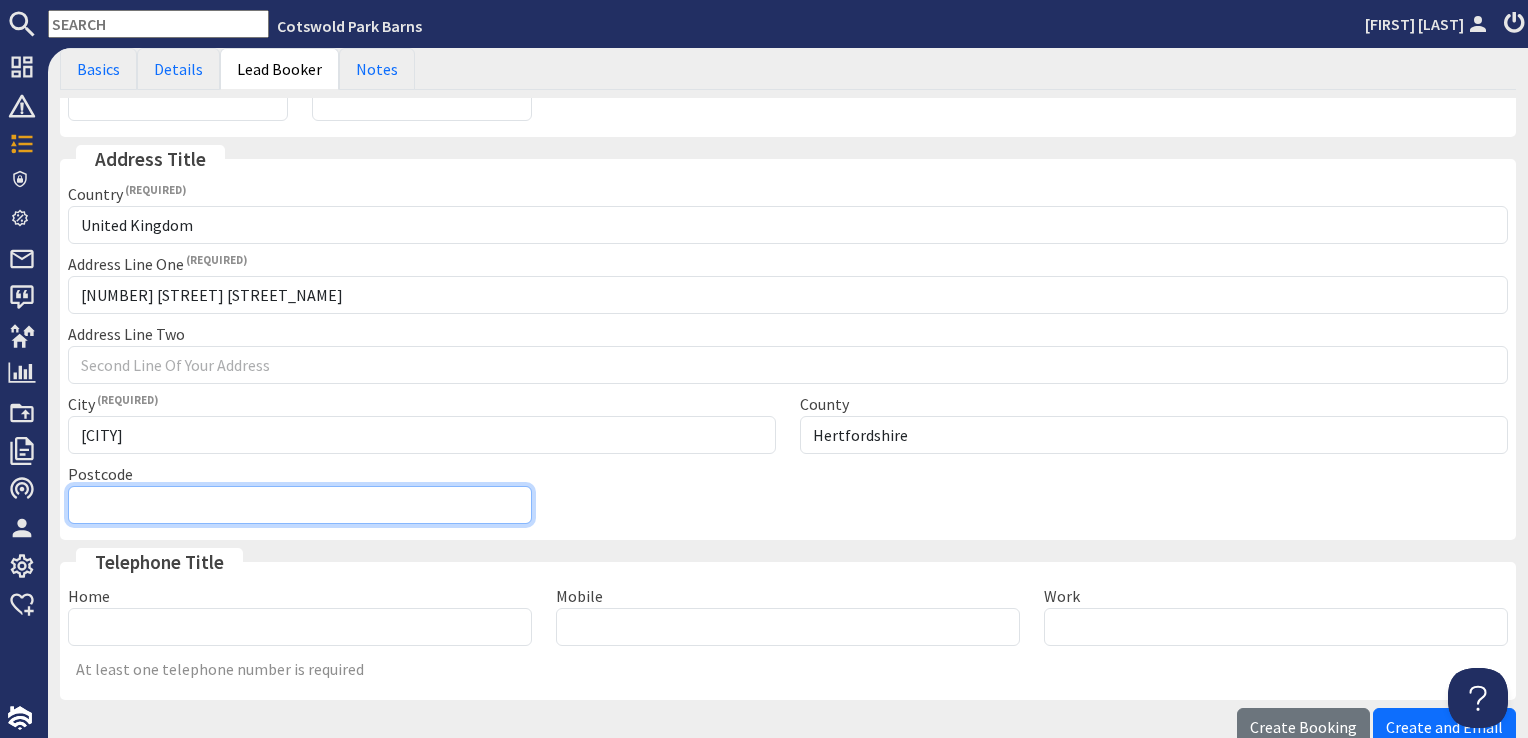 click on "Postcode" at bounding box center [300, 505] 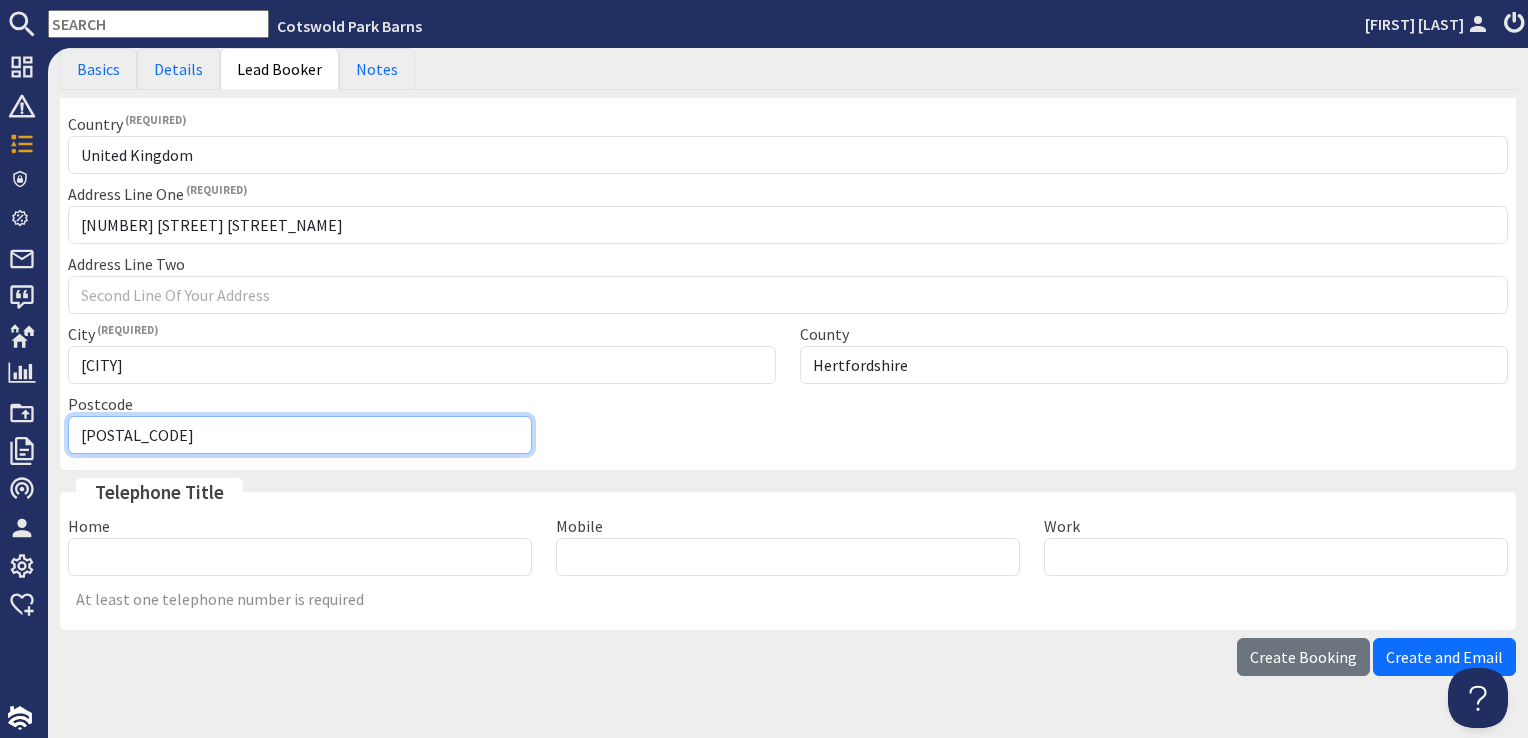 scroll, scrollTop: 300, scrollLeft: 0, axis: vertical 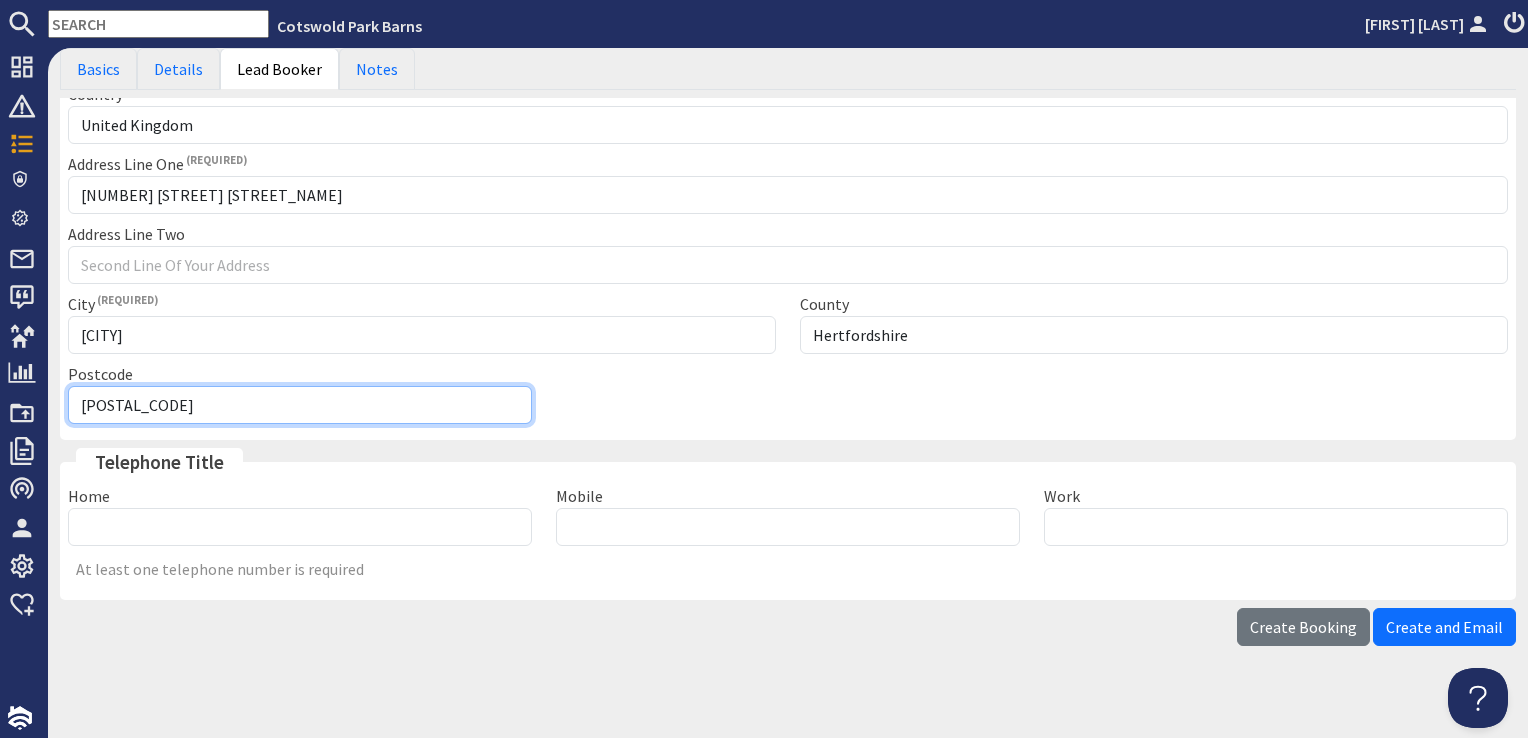 type on "[POSTAL_CODE]" 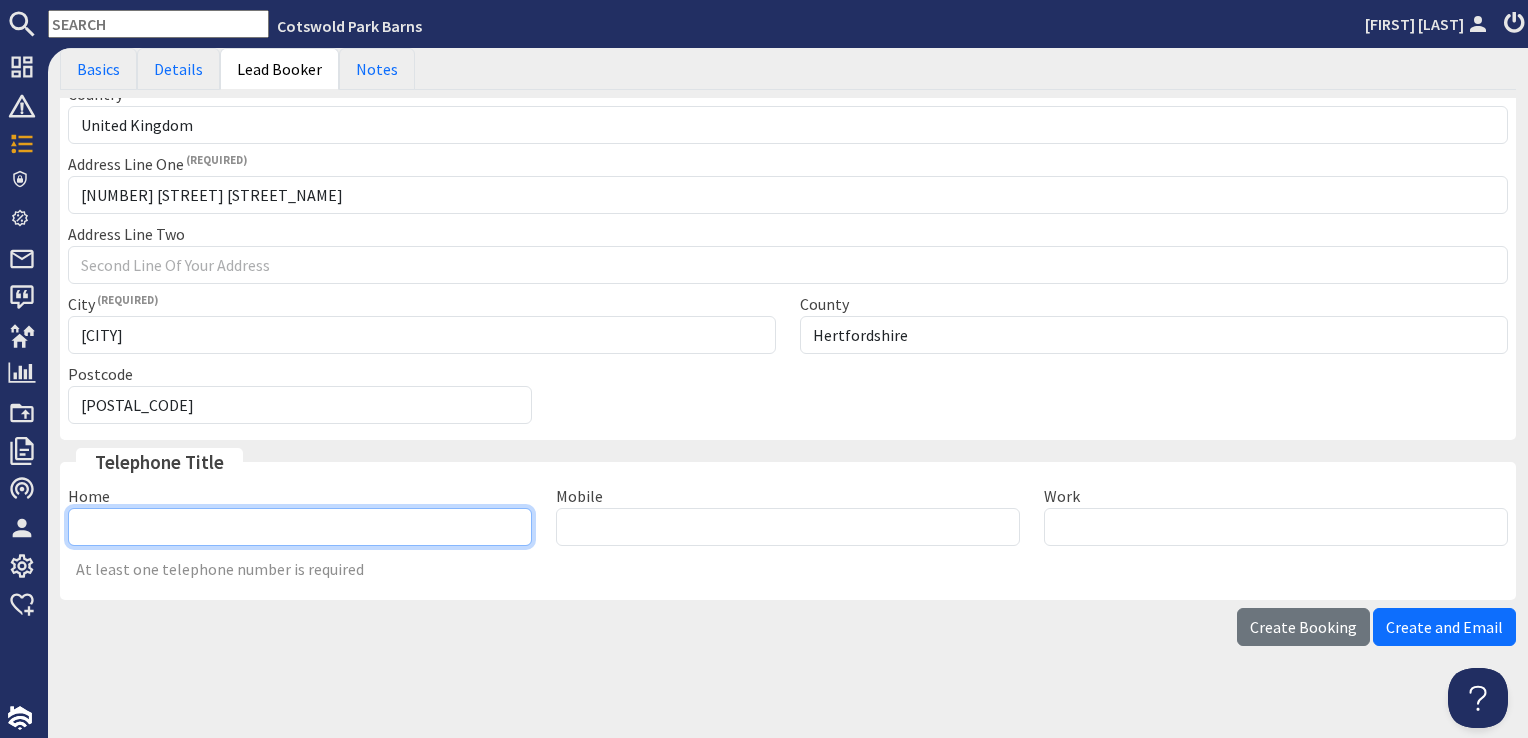 click on "Home" at bounding box center [300, 527] 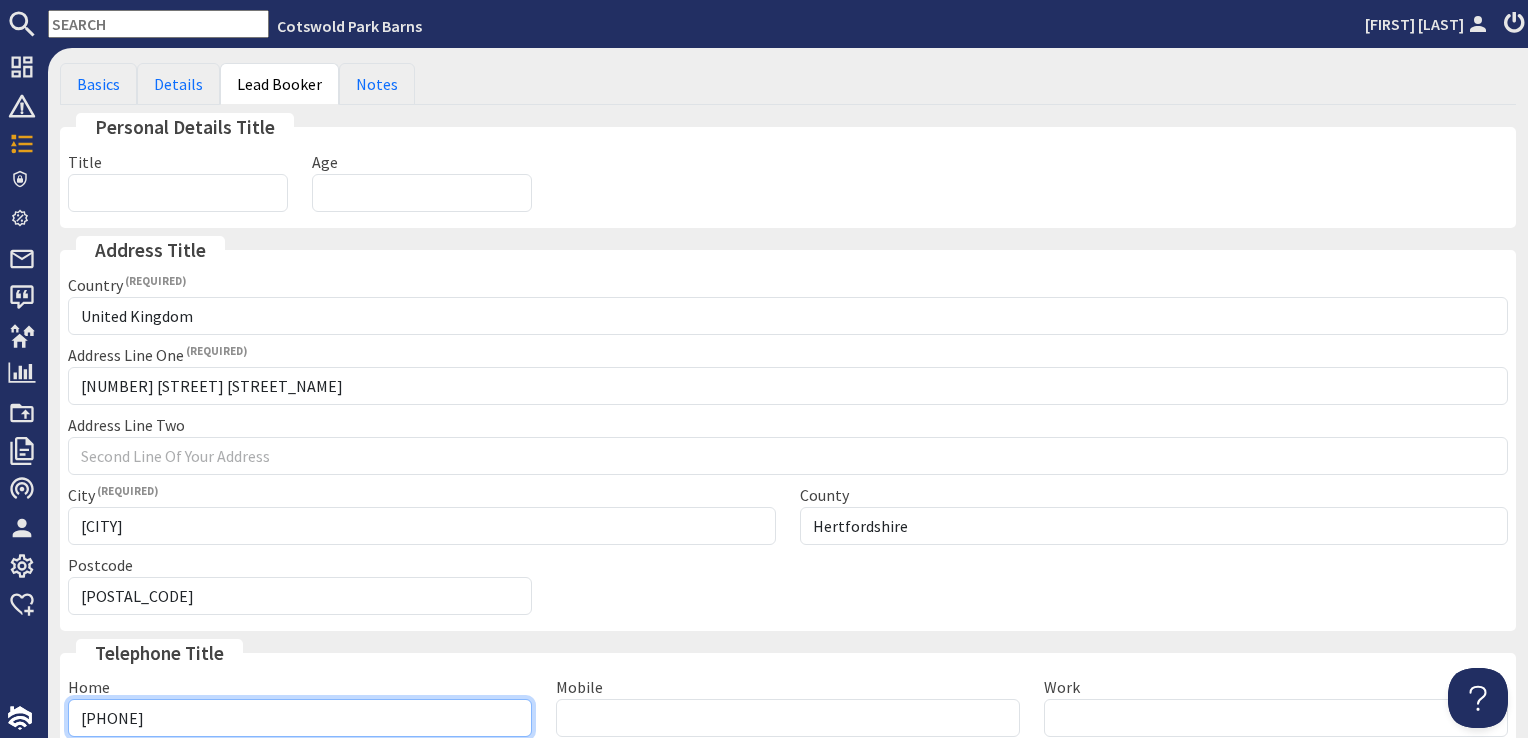 scroll, scrollTop: 100, scrollLeft: 0, axis: vertical 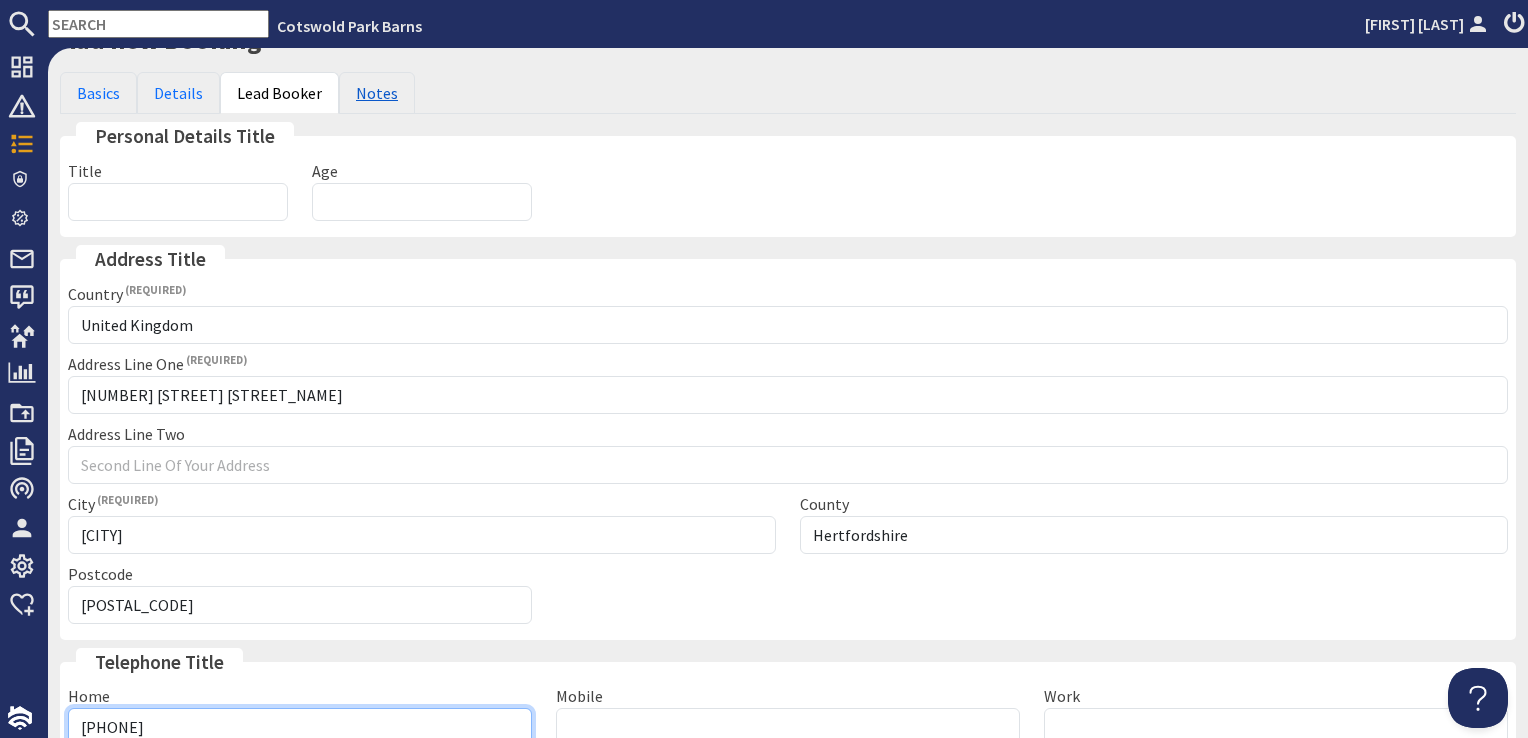 type on "[PHONE]" 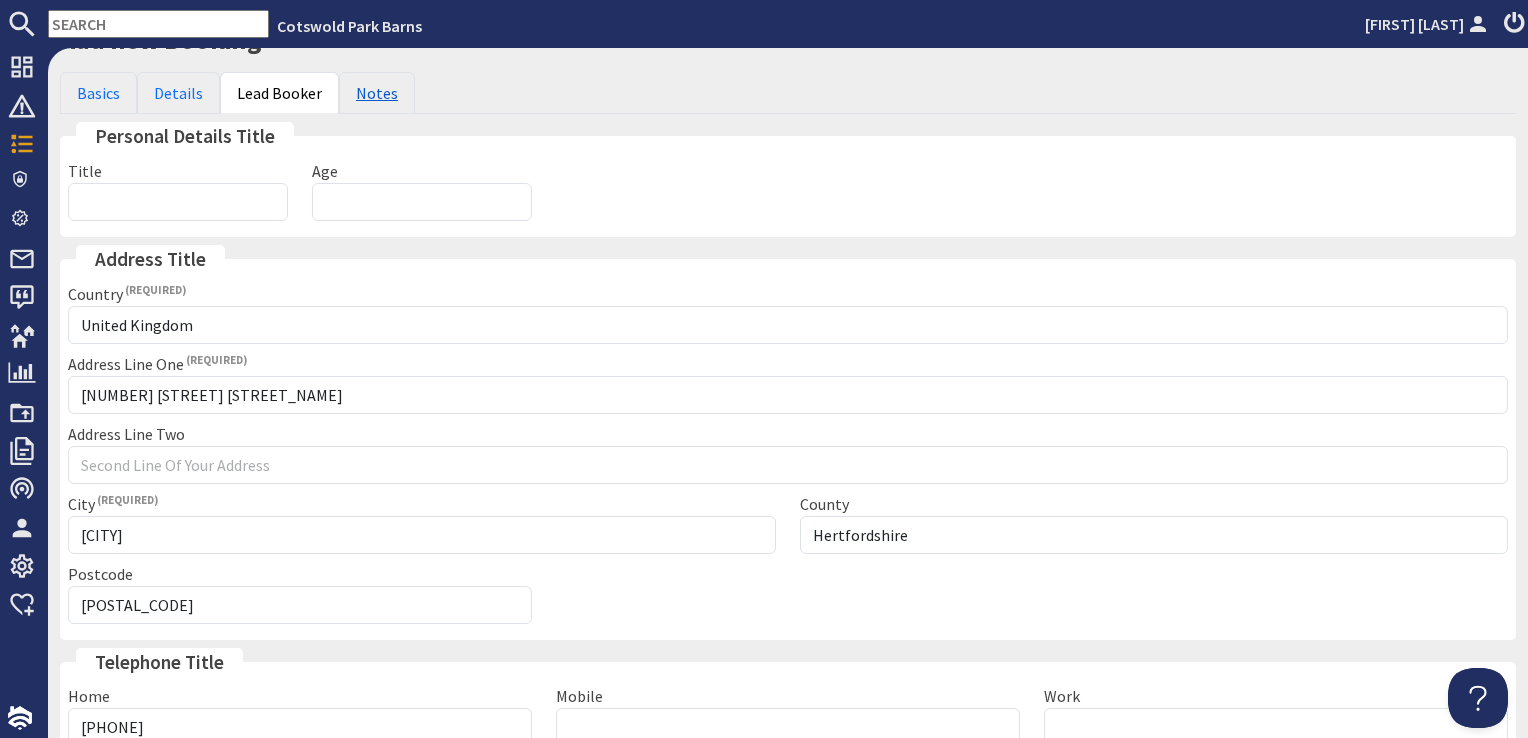 click on "Notes" at bounding box center (377, 93) 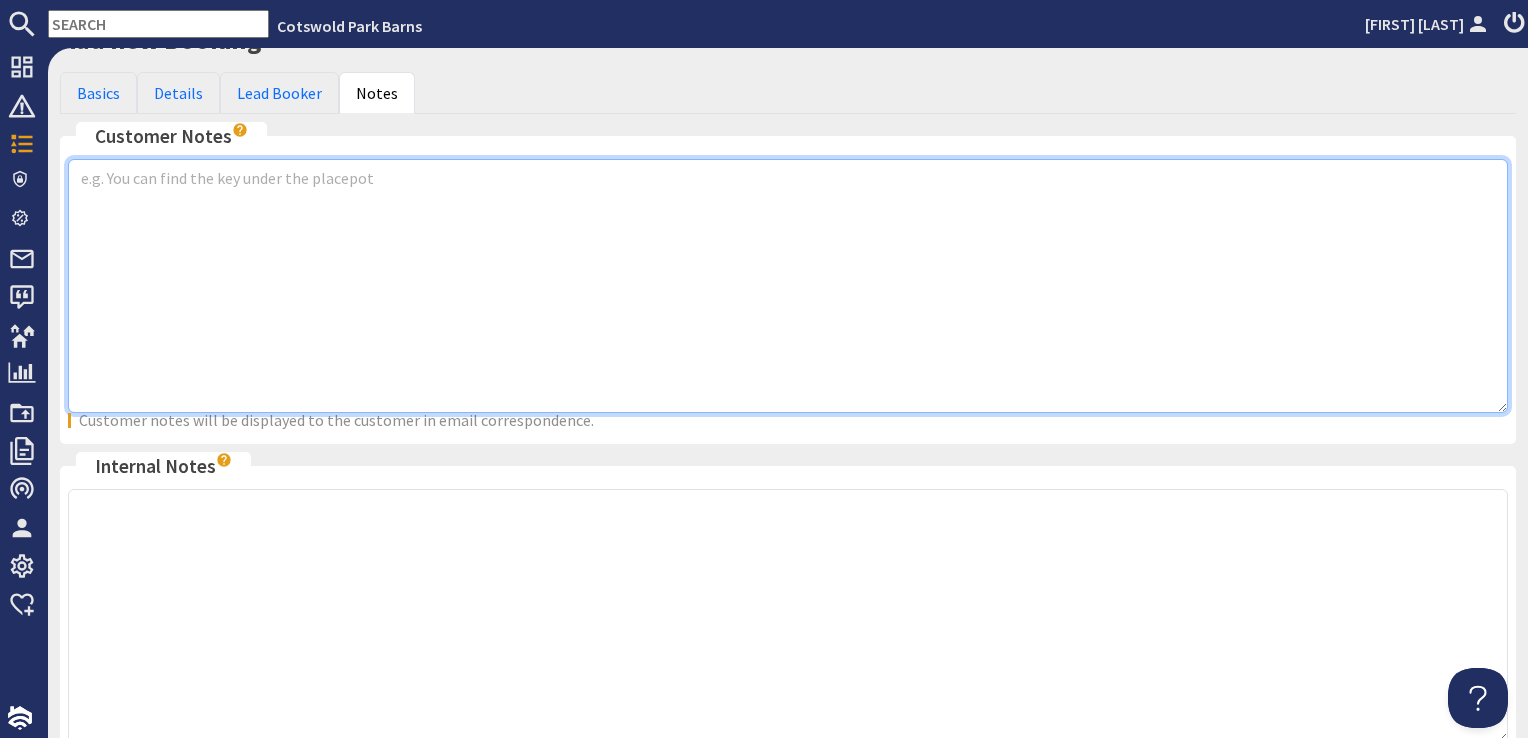click at bounding box center (788, 286) 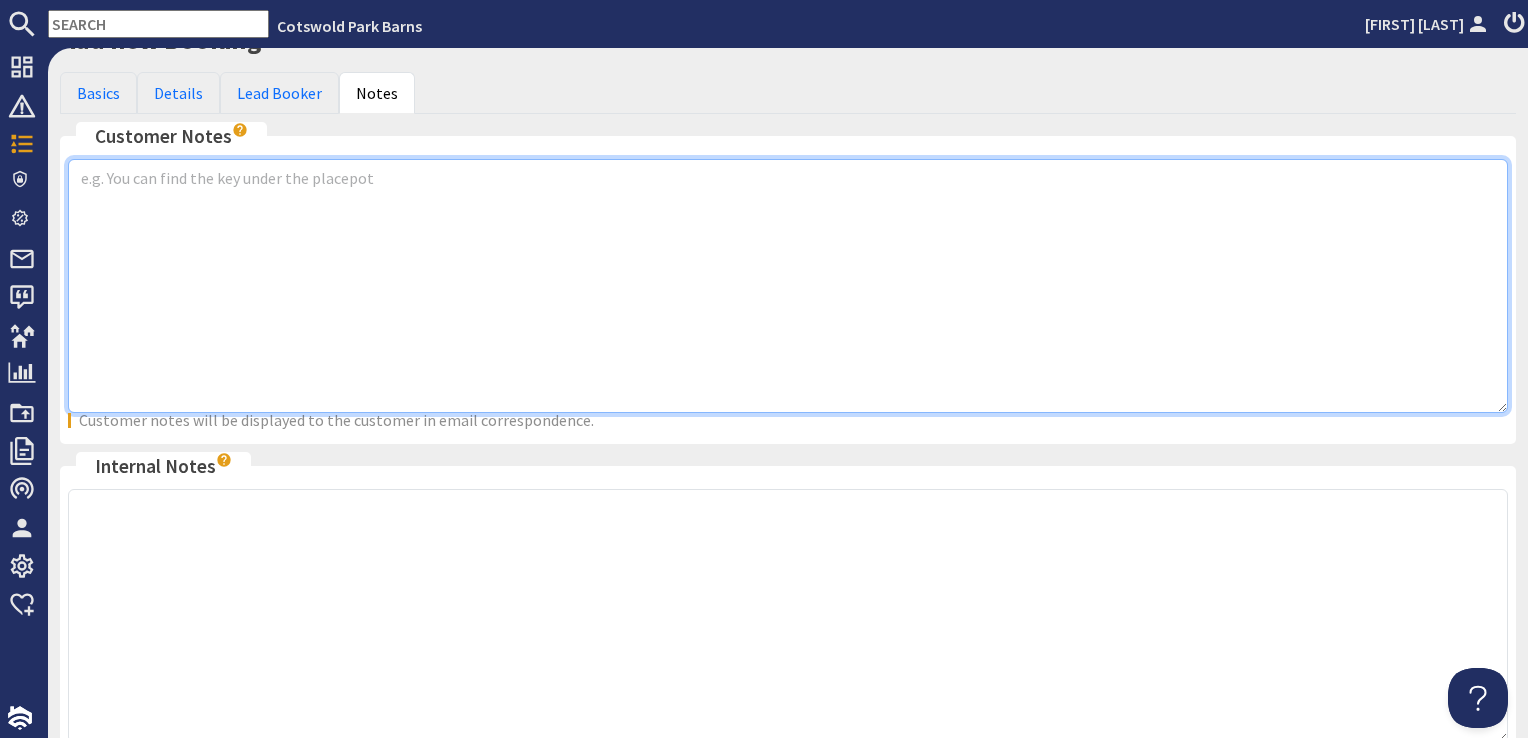 type on "a" 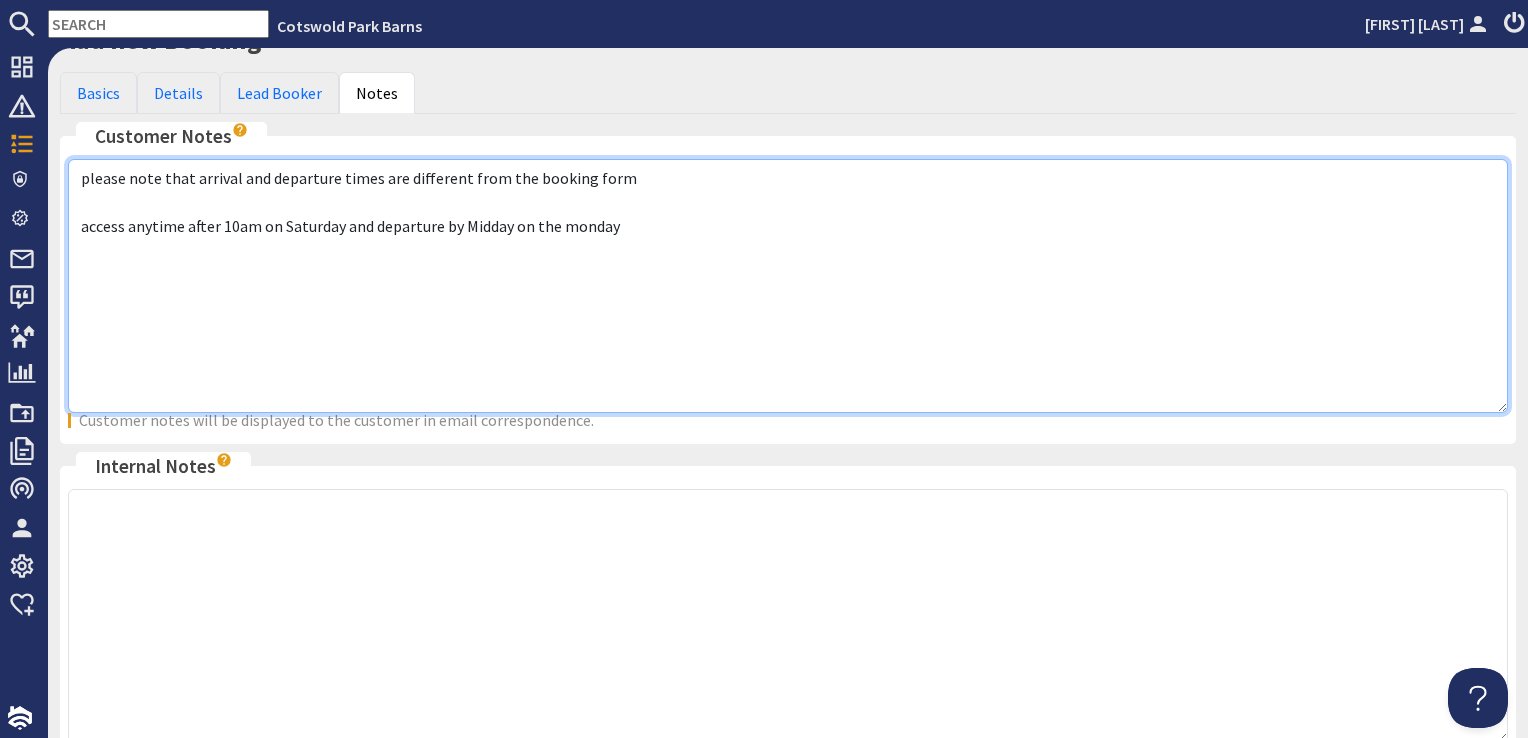 click on "please note that arrival and departure times are different from the booking form
access anytime after 10am on Saturday and departure by Midday on the monday" at bounding box center [788, 286] 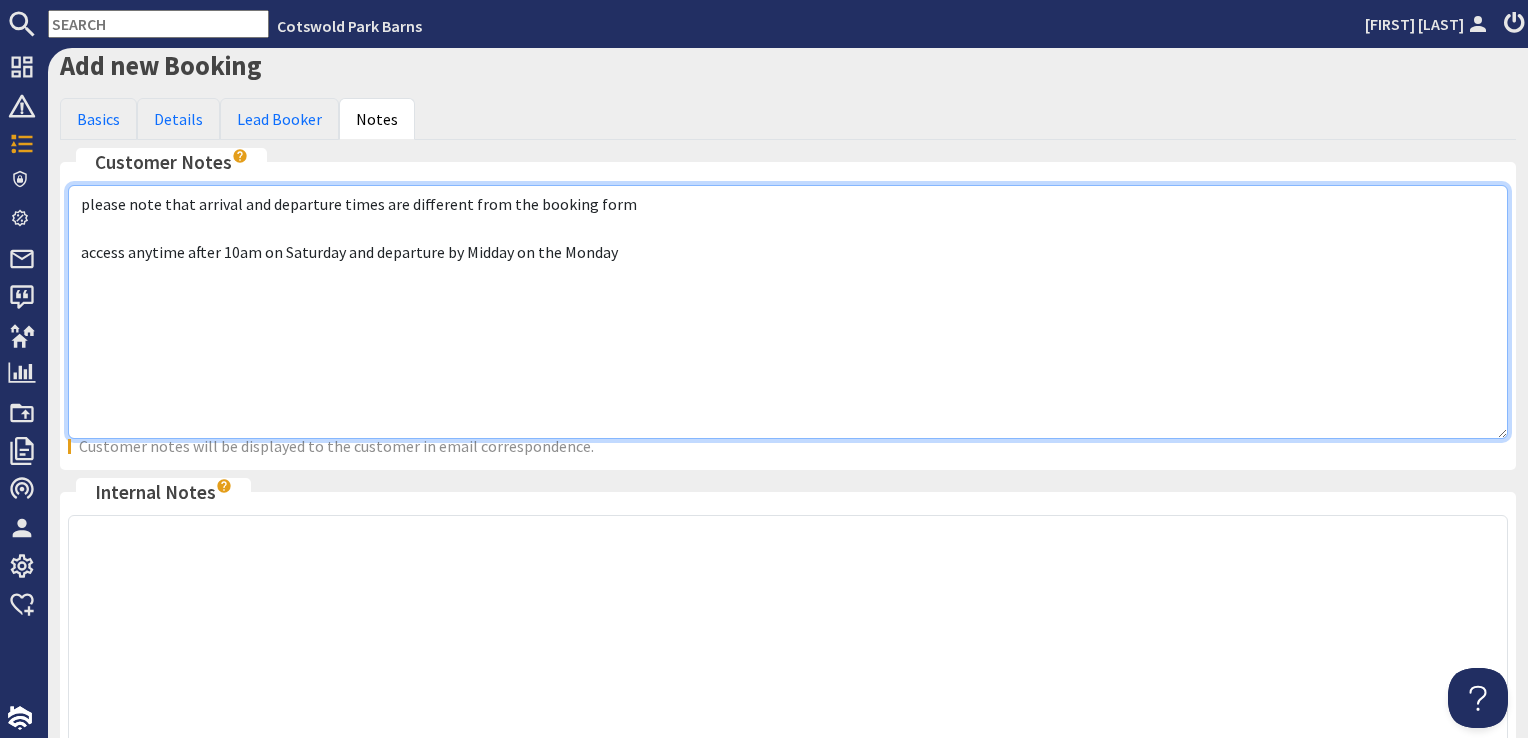 scroll, scrollTop: 0, scrollLeft: 0, axis: both 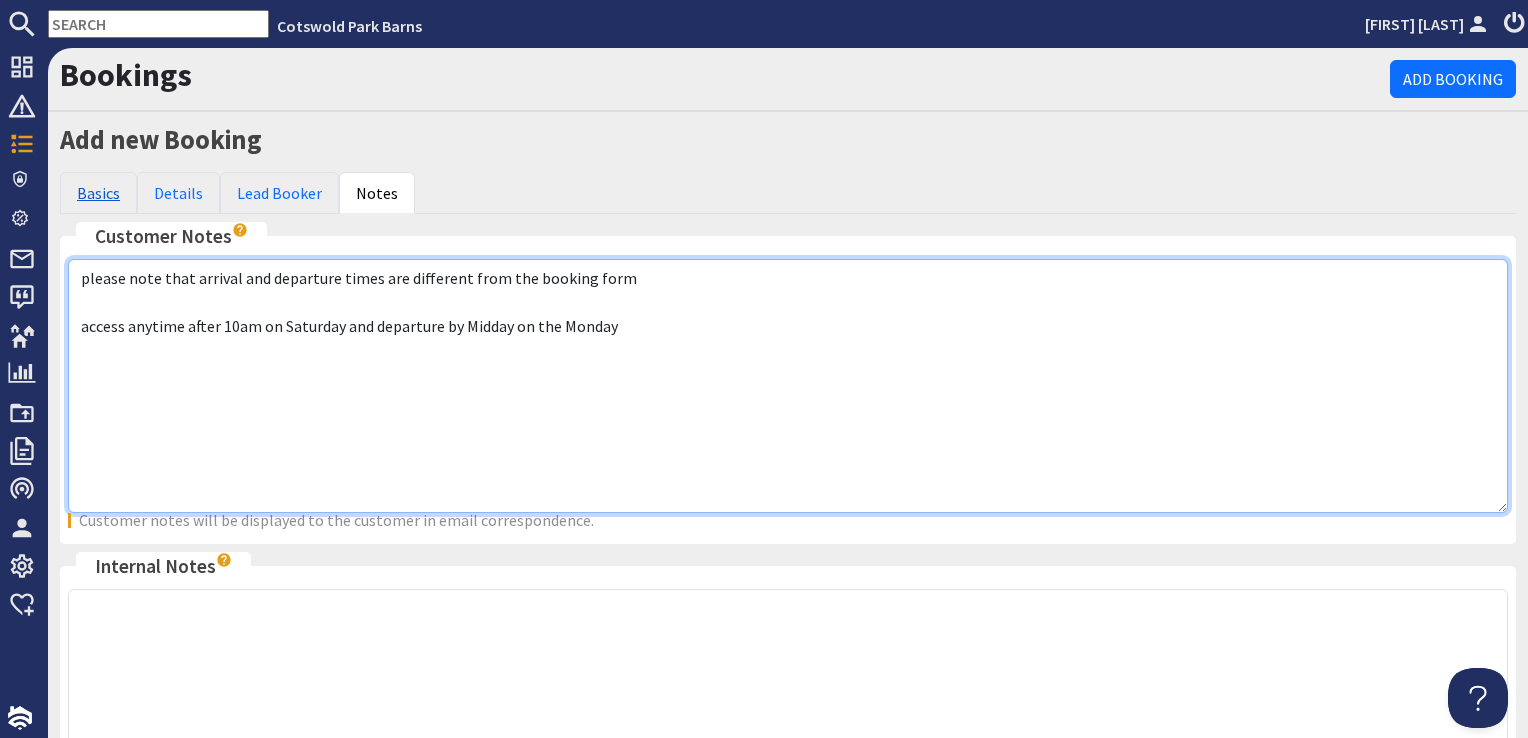 type on "please note that arrival and departure times are different from the booking form
access anytime after 10am on Saturday and departure by Midday on the Monday" 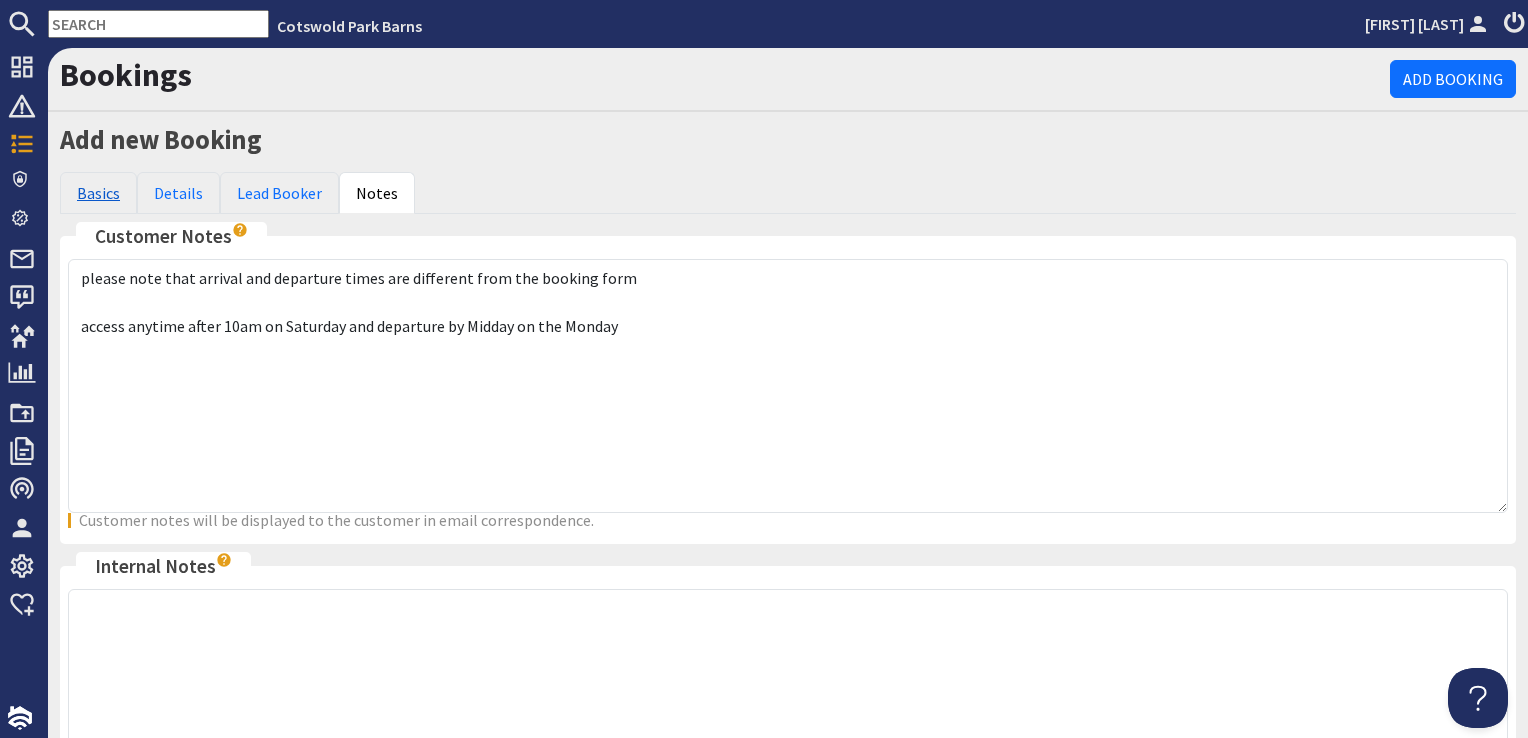 click on "Basics" at bounding box center [98, 193] 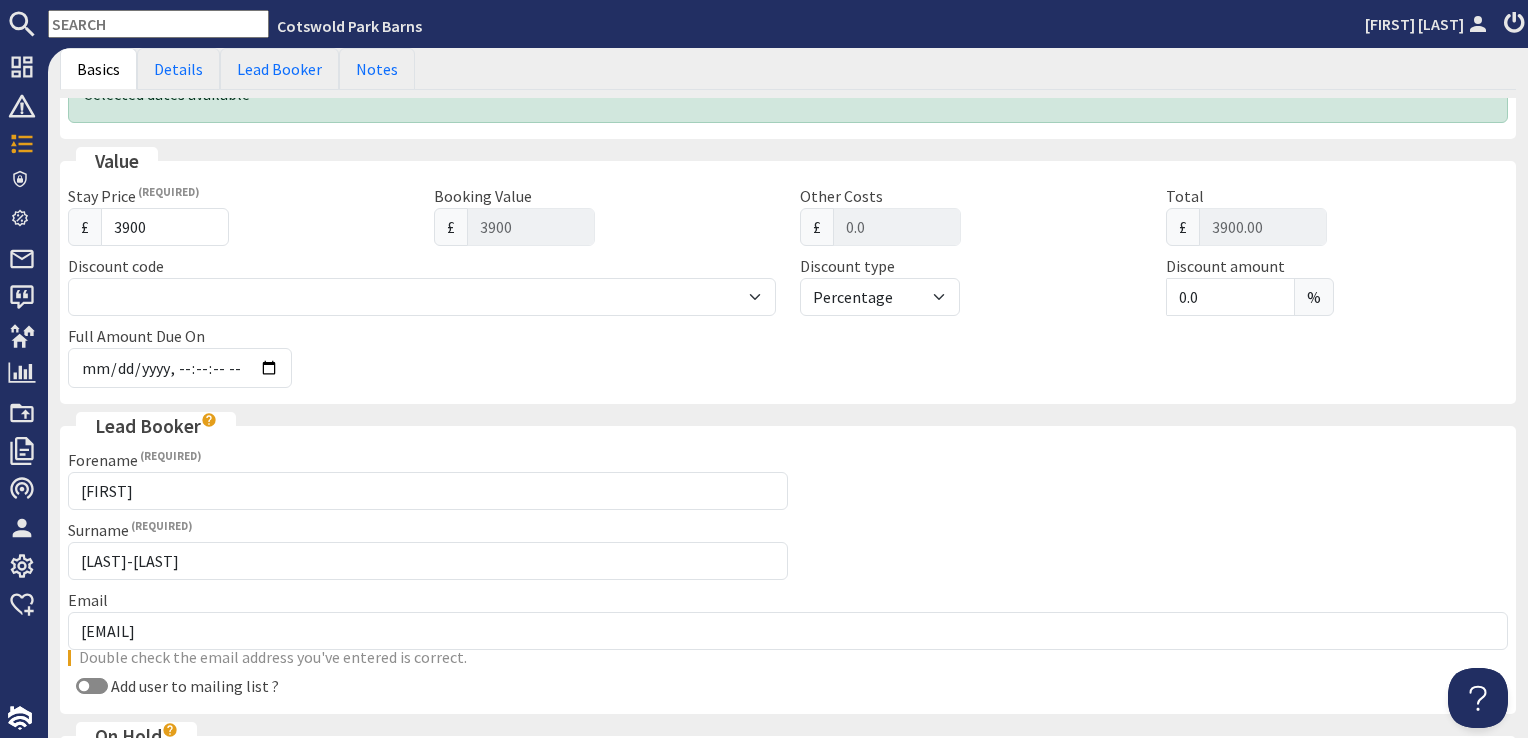 scroll, scrollTop: 795, scrollLeft: 0, axis: vertical 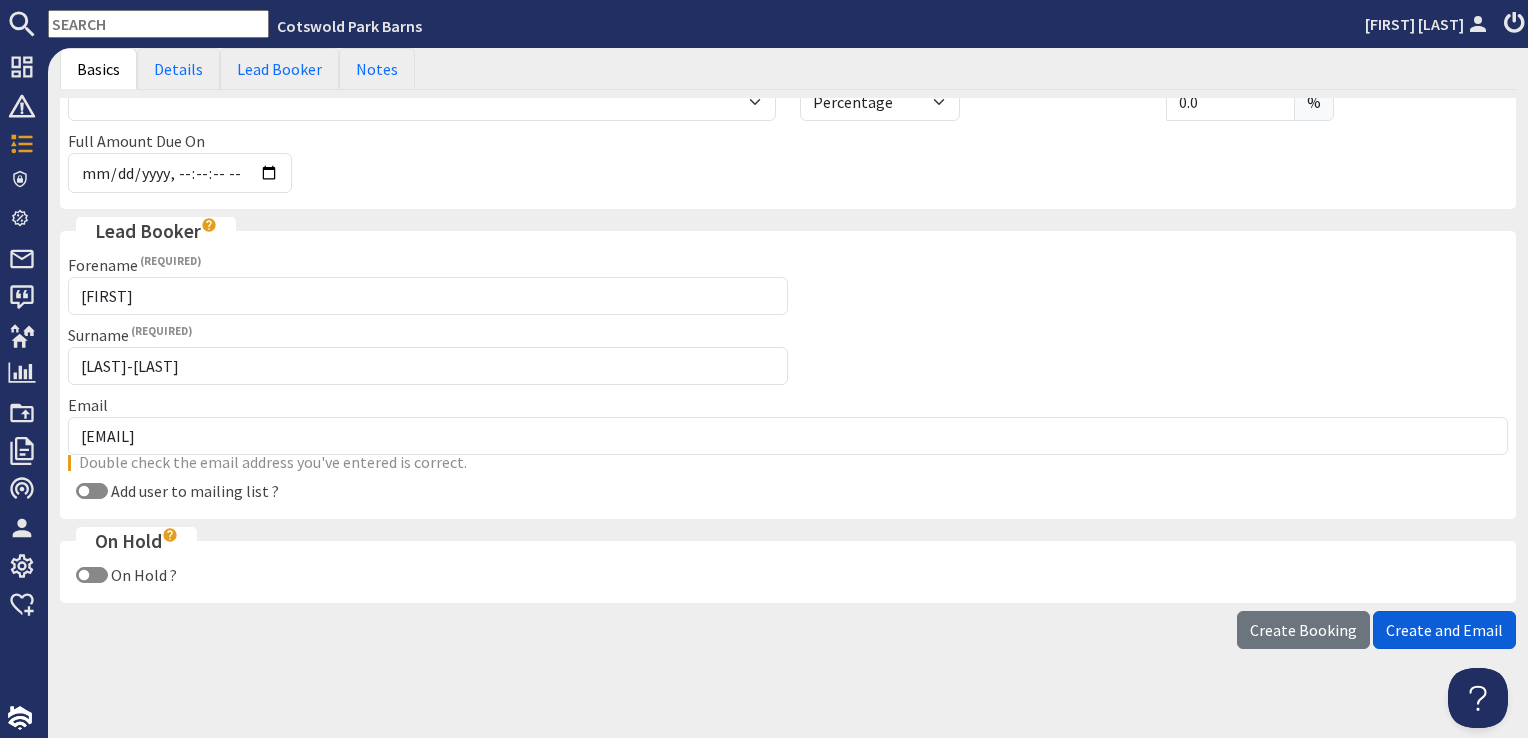click on "Create and Email" at bounding box center (1444, 630) 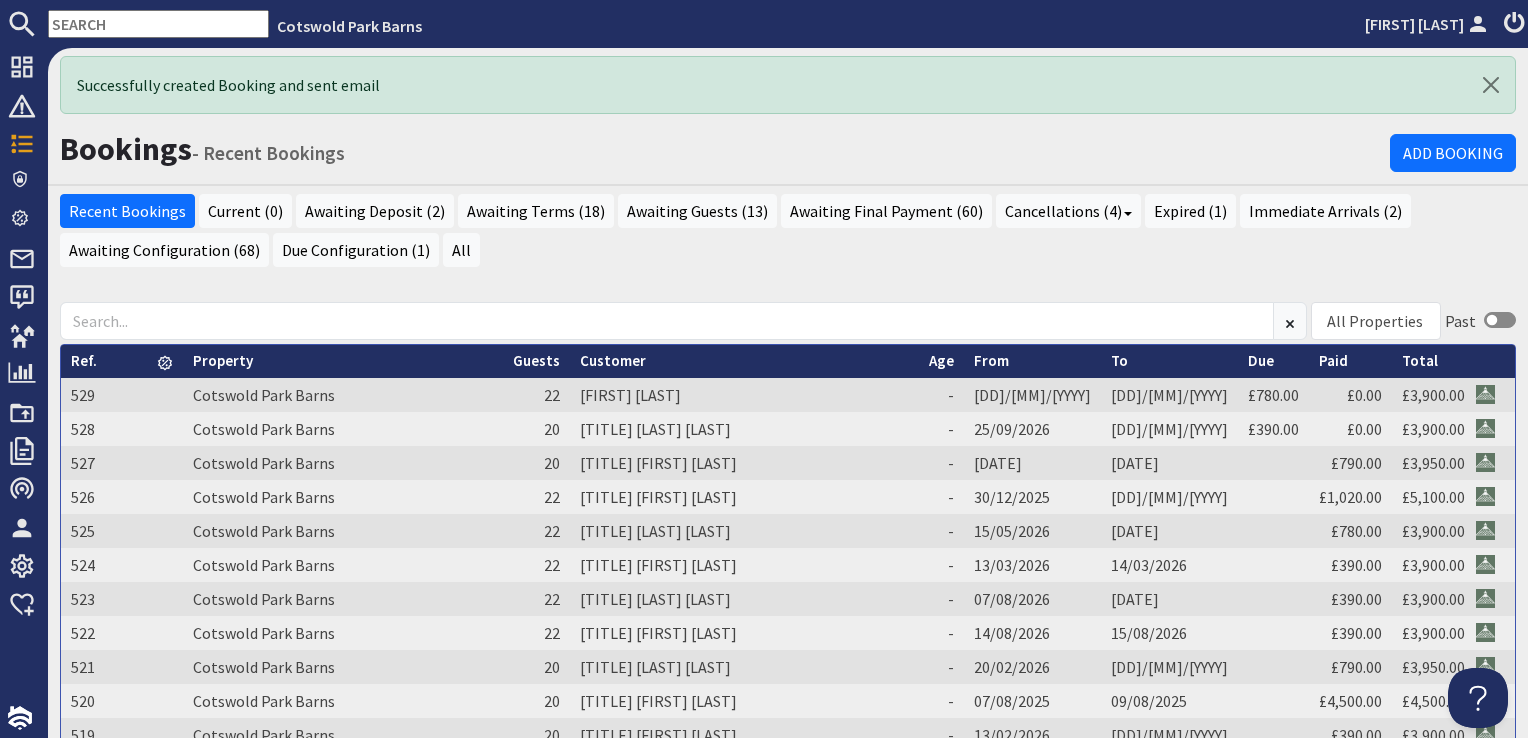 scroll, scrollTop: 0, scrollLeft: 0, axis: both 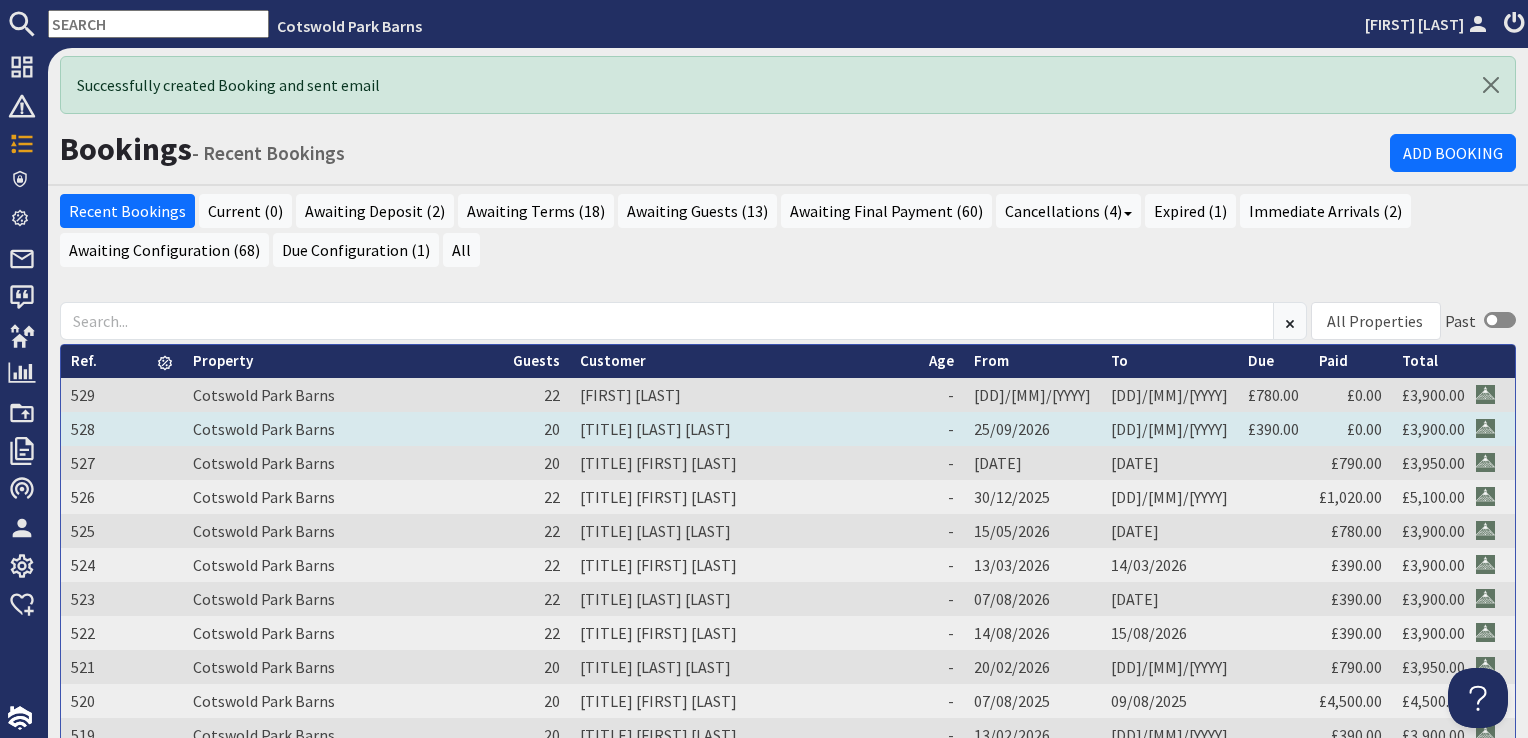 click on "[TITLE] [LAST] [LAST]" at bounding box center (744, 429) 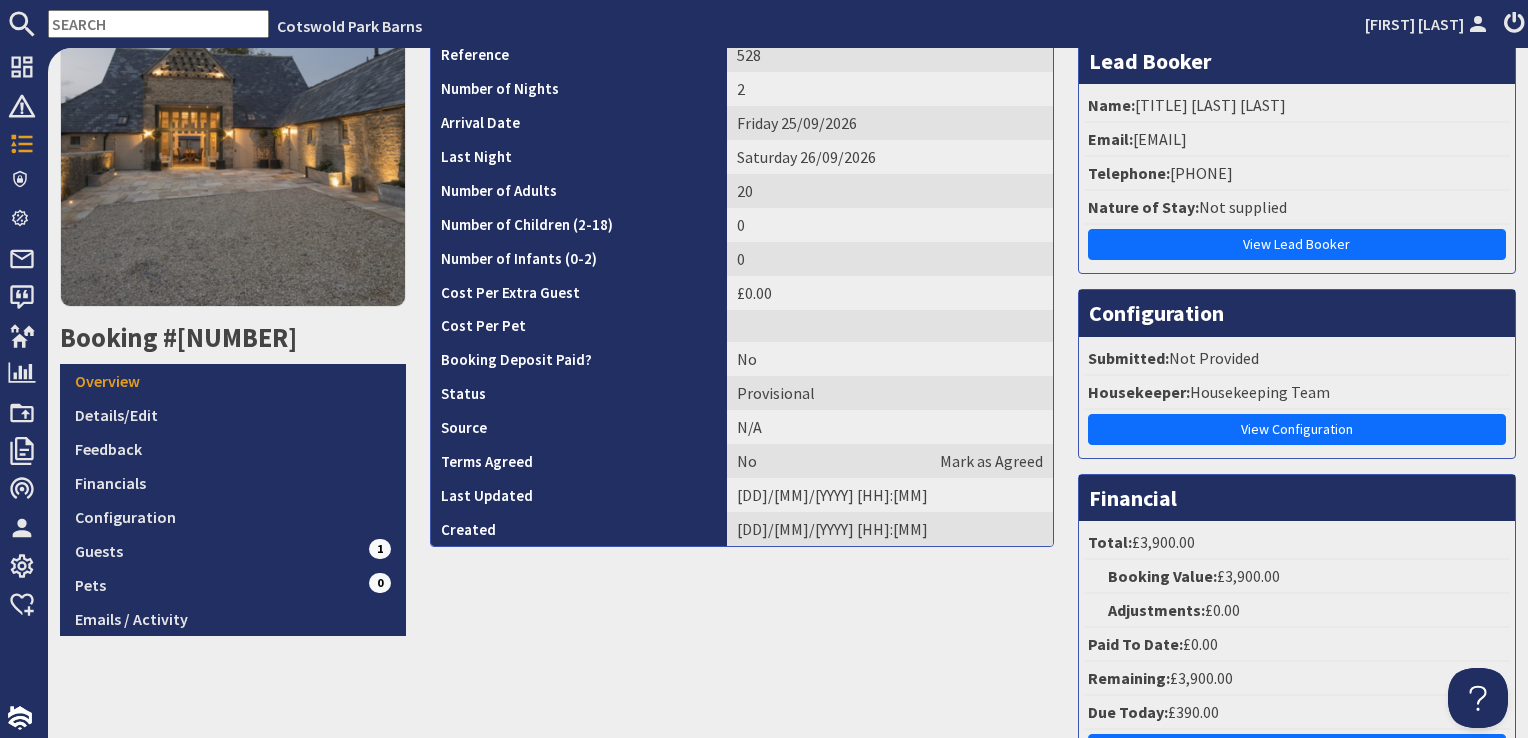 scroll, scrollTop: 0, scrollLeft: 0, axis: both 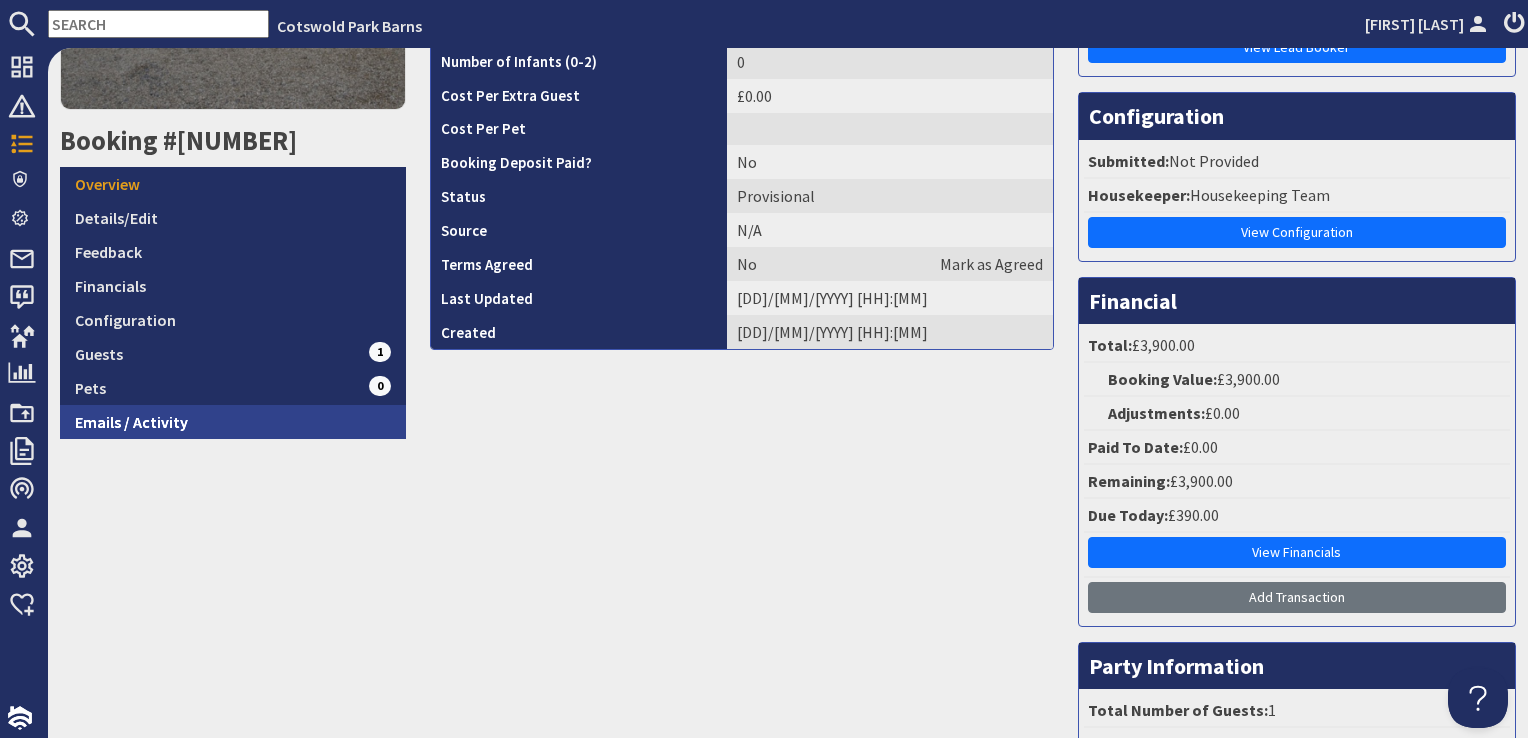 click on "Emails / Activity" at bounding box center [233, 422] 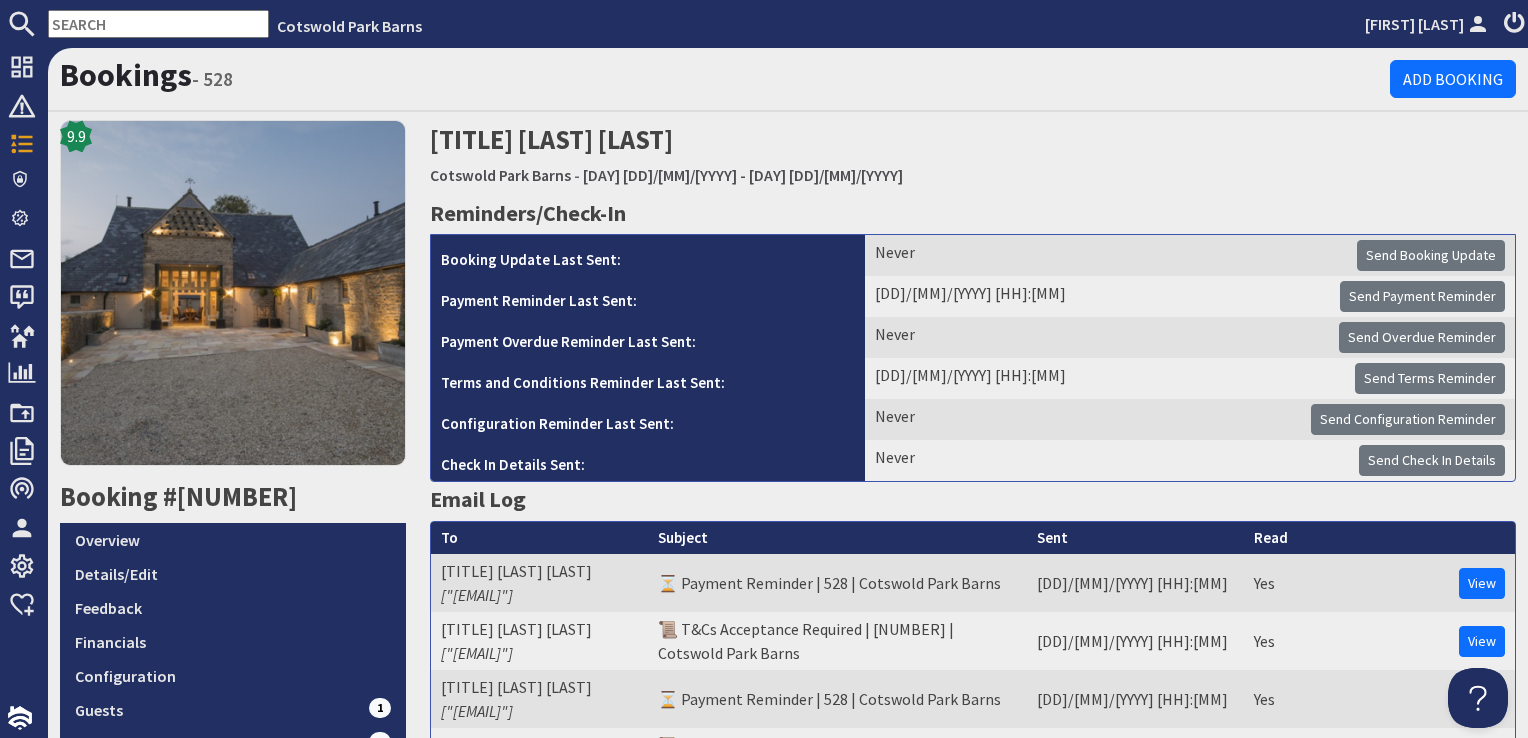 scroll, scrollTop: 0, scrollLeft: 0, axis: both 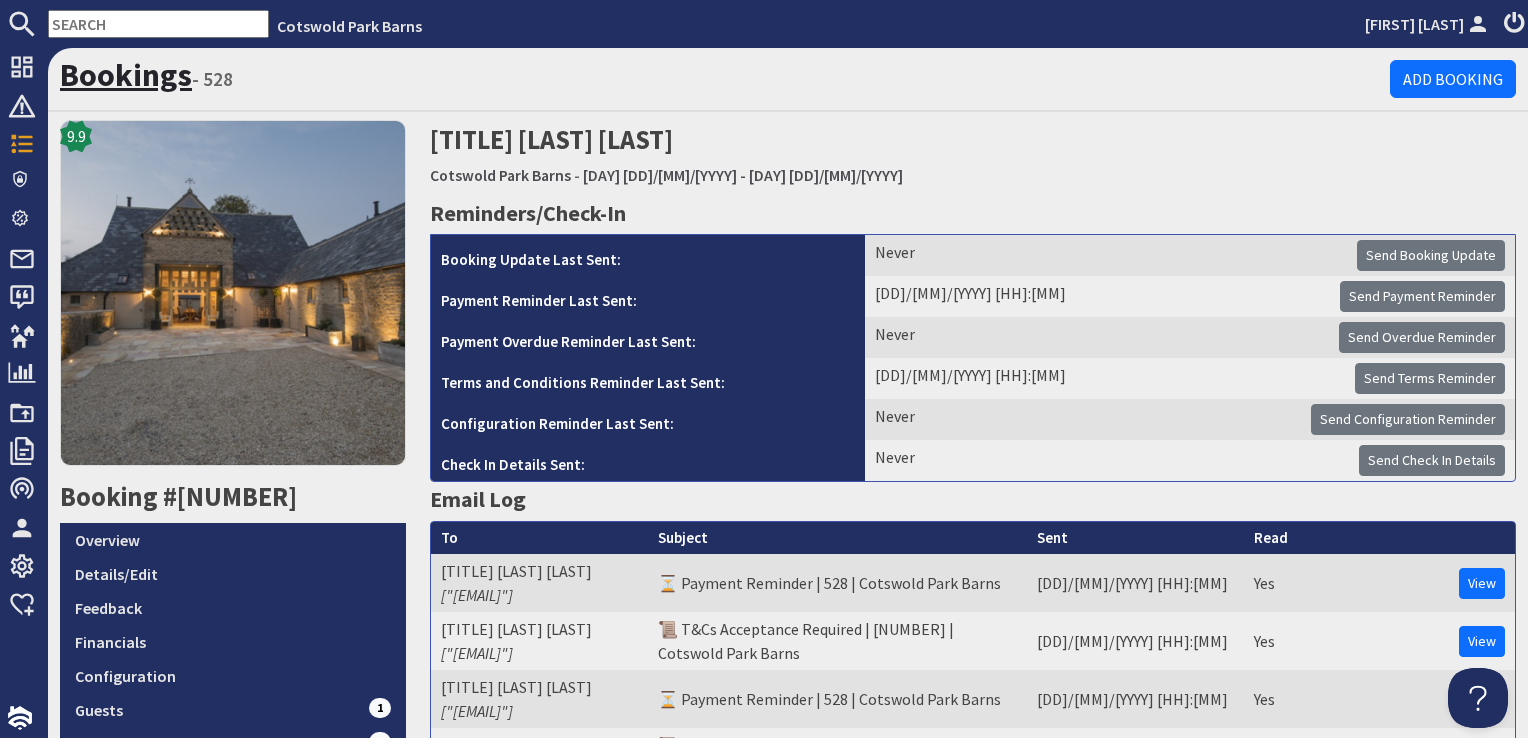 click on "Bookings" at bounding box center (126, 75) 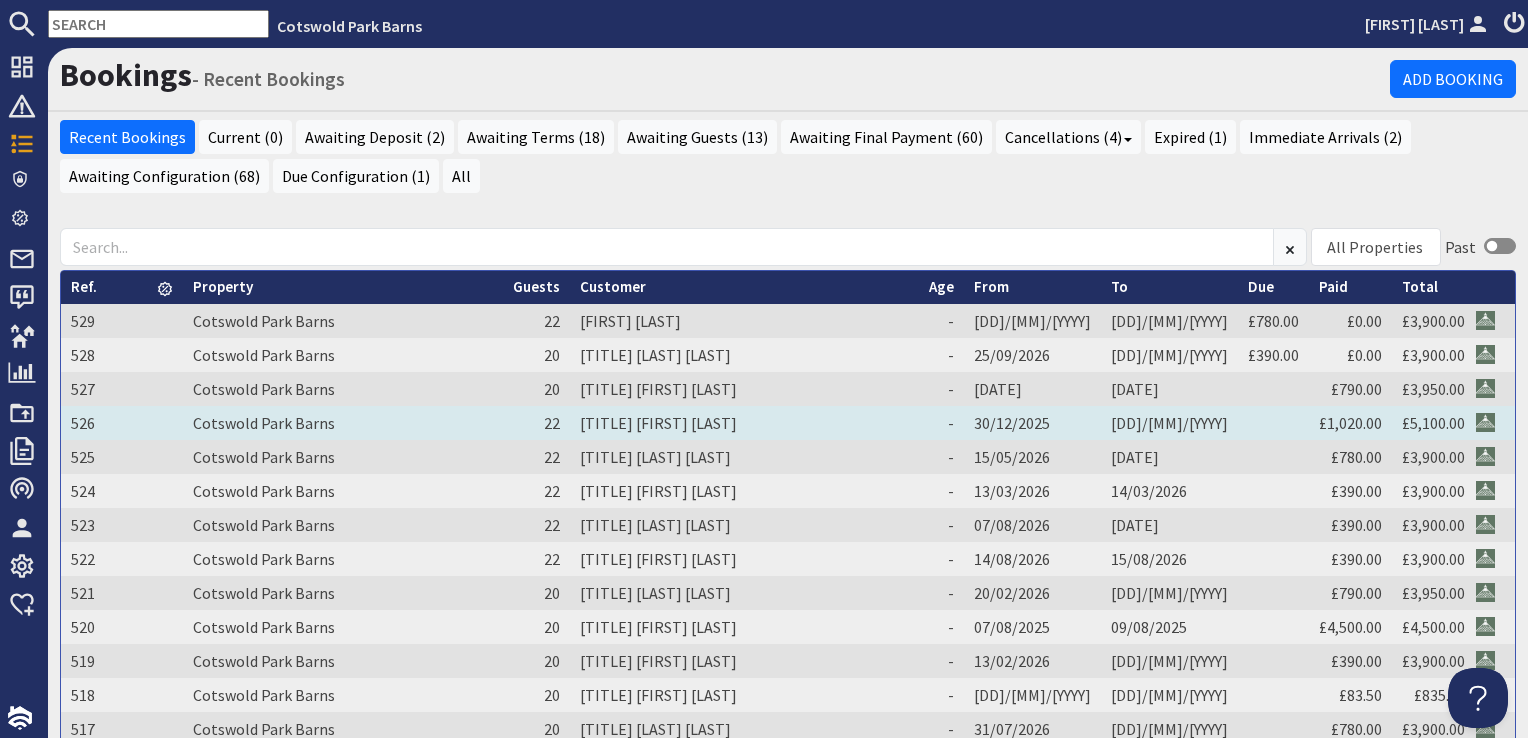 scroll, scrollTop: 0, scrollLeft: 0, axis: both 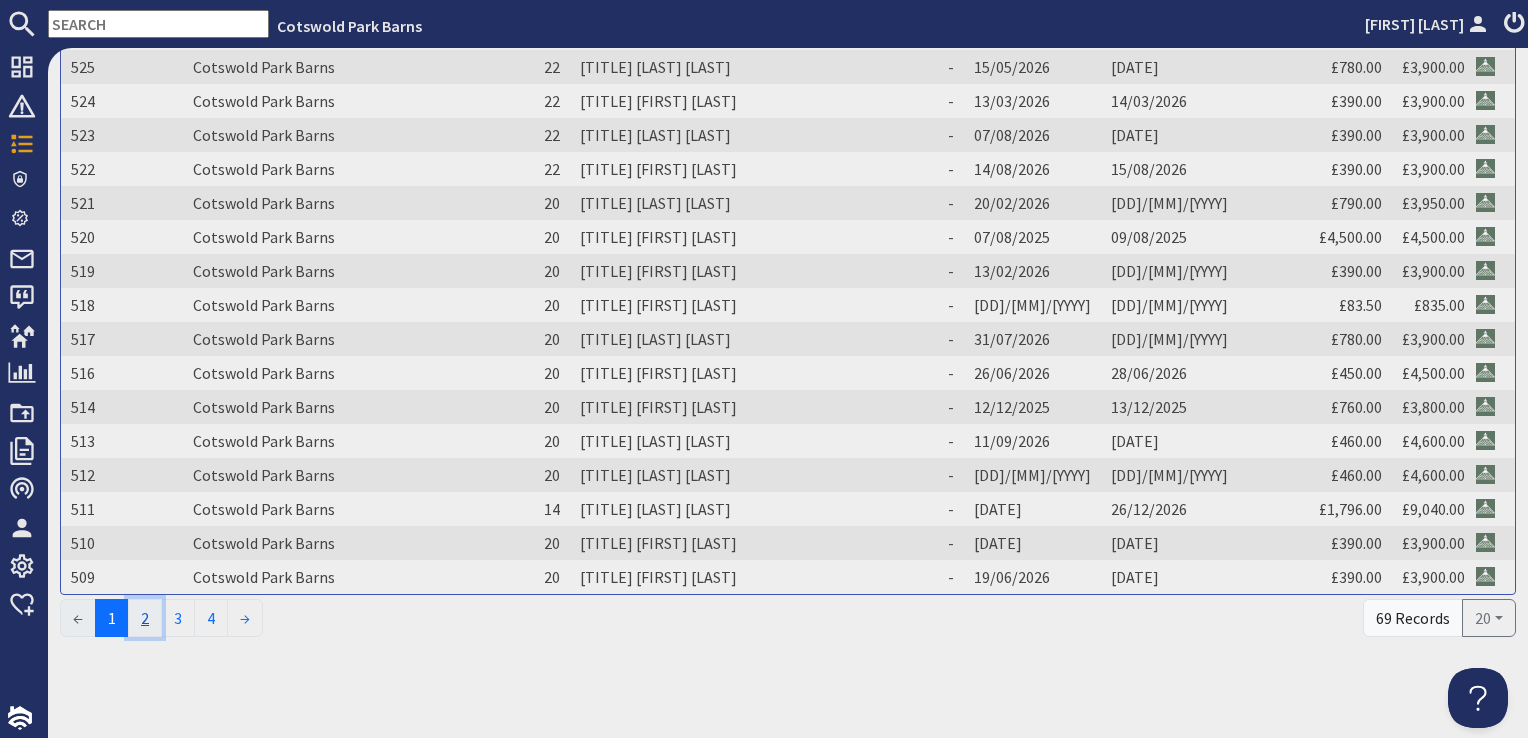 click on "2" at bounding box center [145, 618] 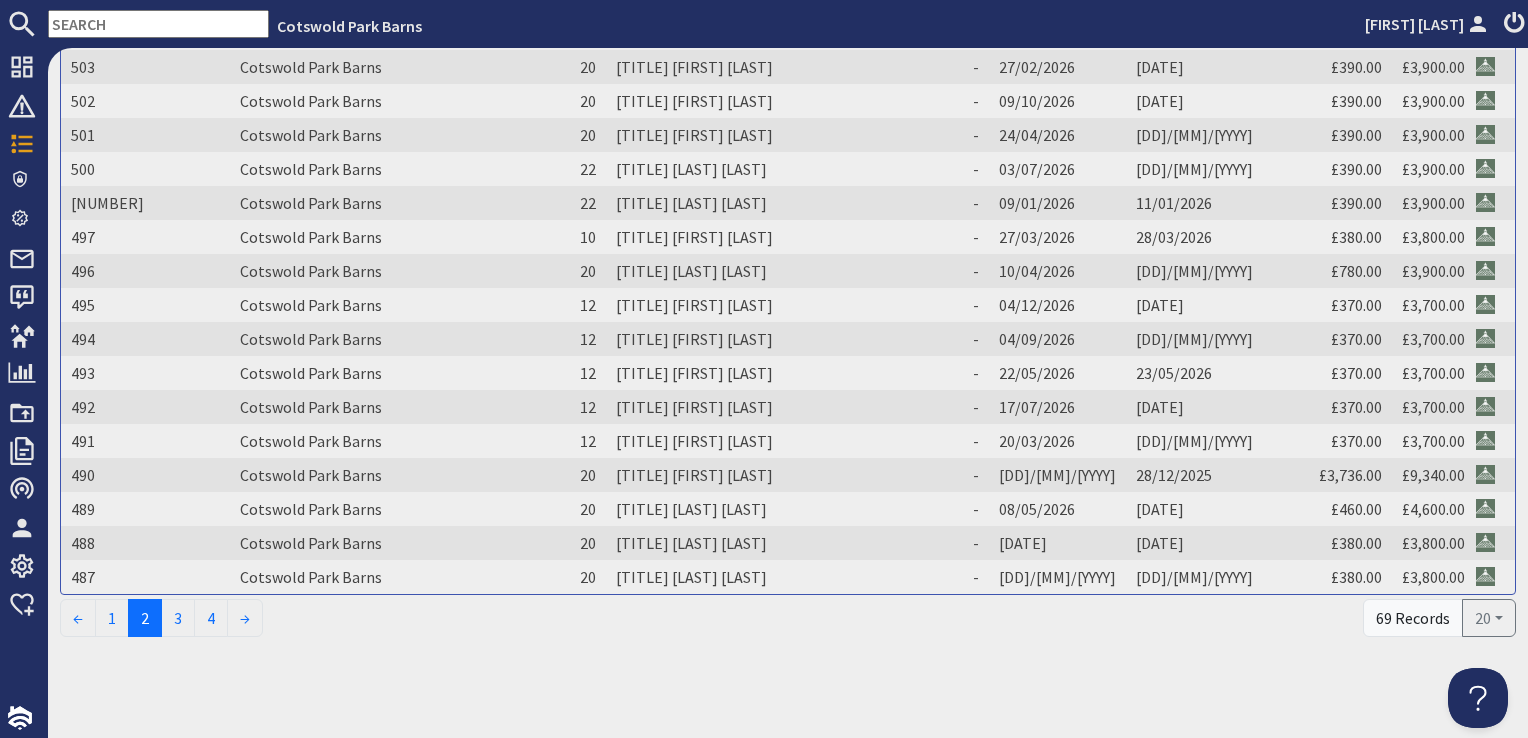 scroll, scrollTop: 0, scrollLeft: 0, axis: both 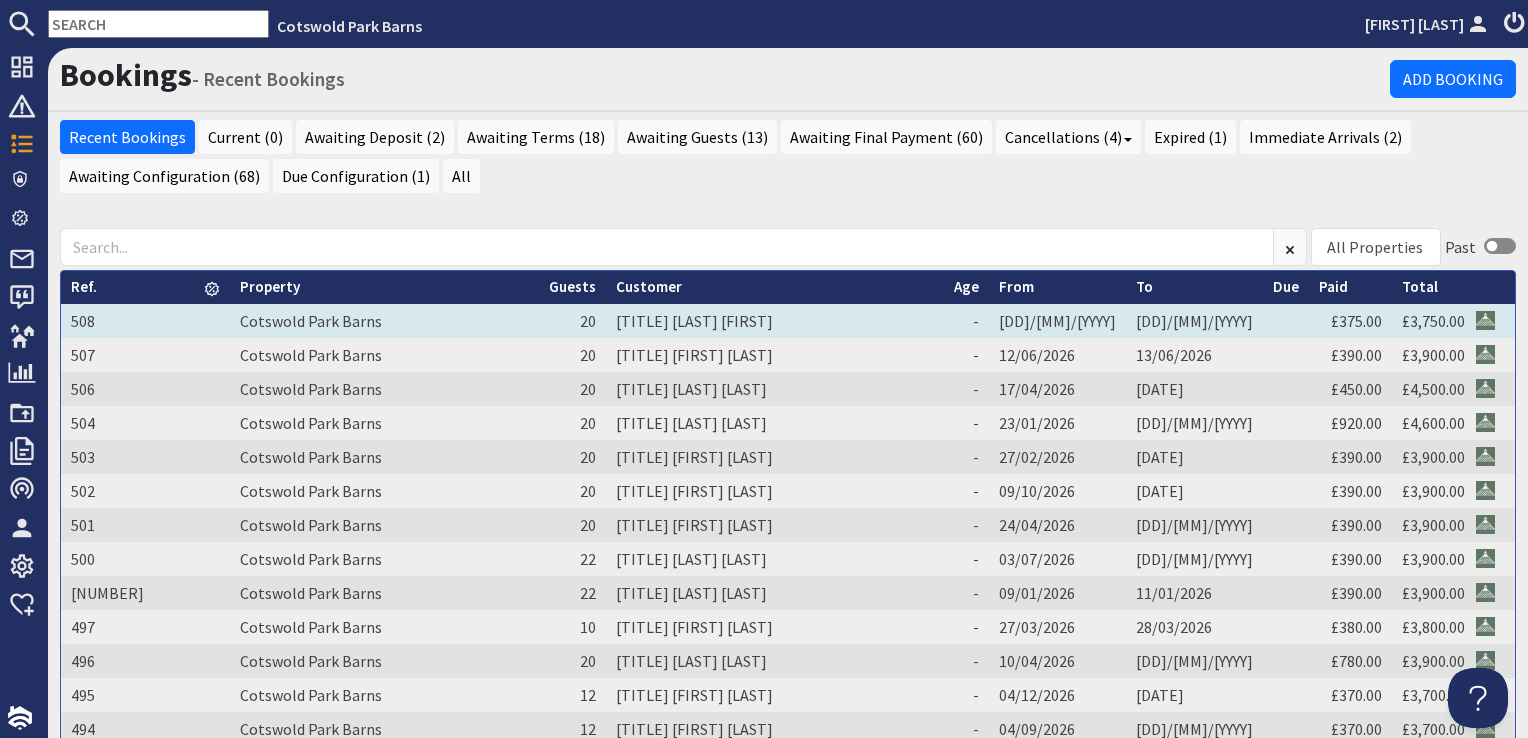 click on "[TITLE] [LAST] [FIRST]" at bounding box center (775, 321) 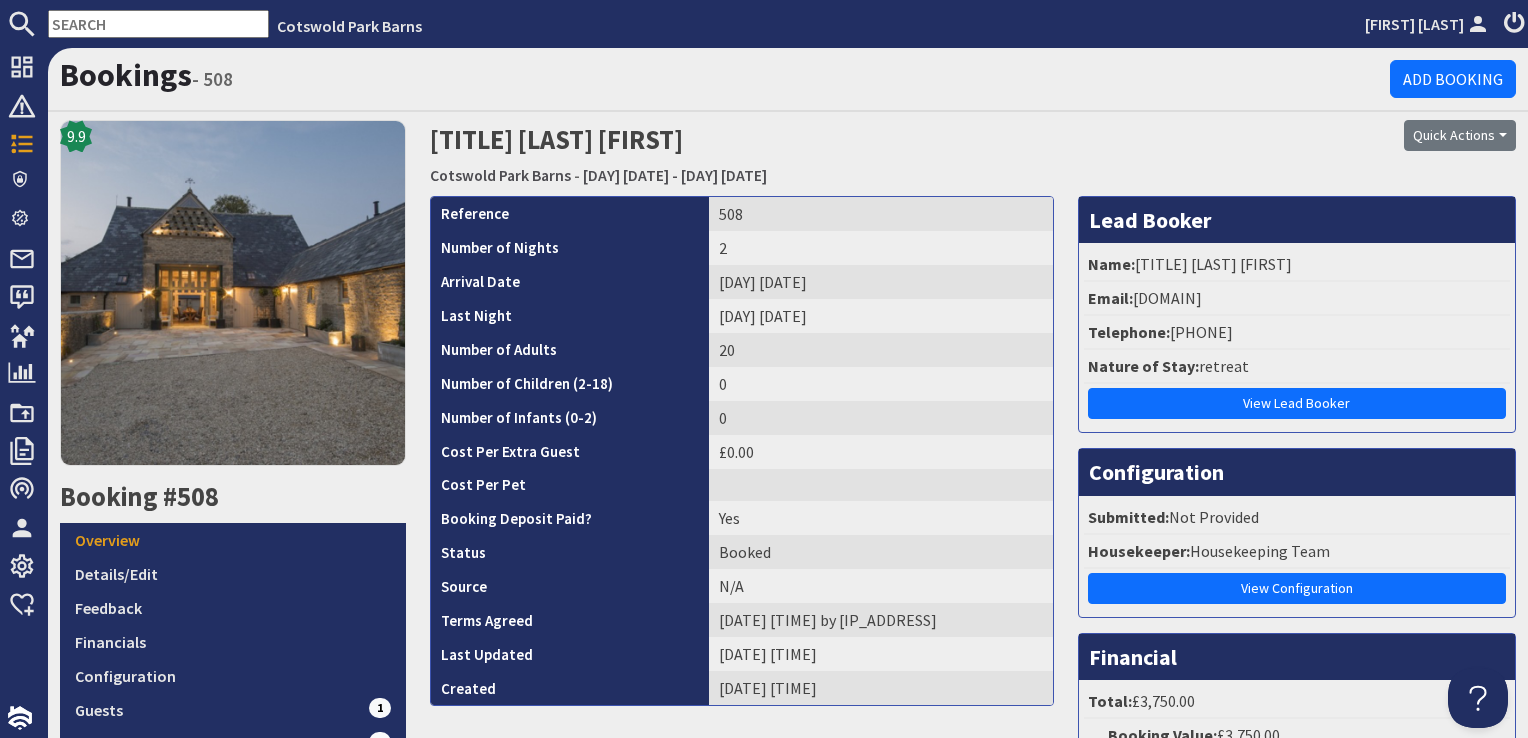 scroll, scrollTop: 0, scrollLeft: 0, axis: both 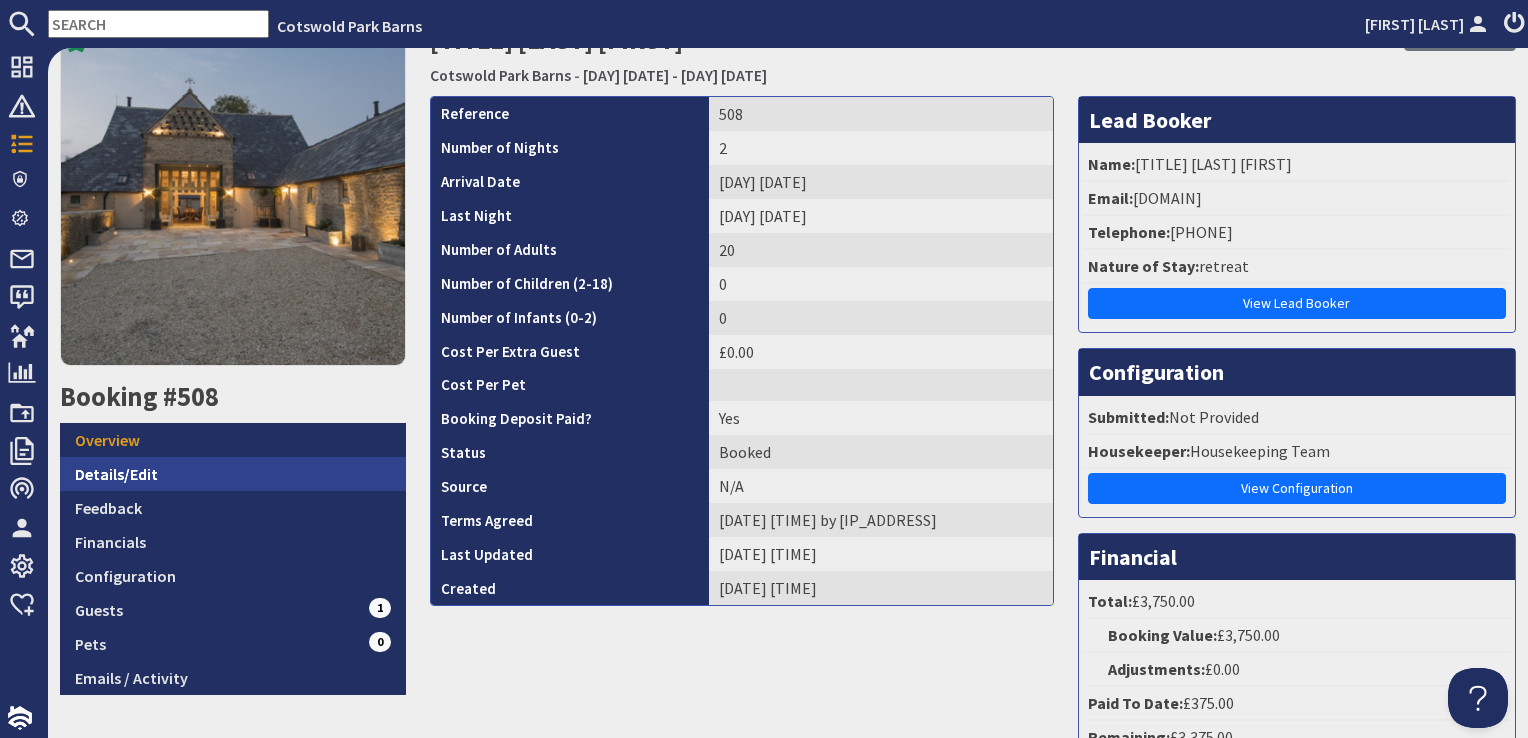 click on "Details/Edit" at bounding box center [233, 474] 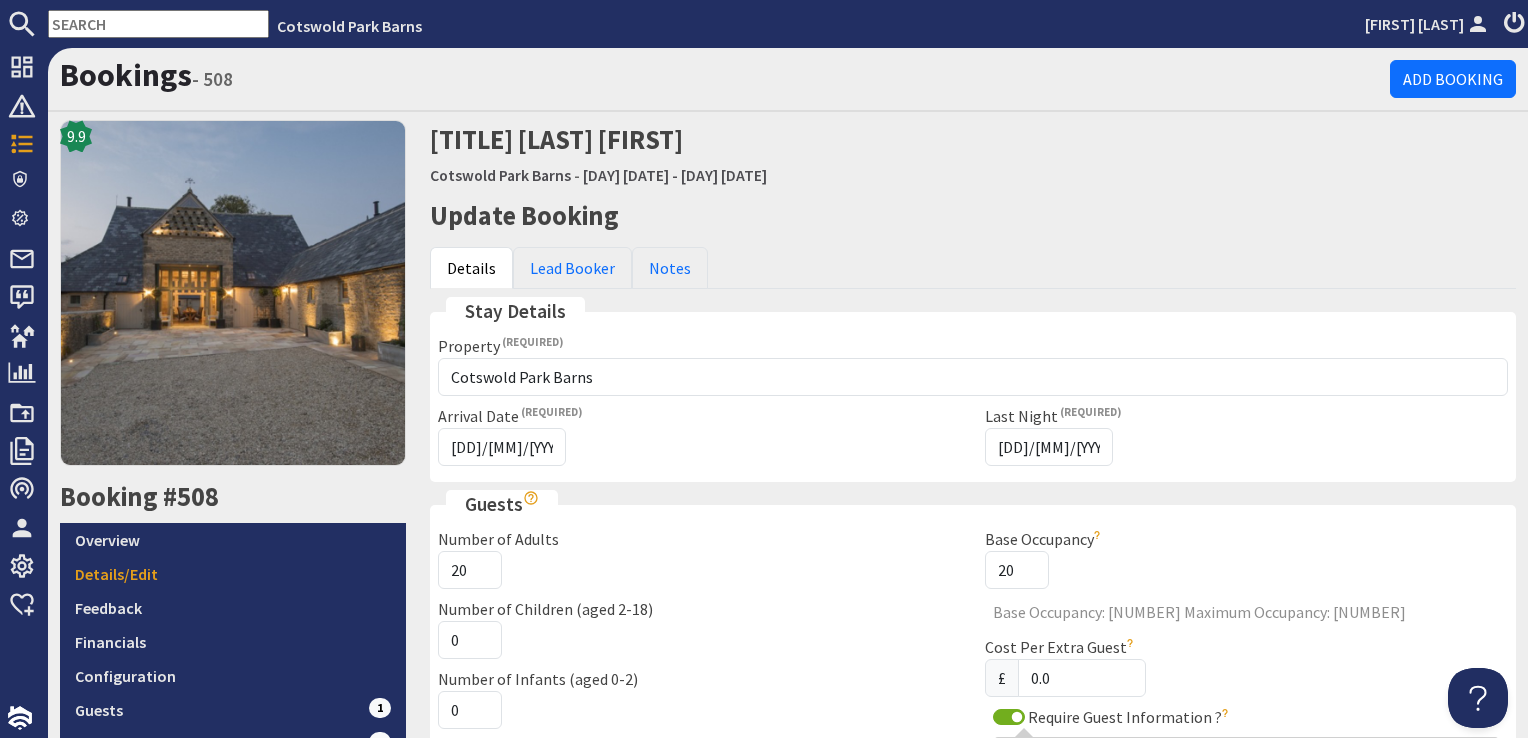 scroll, scrollTop: 0, scrollLeft: 0, axis: both 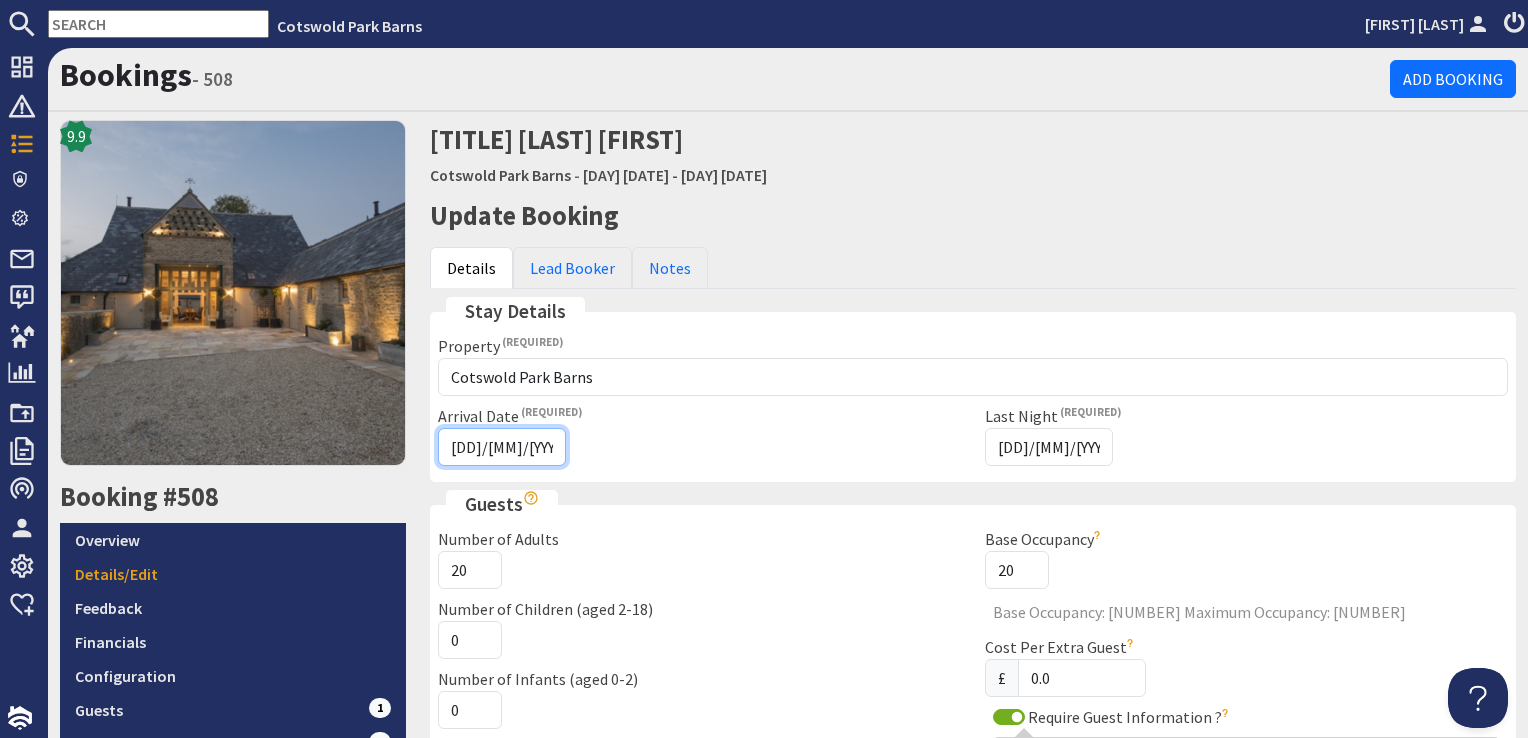 click on "[DD]/[MM]/[YYYY]" at bounding box center (502, 447) 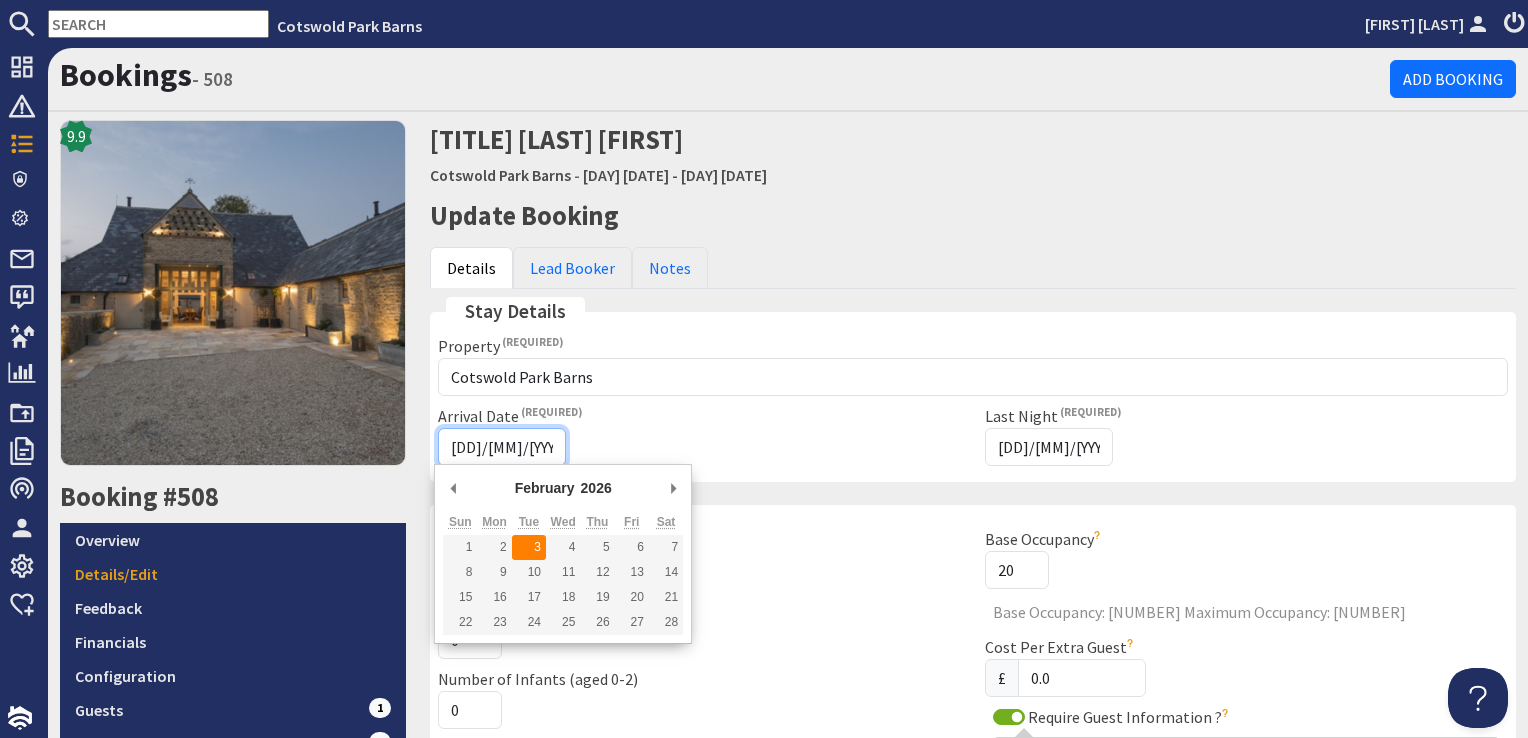 type on "[DATE]" 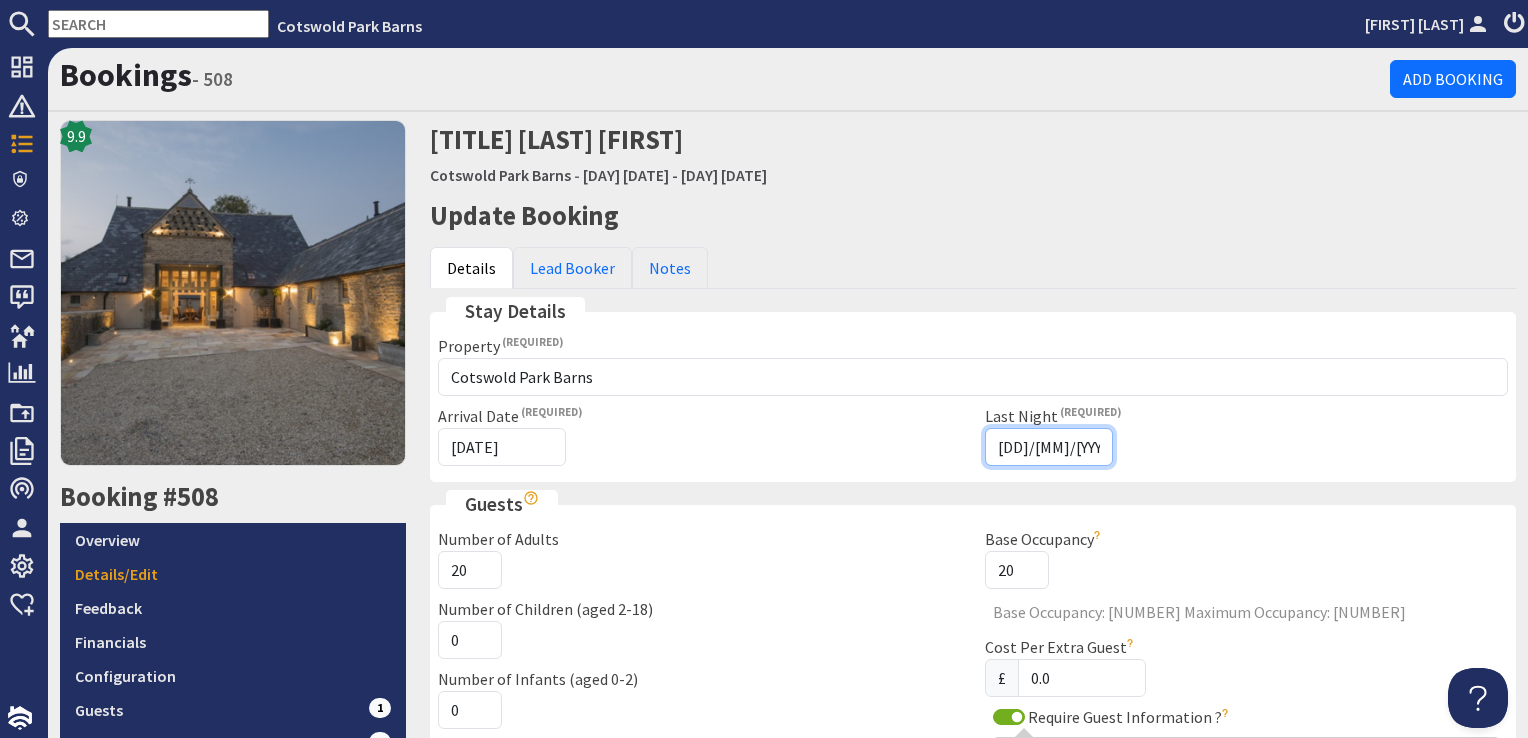 click on "[DD]/[MM]/[YYYY]" at bounding box center [1049, 447] 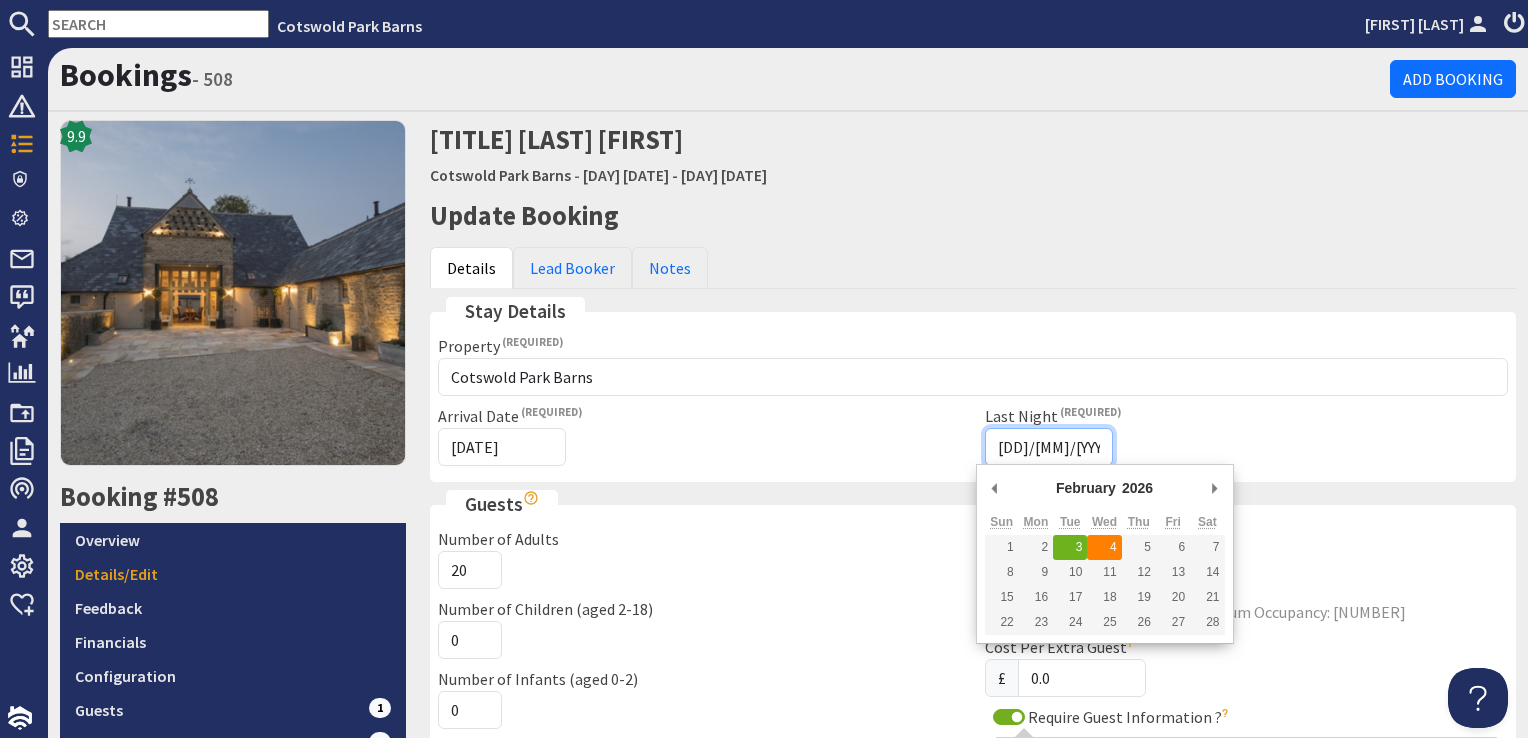 type on "[DD]/[MM]/[YYYY]" 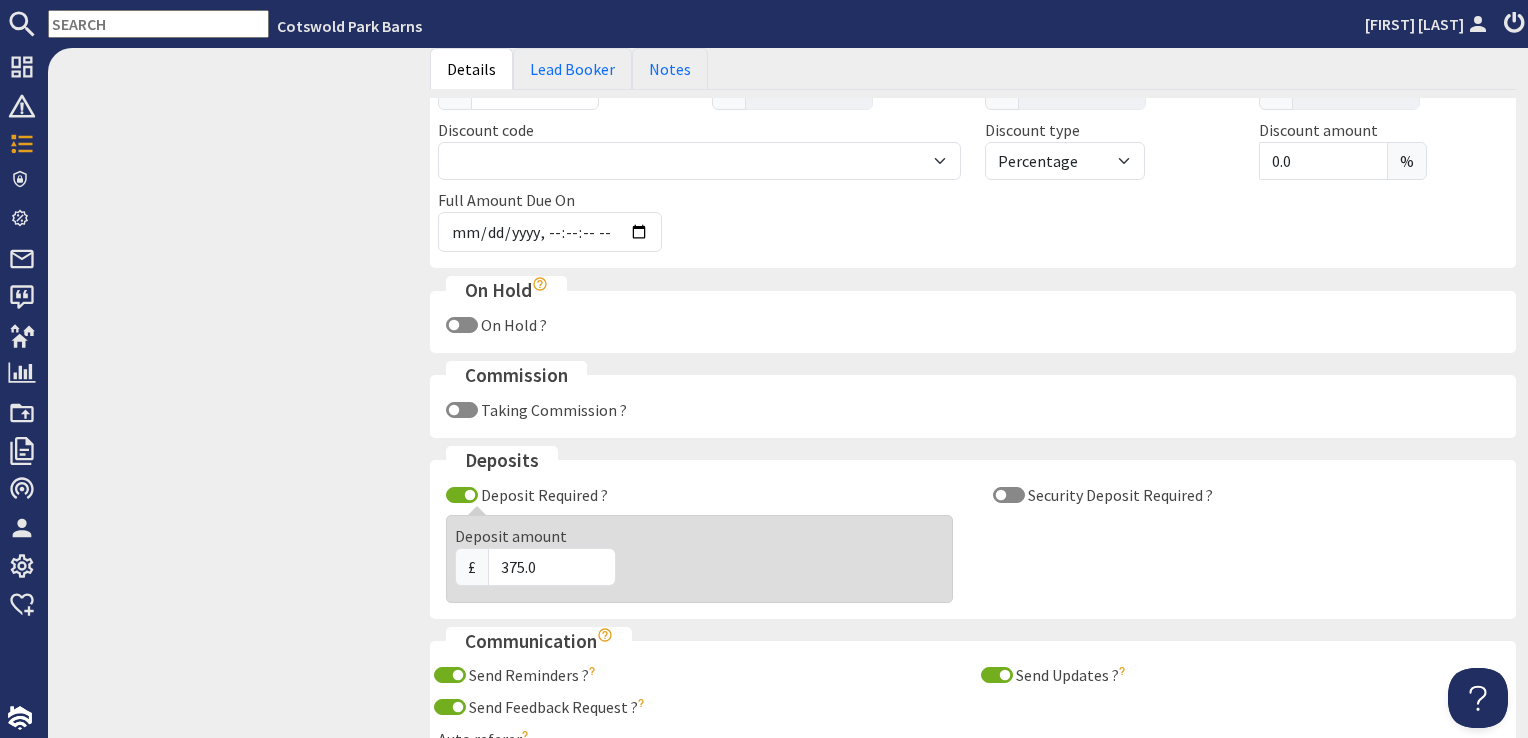 scroll, scrollTop: 1200, scrollLeft: 0, axis: vertical 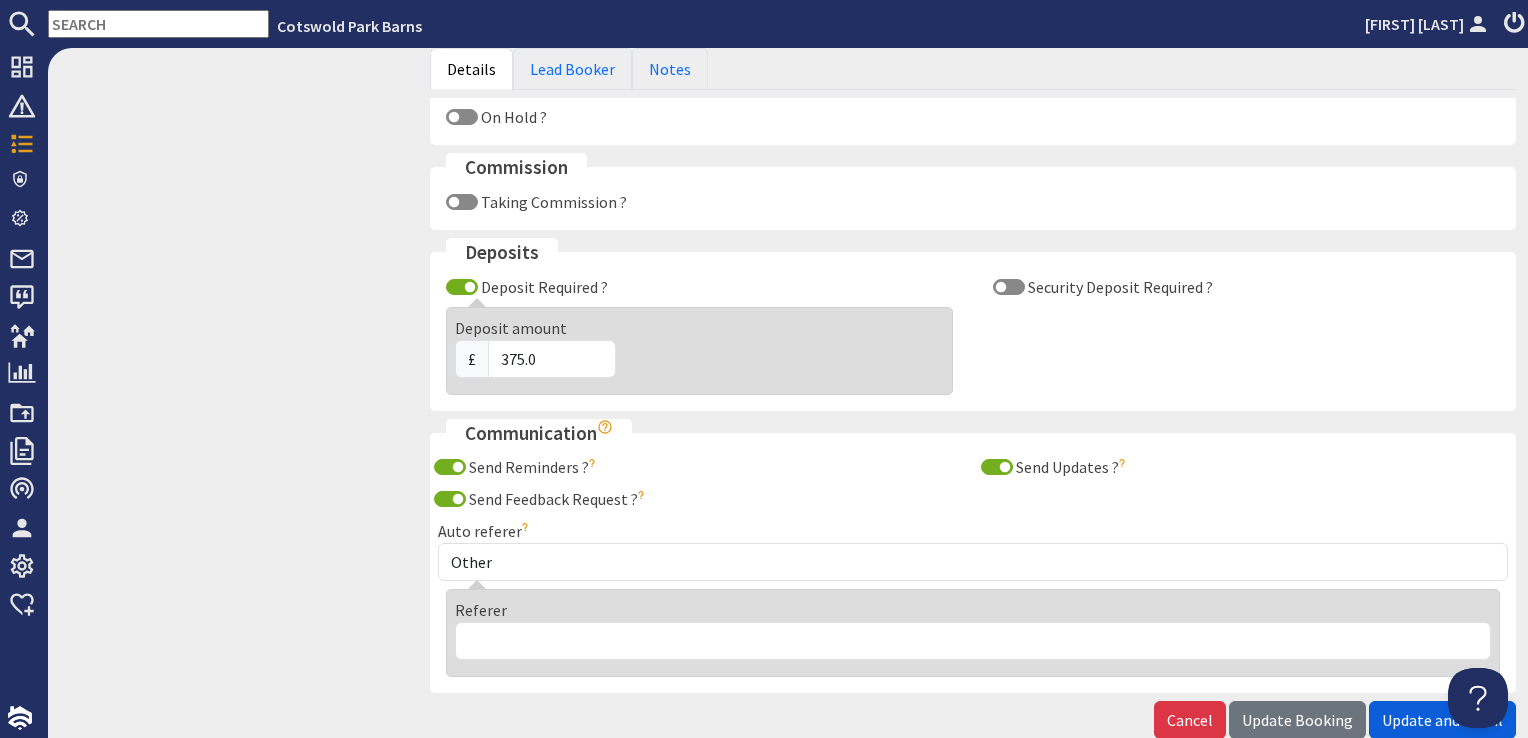 click on "Update and Email" at bounding box center (1442, 720) 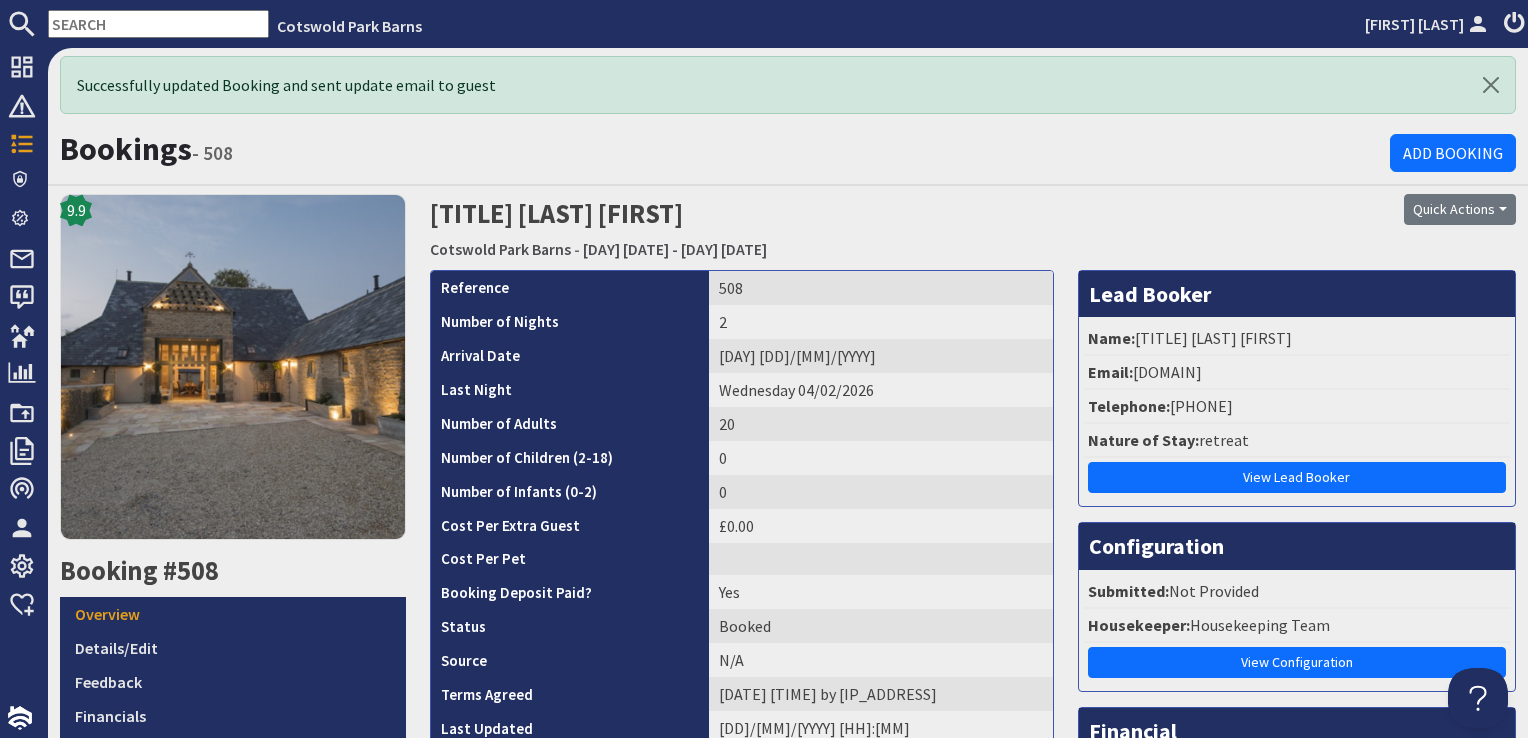 scroll, scrollTop: 0, scrollLeft: 0, axis: both 